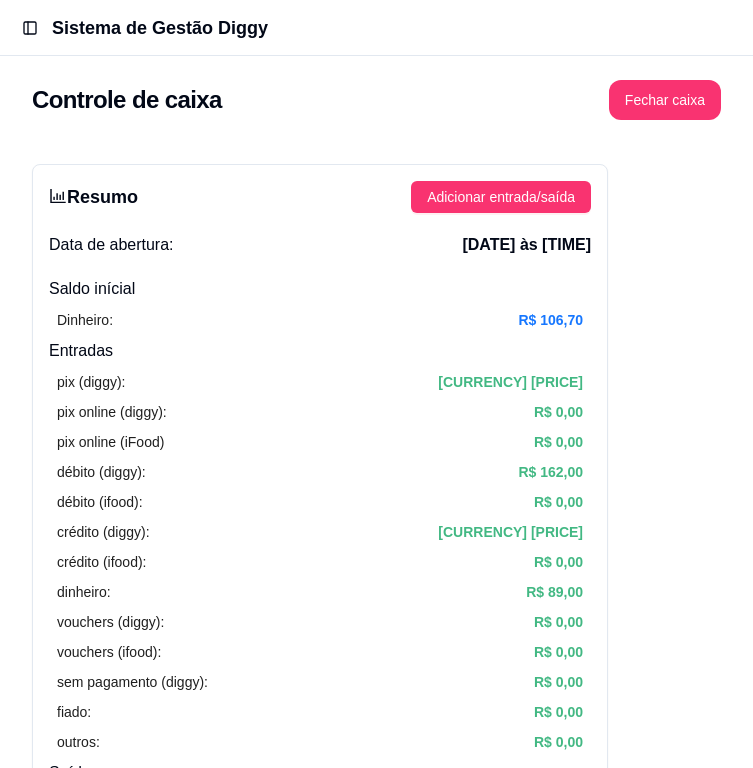 scroll, scrollTop: 0, scrollLeft: 0, axis: both 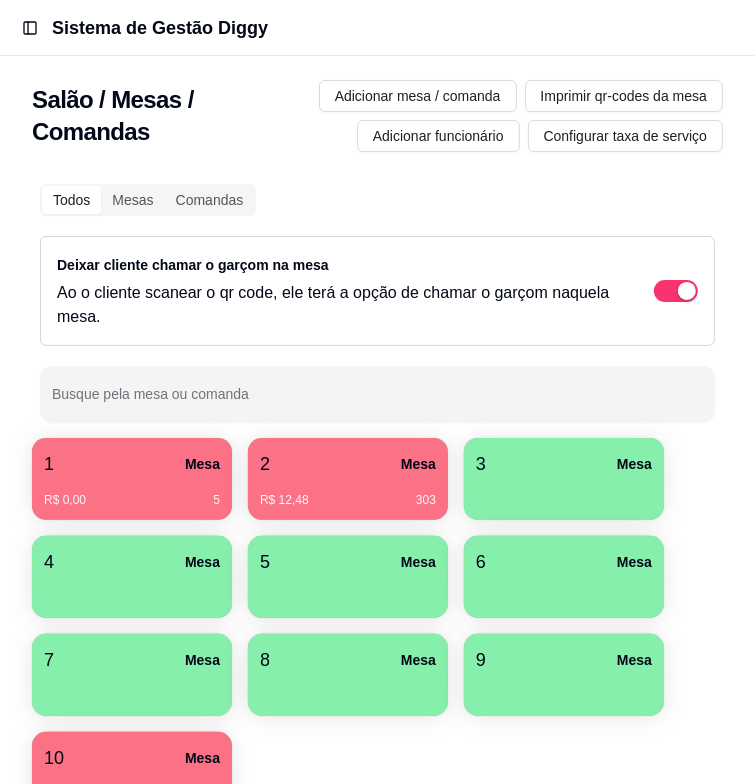 click on "3 Mesa" at bounding box center [564, 464] 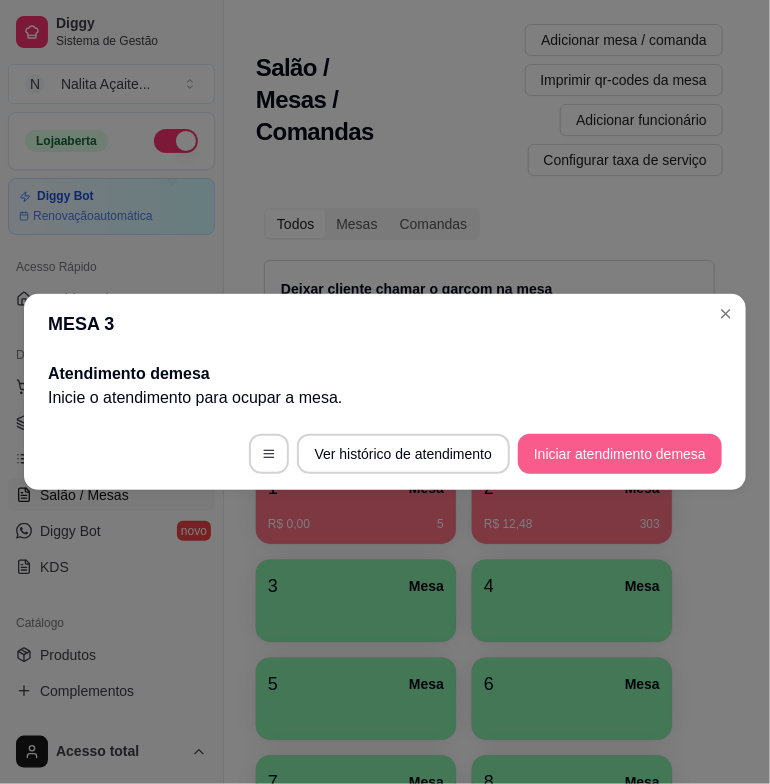click on "Iniciar atendimento de  mesa" at bounding box center [620, 454] 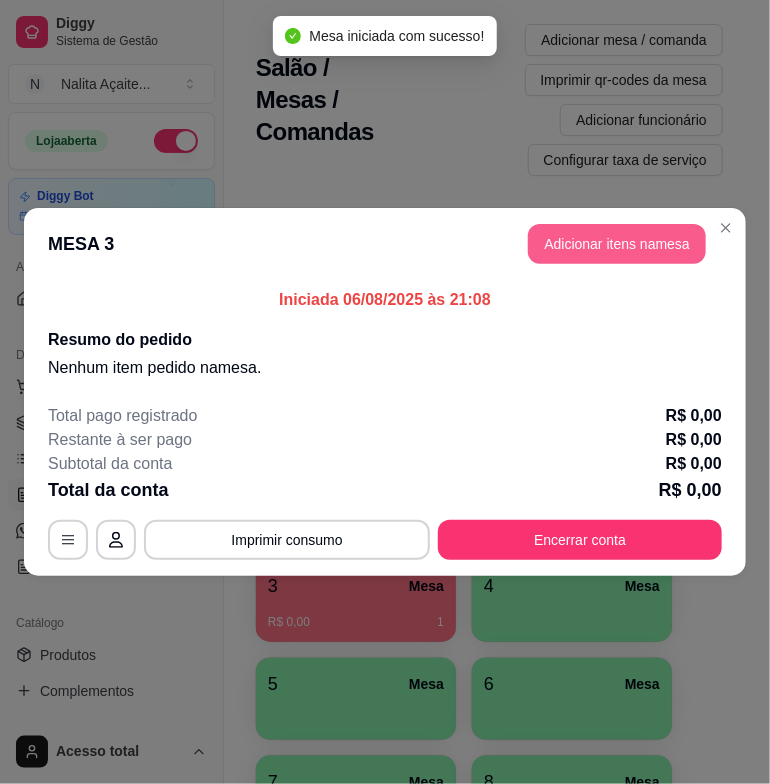 click on "Adicionar itens na  mesa" at bounding box center [617, 244] 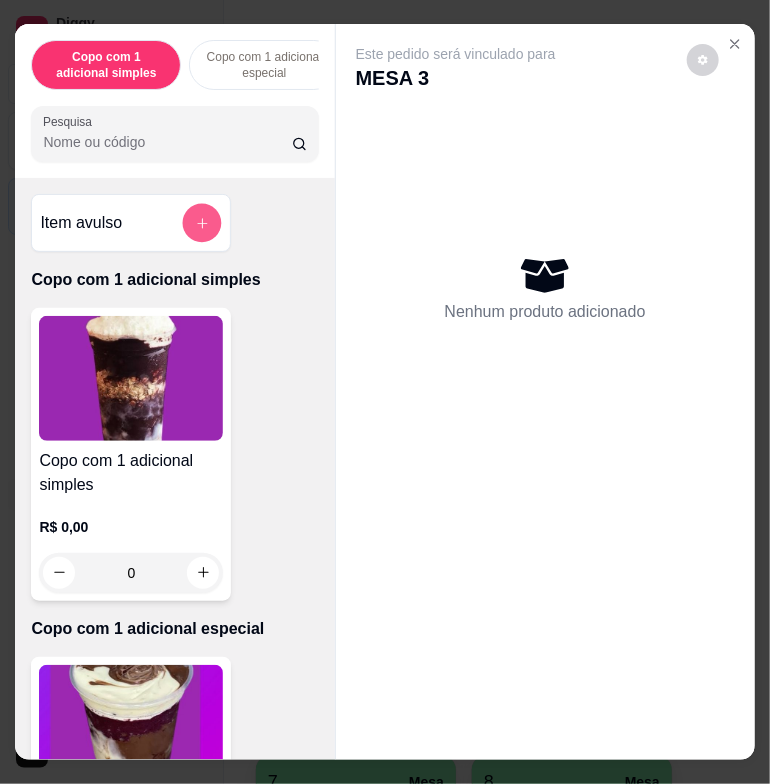 click at bounding box center [202, 222] 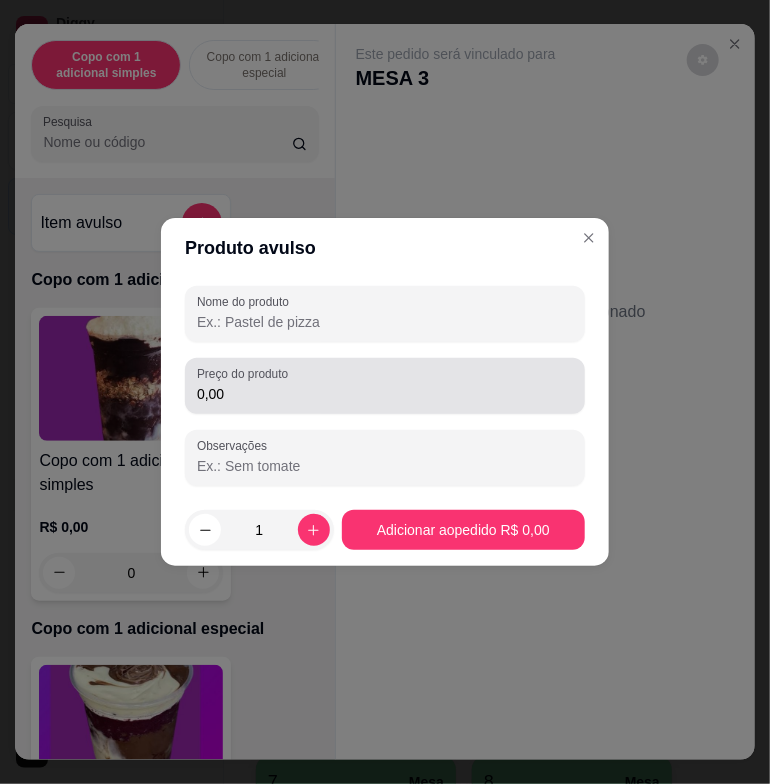 click on "0,00" at bounding box center [385, 386] 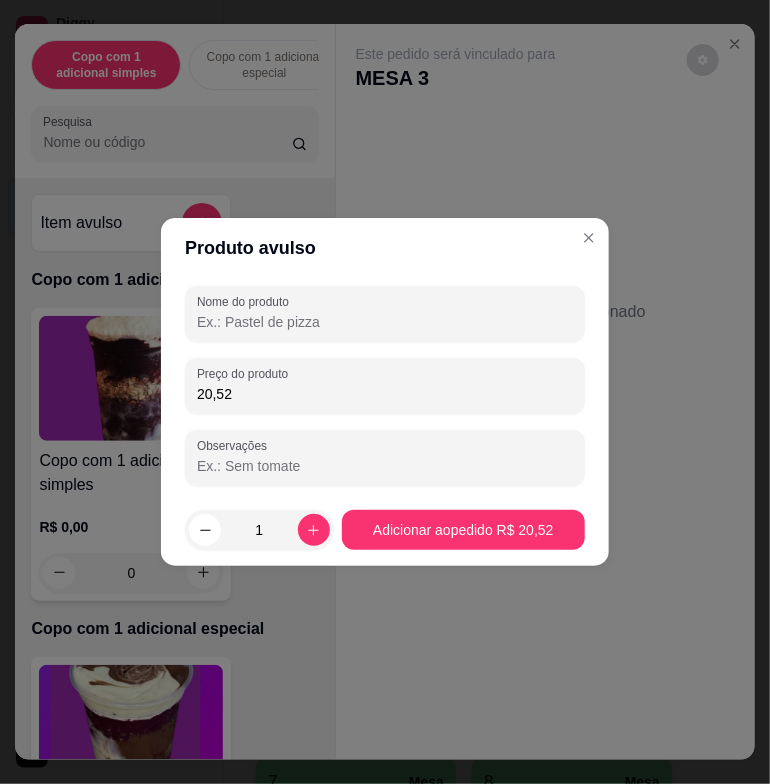 type on "20,52" 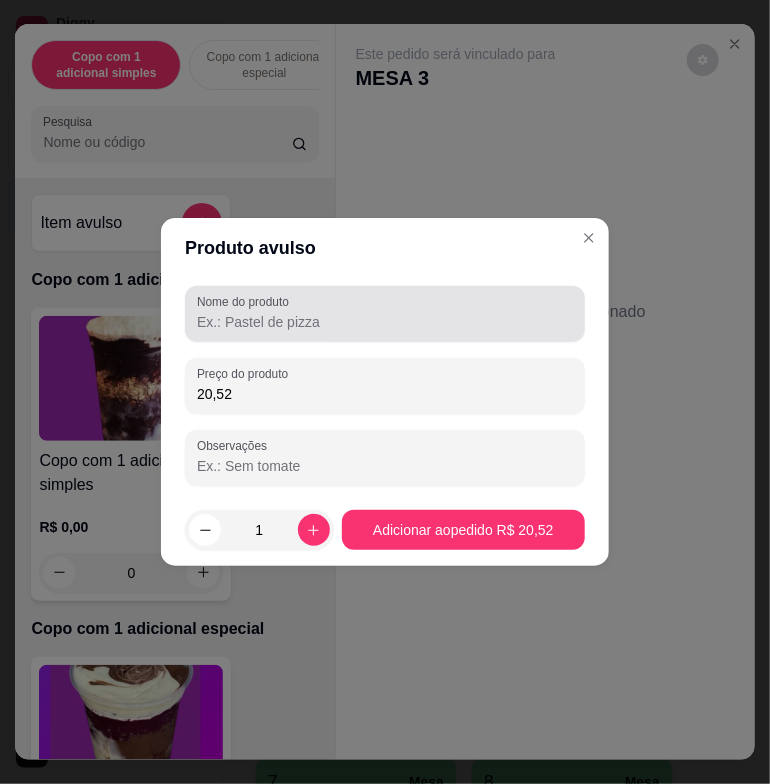 click at bounding box center (385, 314) 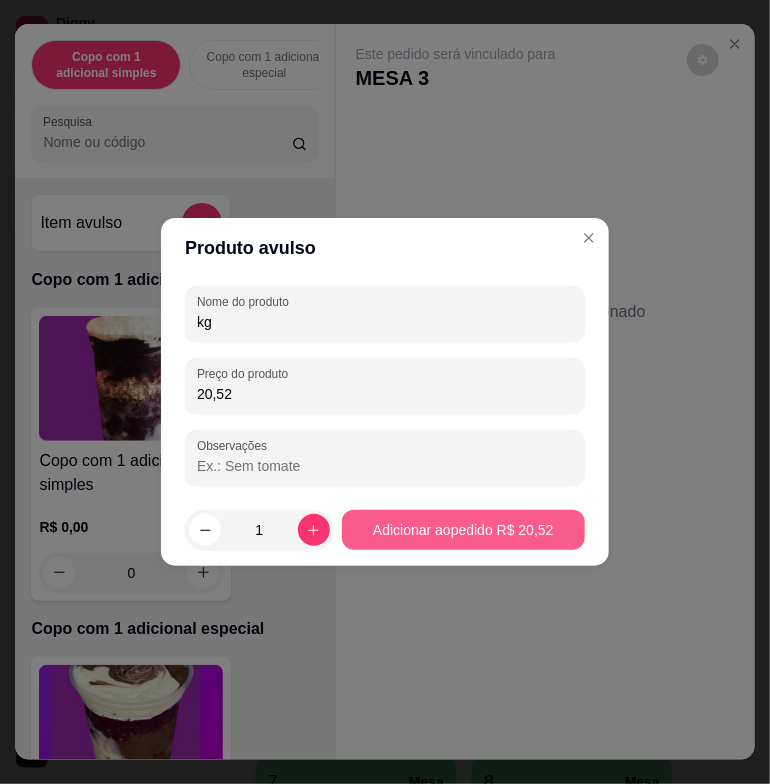 type on "kg" 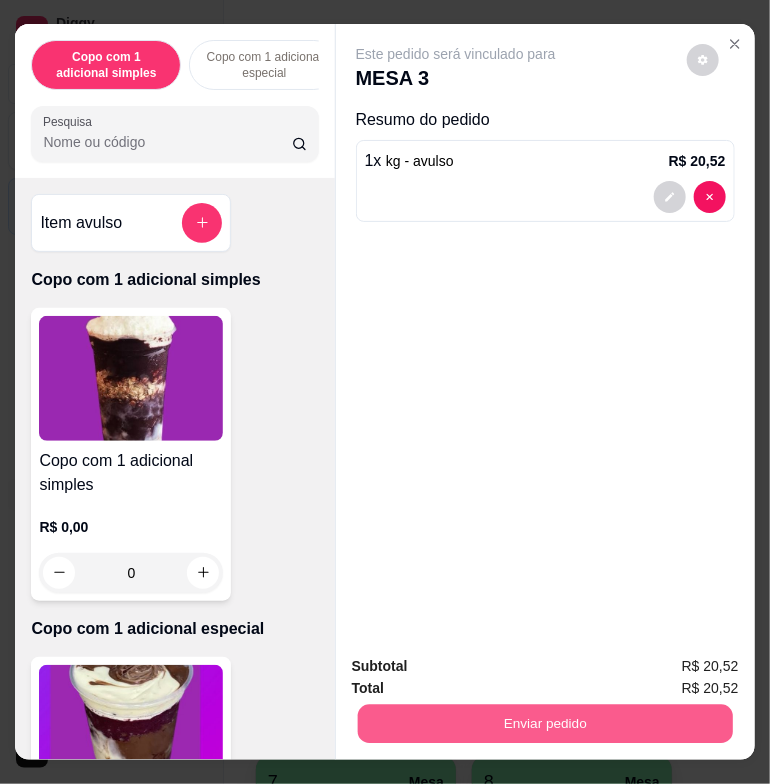click on "Enviar pedido" at bounding box center [544, 724] 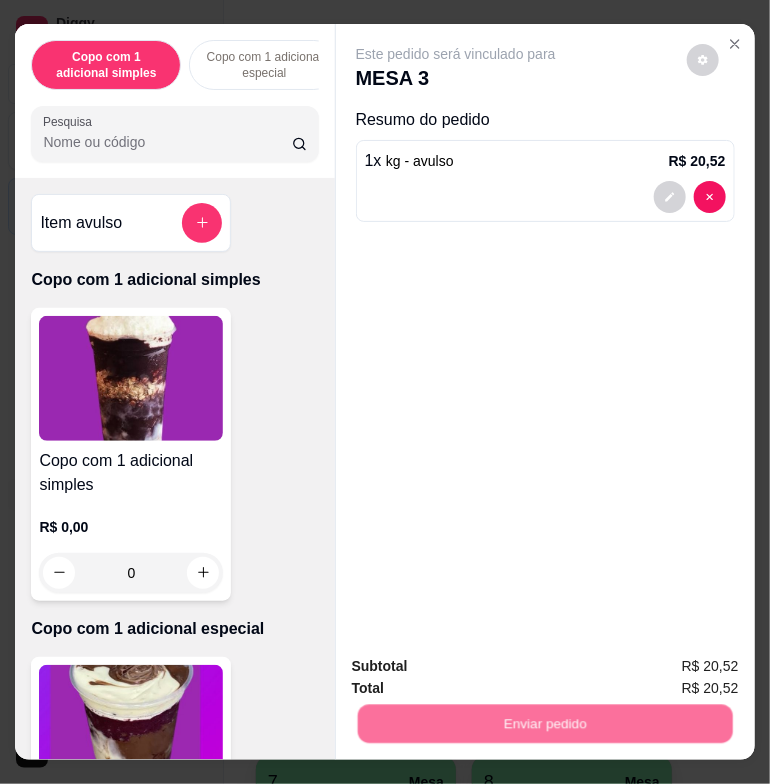 click on "Não registrar e enviar pedido" at bounding box center [476, 668] 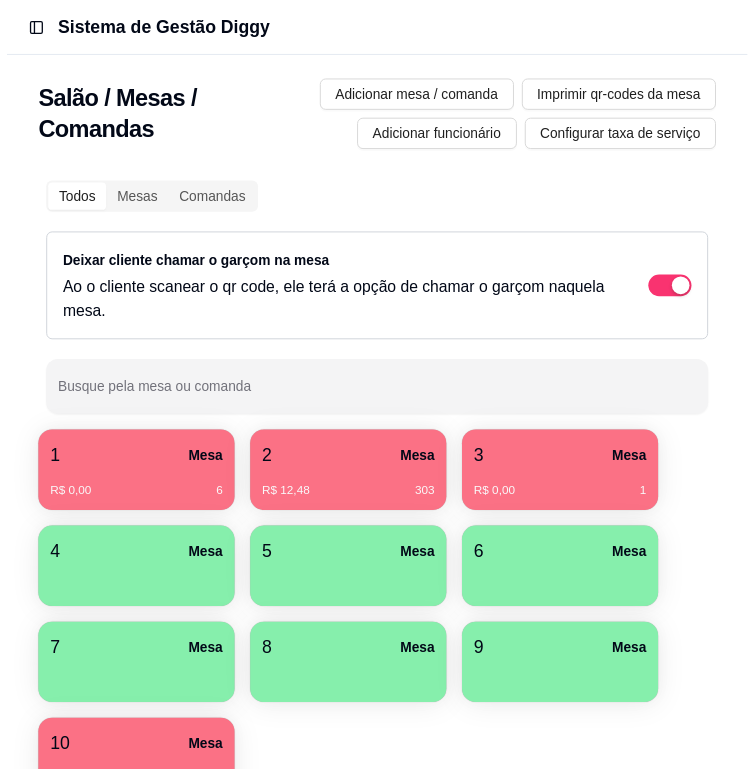 scroll, scrollTop: 500, scrollLeft: 0, axis: vertical 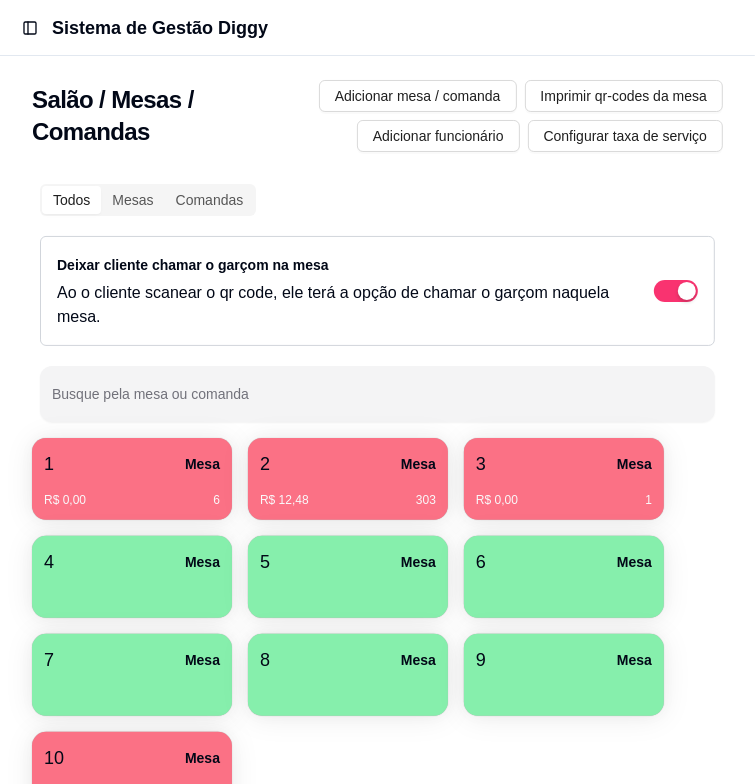 click on "Controle de caixa" at bounding box center (0, 0) 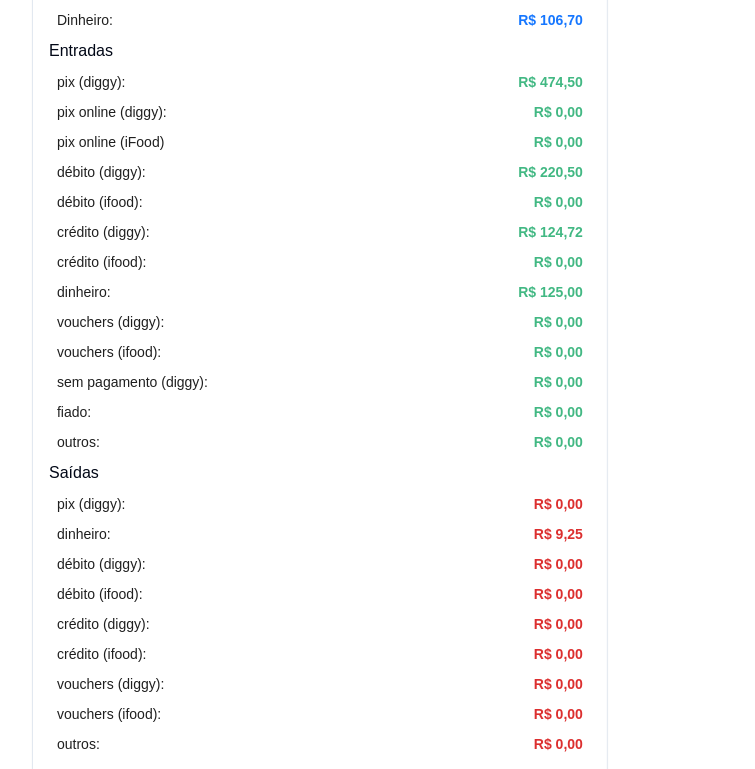 scroll, scrollTop: 500, scrollLeft: 0, axis: vertical 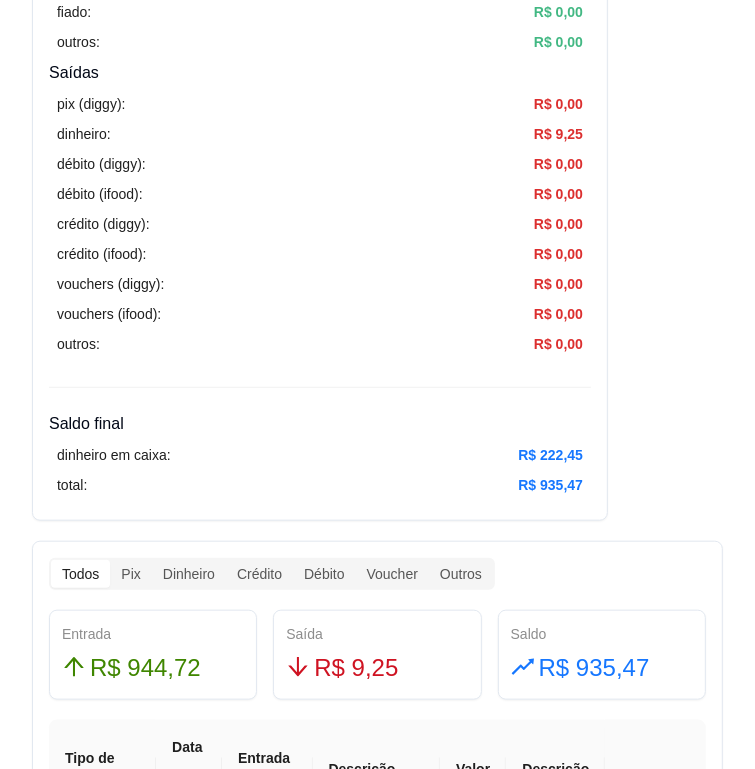 click on "Salão / Mesas" at bounding box center (0, 0) 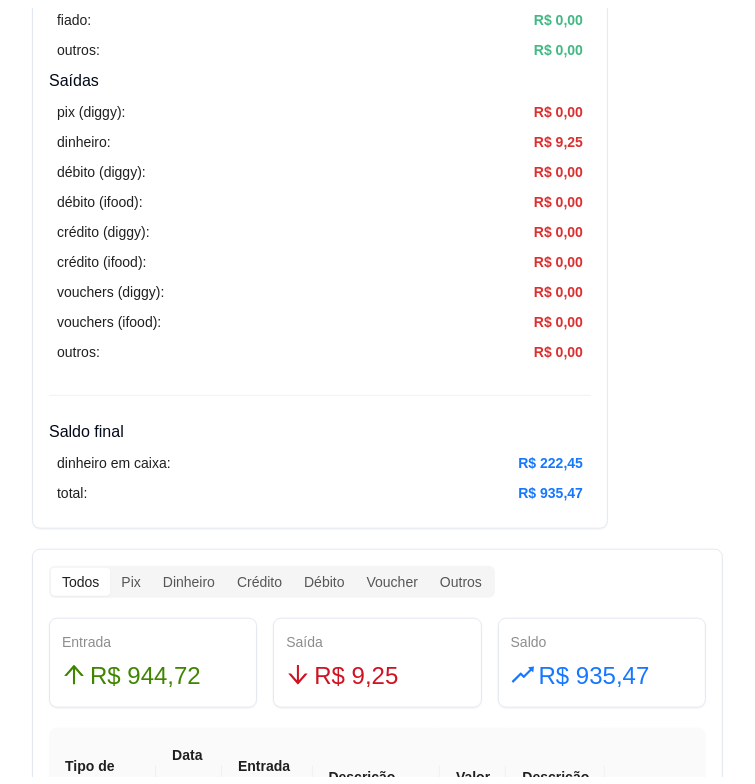 scroll, scrollTop: 0, scrollLeft: 0, axis: both 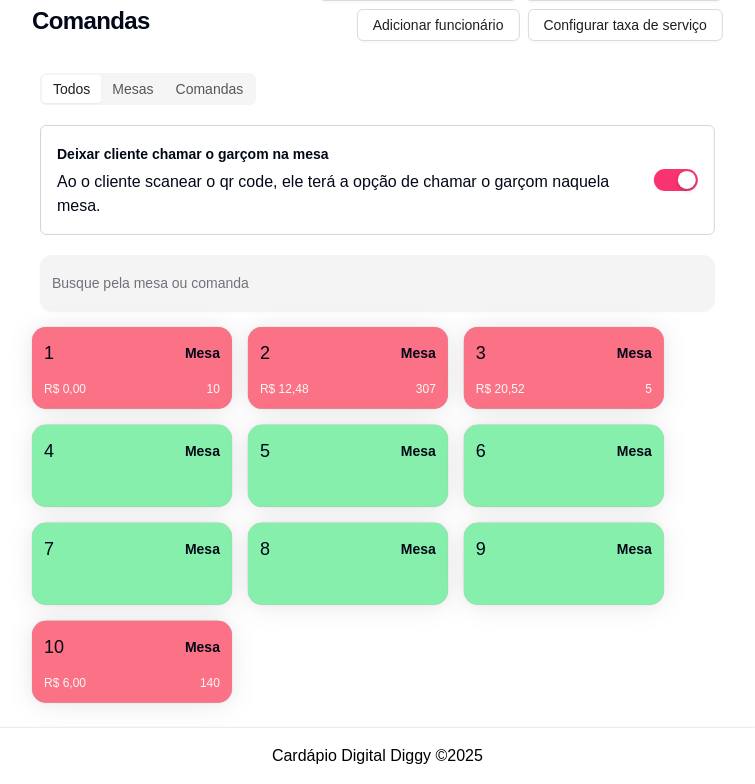click on "R$ [PRICE] [NUMBER]" at bounding box center [564, 382] 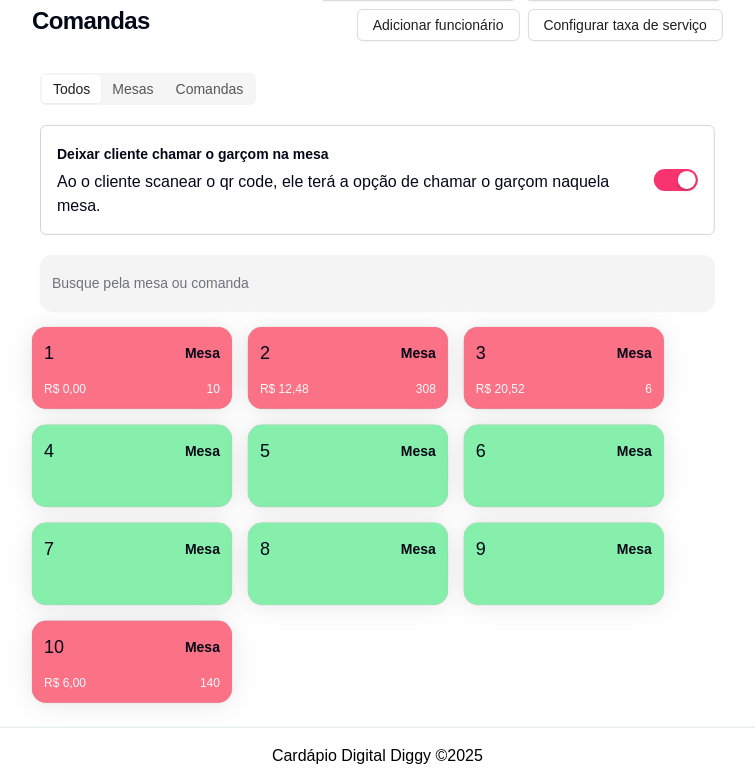 click on "R$ [PRICE] [NUMBER]" at bounding box center (348, 382) 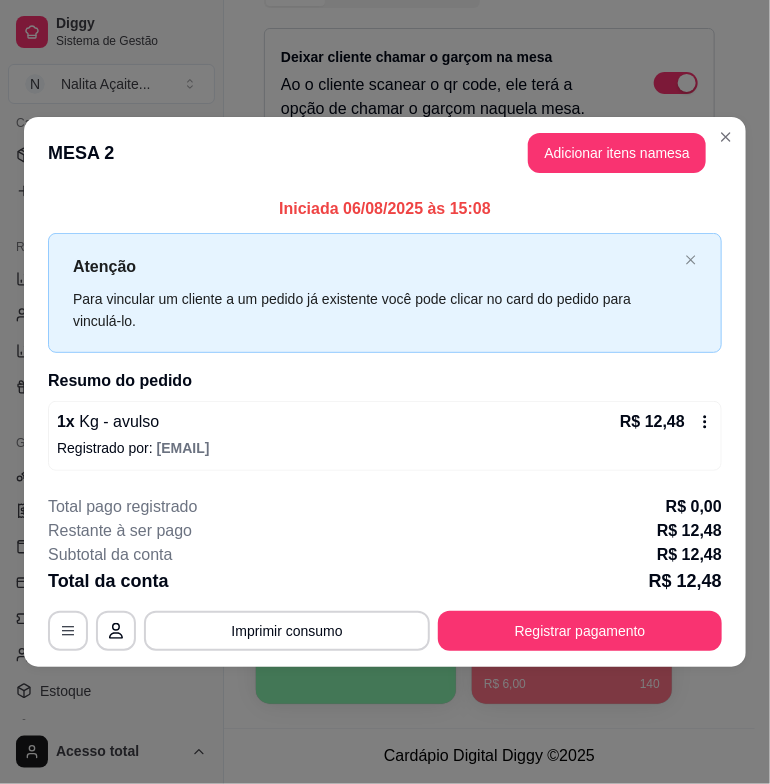 click on "MESA 2 Adicionar itens na  mesa" at bounding box center (385, 153) 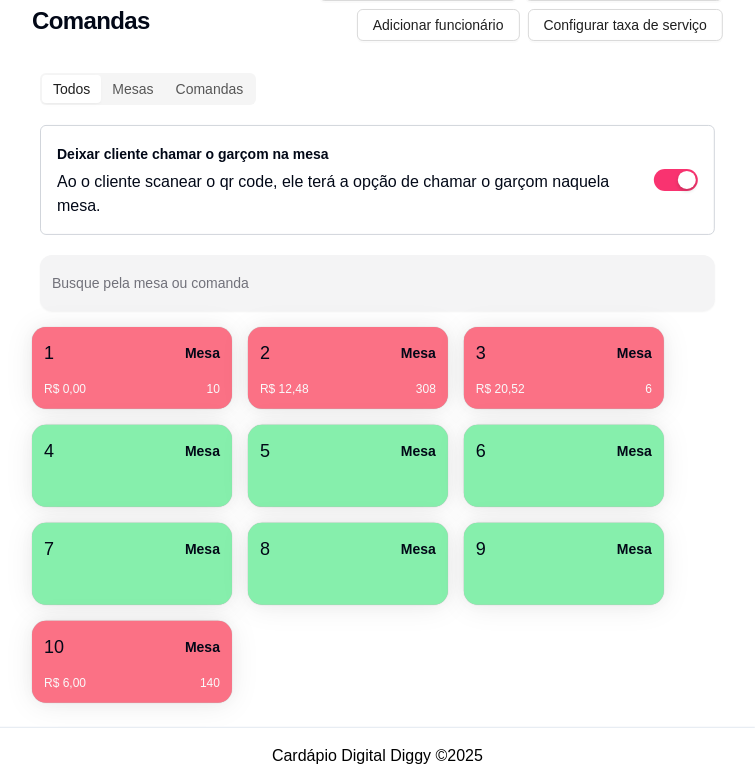 click on "[NUMBER] Mesa R$ [PRICE] [NUMBER]" at bounding box center (132, 368) 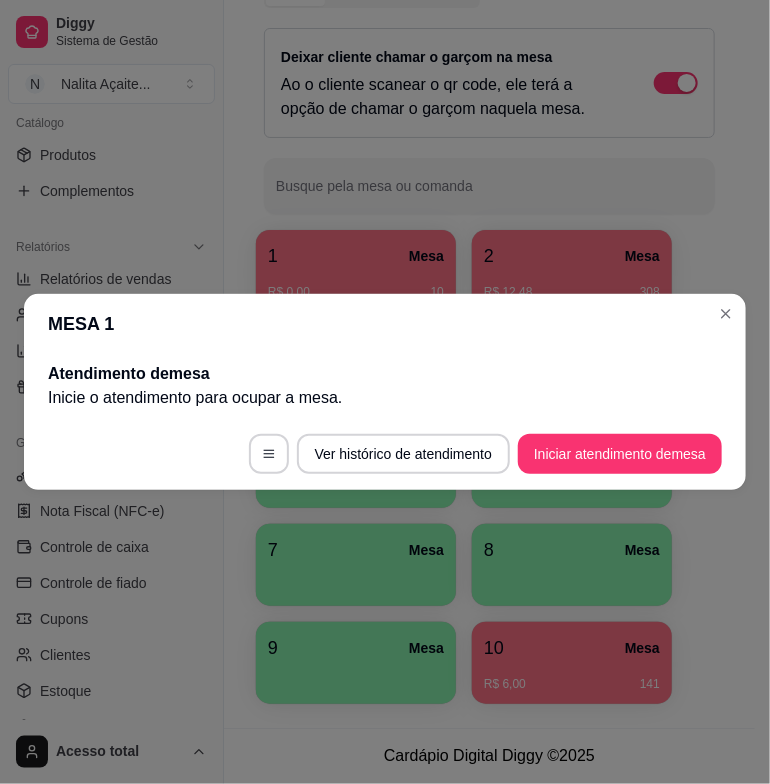 click on "MESA 1" at bounding box center [385, 324] 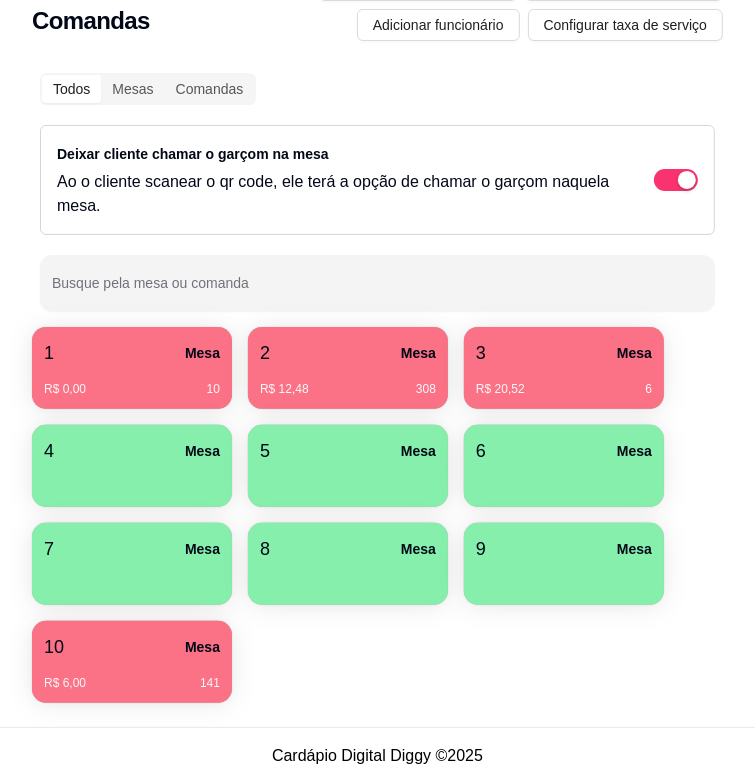 click on "Controle de caixa" at bounding box center [0, 0] 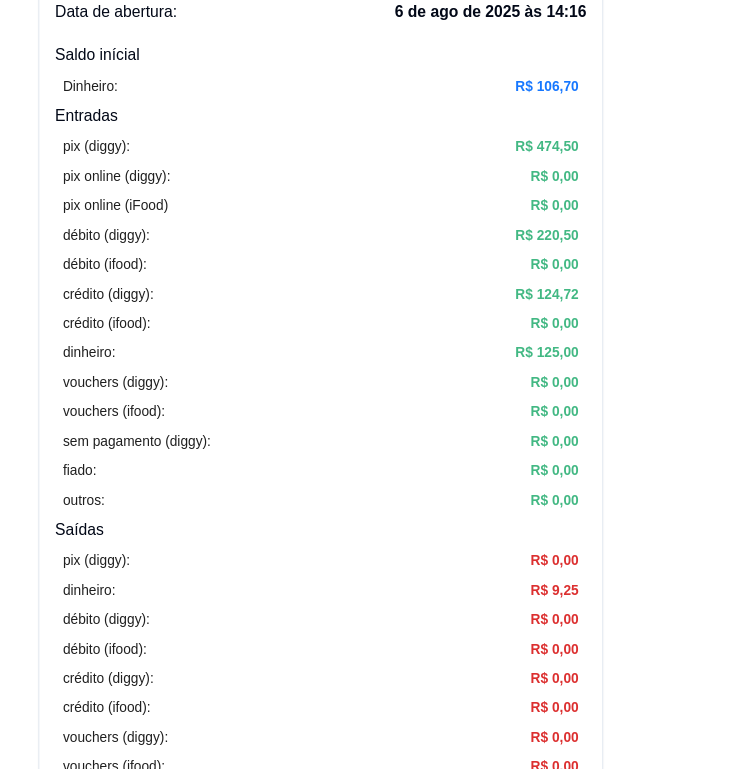 scroll, scrollTop: 0, scrollLeft: 0, axis: both 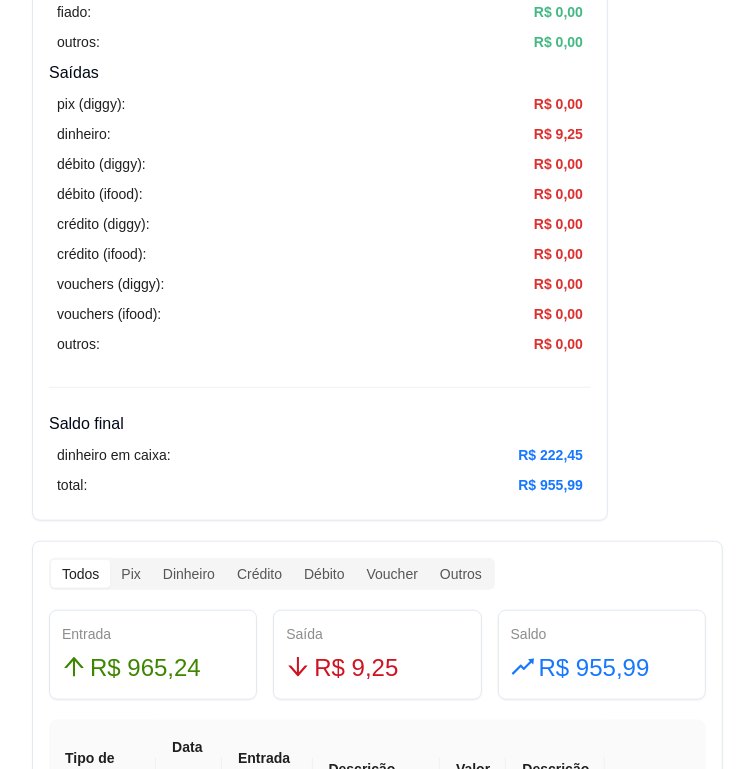 click on "Salão / Mesas" at bounding box center [0, 0] 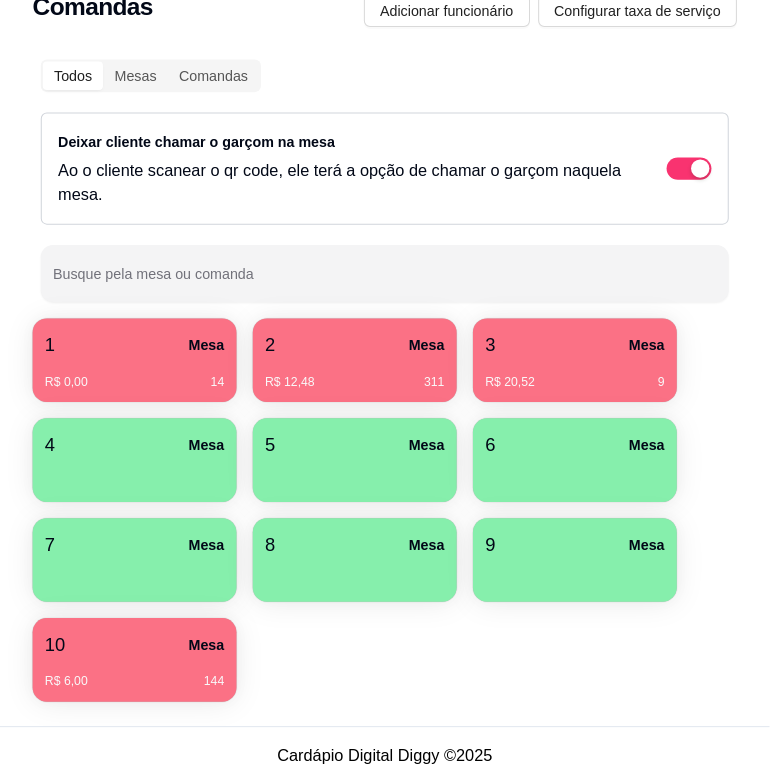 scroll, scrollTop: 0, scrollLeft: 0, axis: both 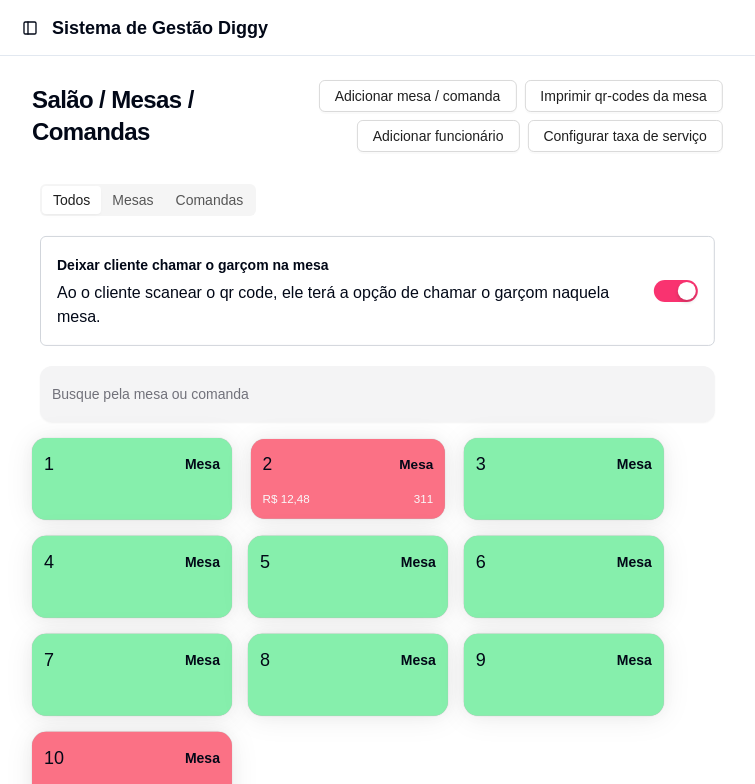 click on "2 Mesa R$ 12,48 311" at bounding box center [348, 479] 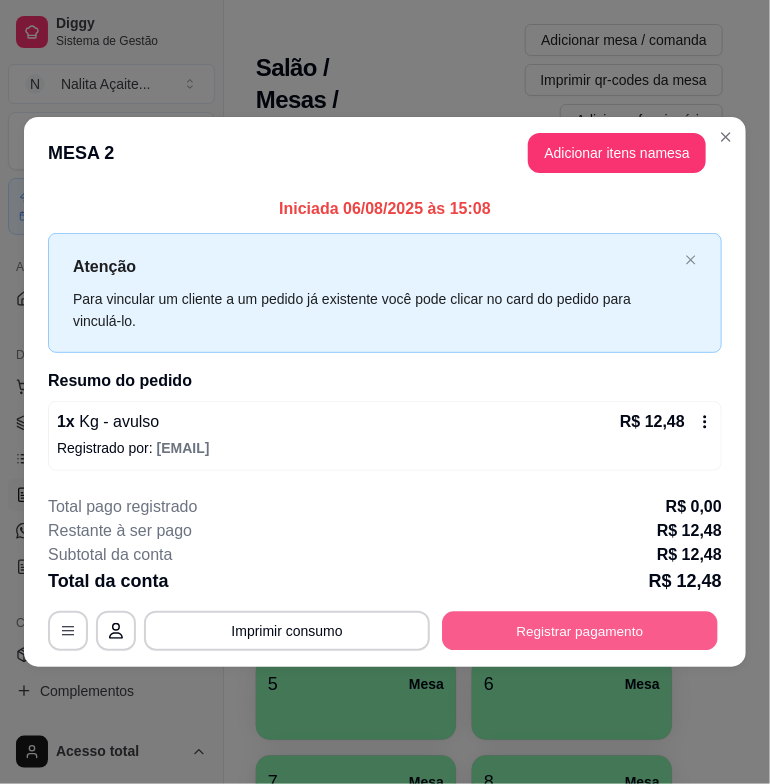 click on "Registrar pagamento" at bounding box center (579, 630) 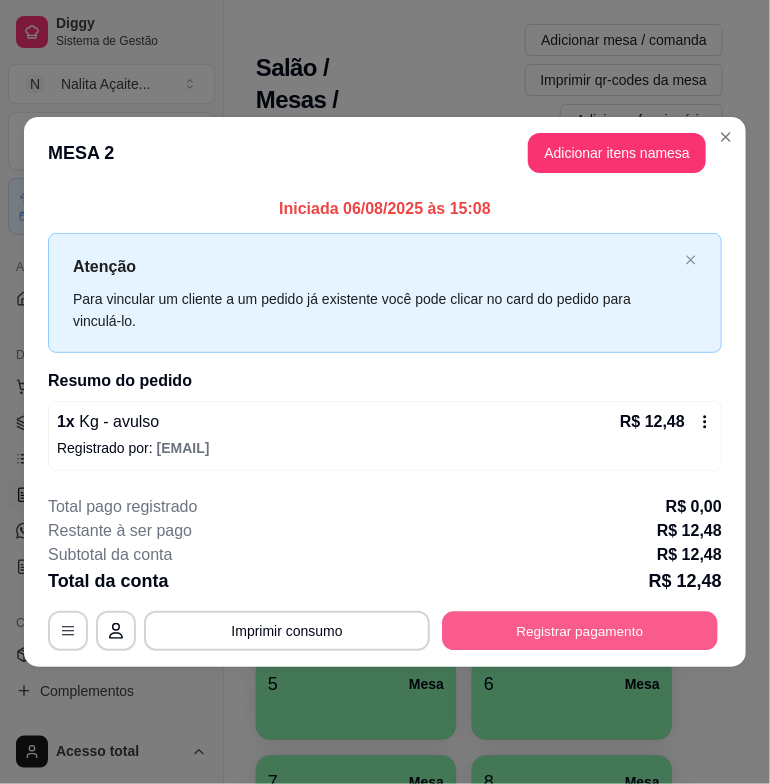 click on "Registrar pagamento" at bounding box center (579, 630) 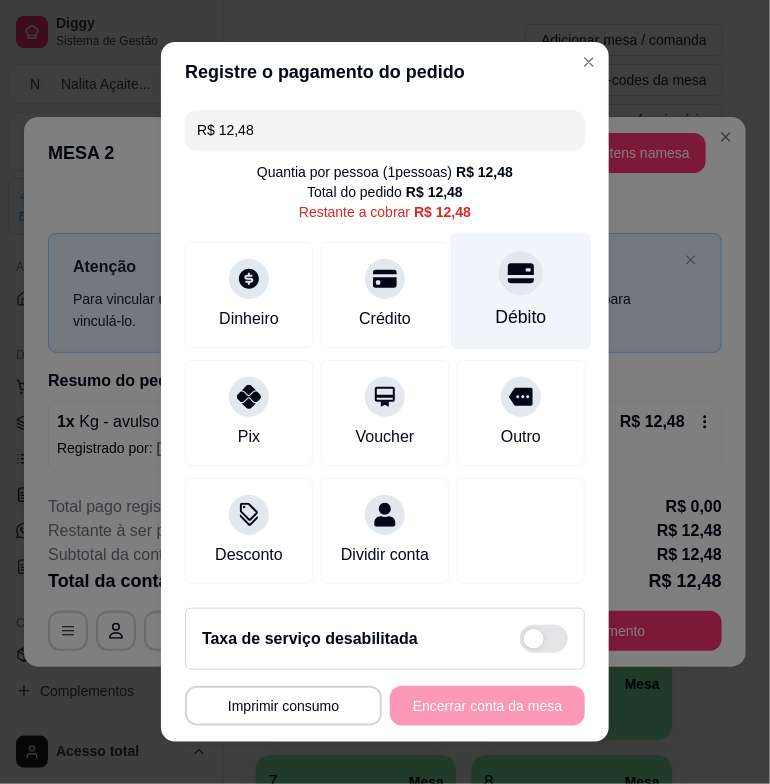 click on "Débito" at bounding box center (521, 291) 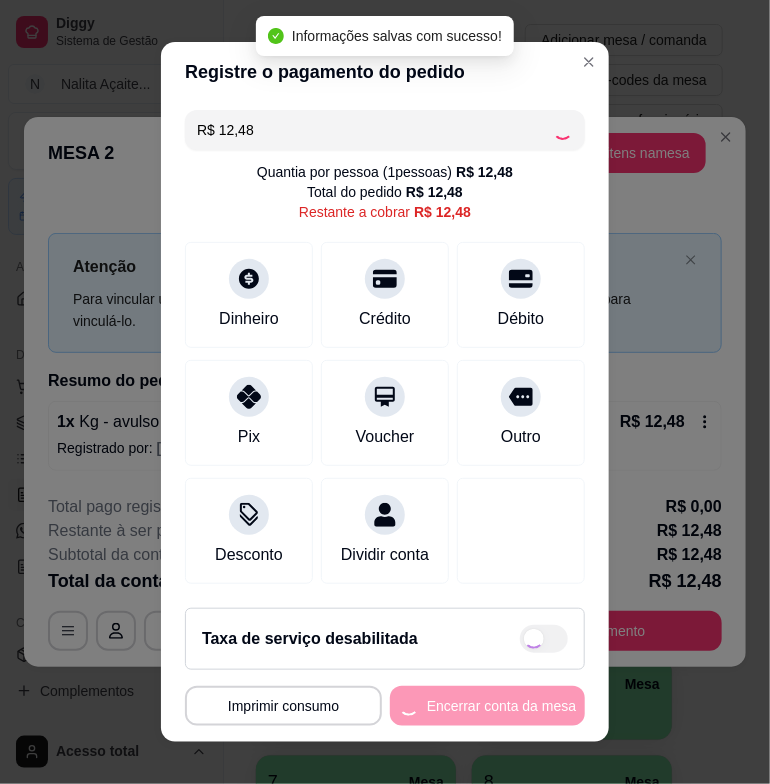 type on "R$ 0,00" 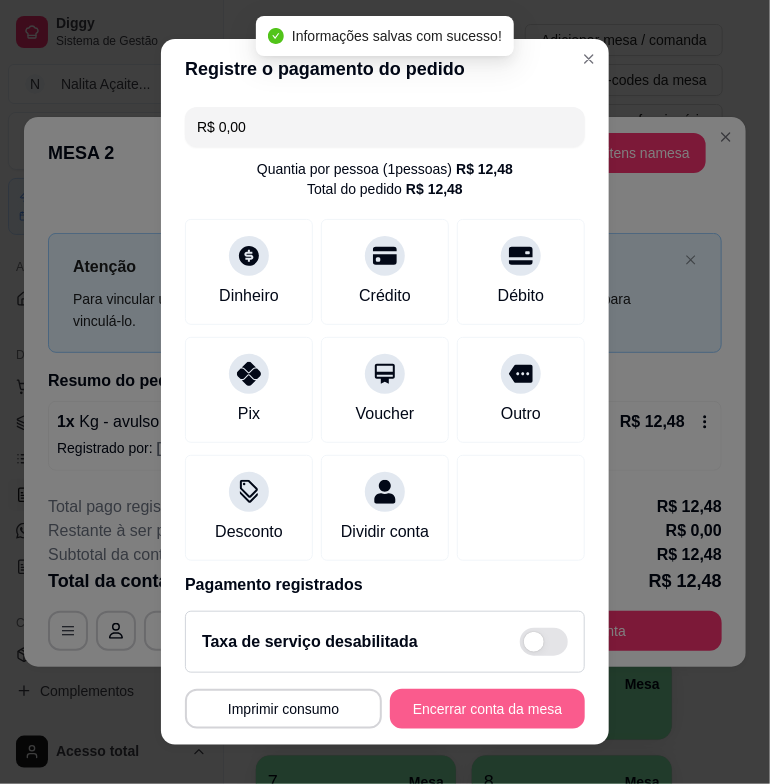 click on "Encerrar conta da mesa" at bounding box center (487, 709) 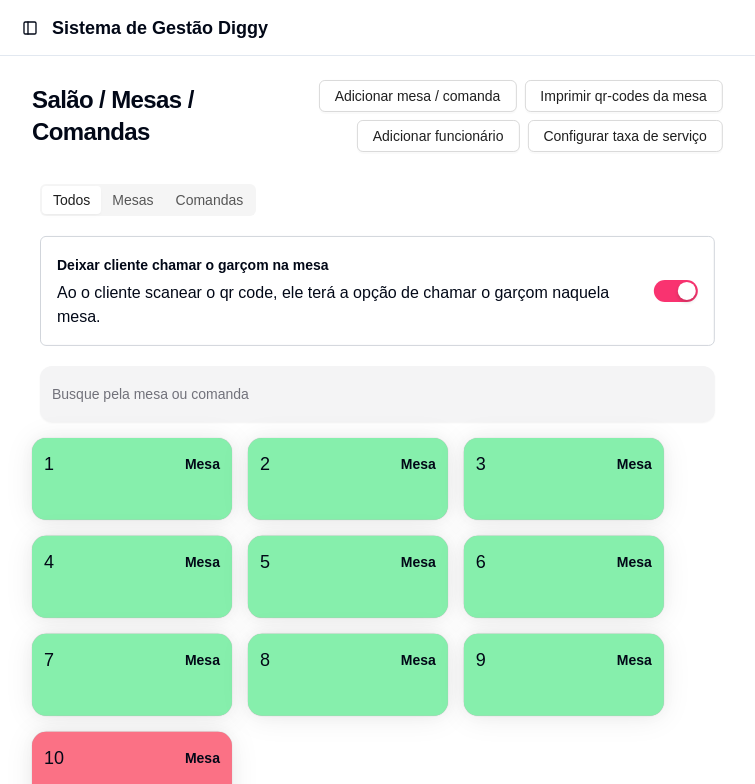 click on "Pedidos balcão (PDV)" at bounding box center (0, 0) 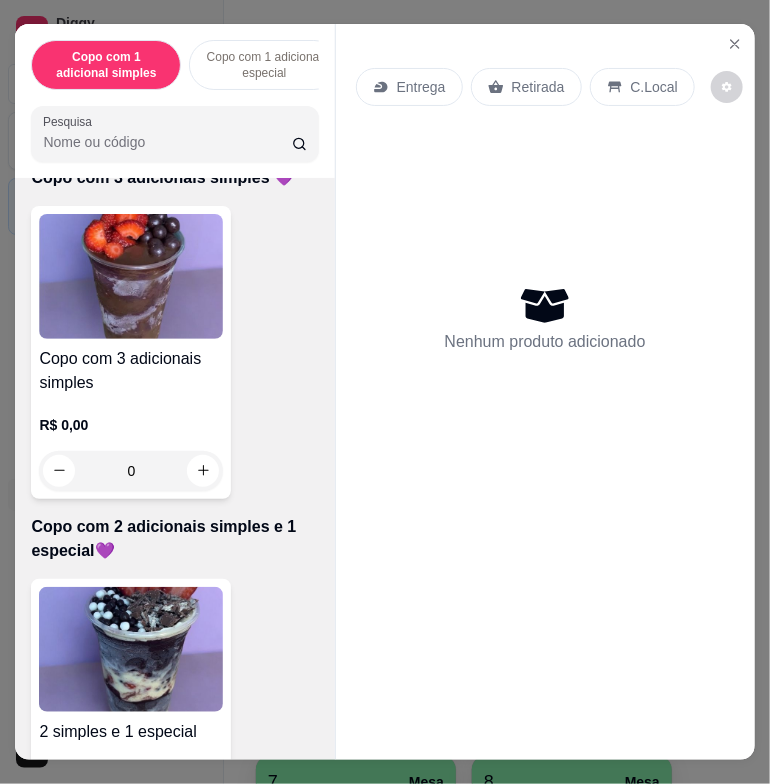 scroll, scrollTop: 900, scrollLeft: 0, axis: vertical 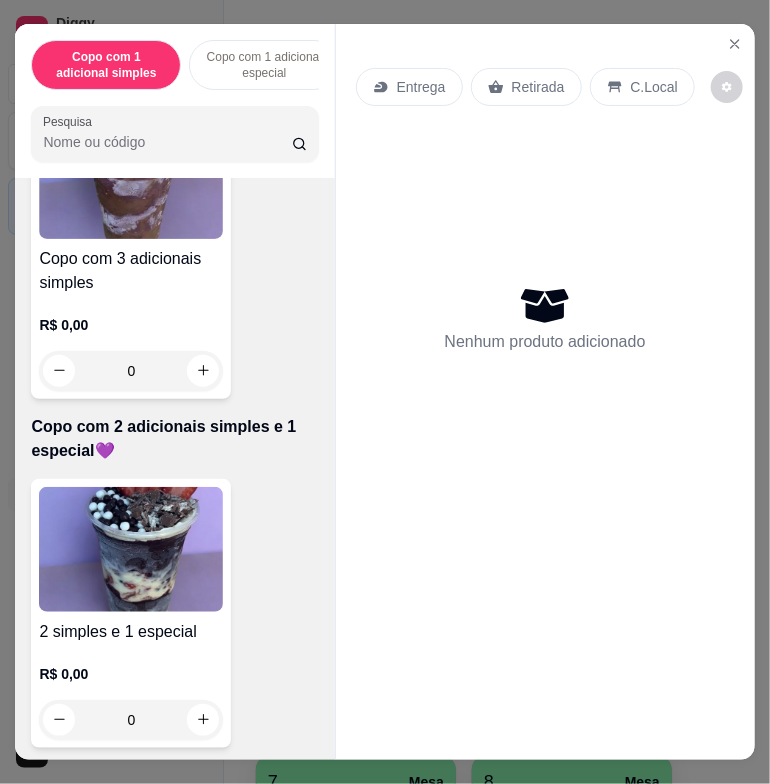 click at bounding box center (131, 549) 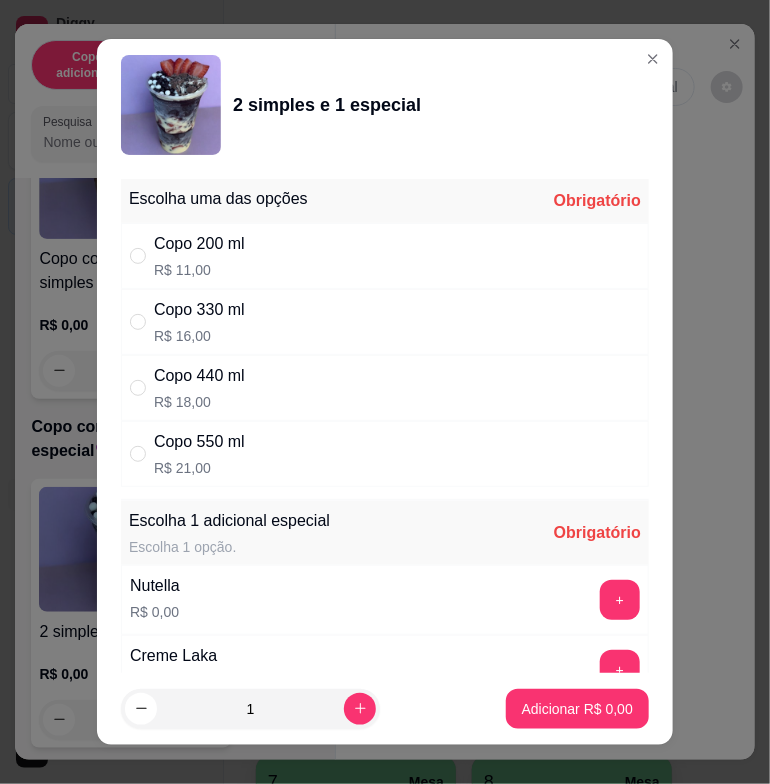 click on "Copo 440 ml  R$ 18,00" at bounding box center (385, 388) 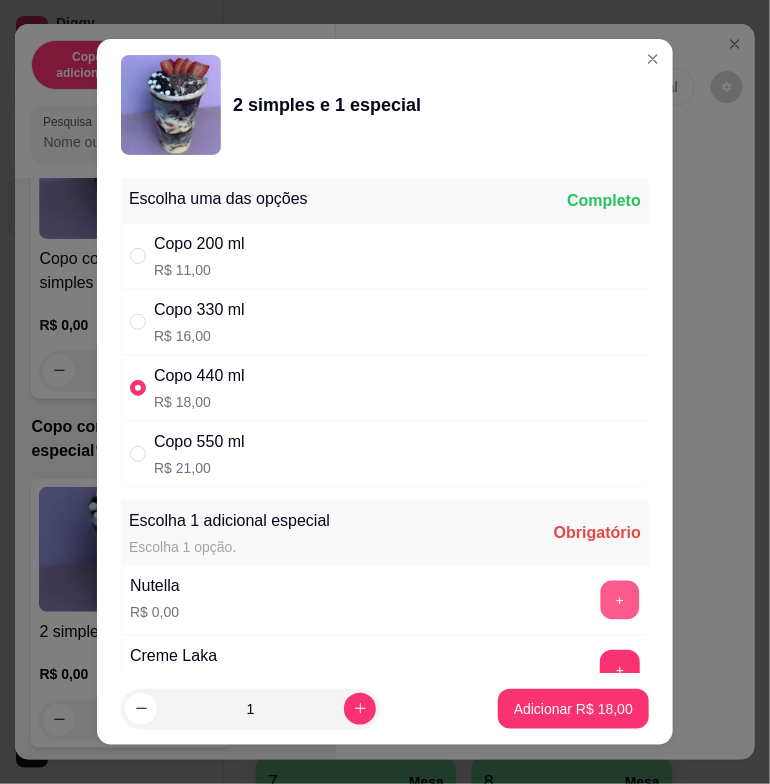 click on "+" at bounding box center [620, 600] 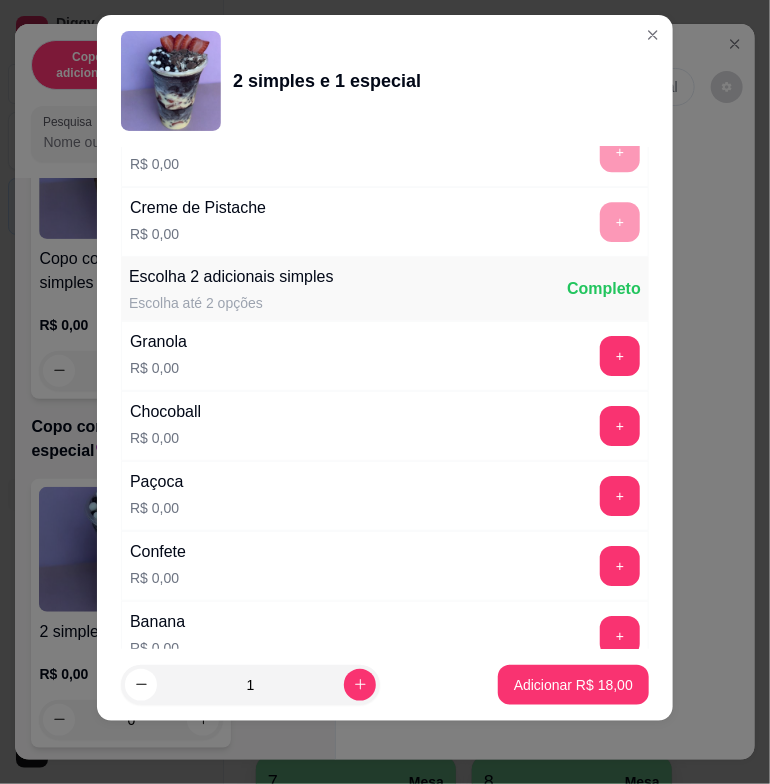 scroll, scrollTop: 1814, scrollLeft: 0, axis: vertical 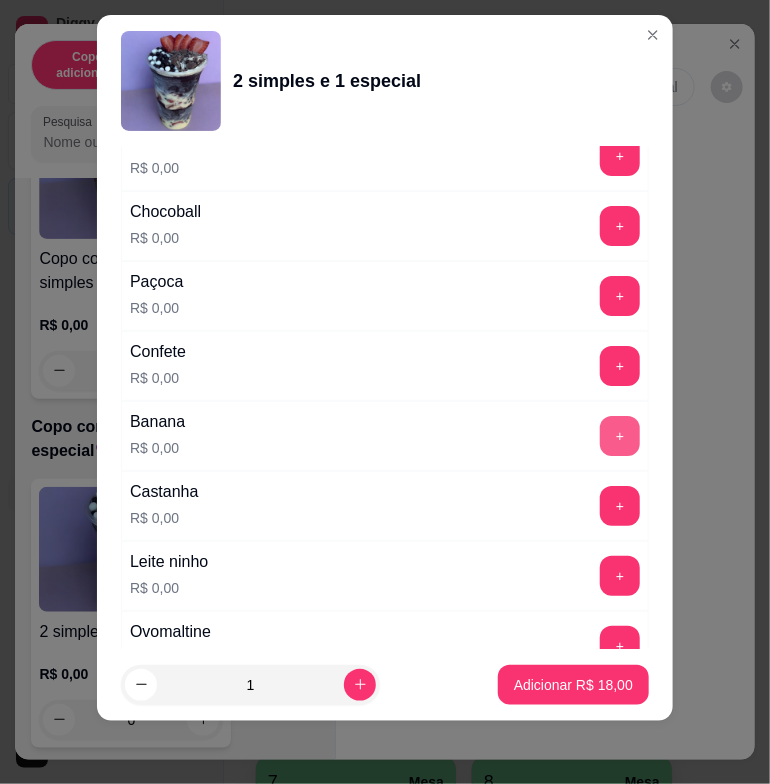click on "+" at bounding box center [620, 436] 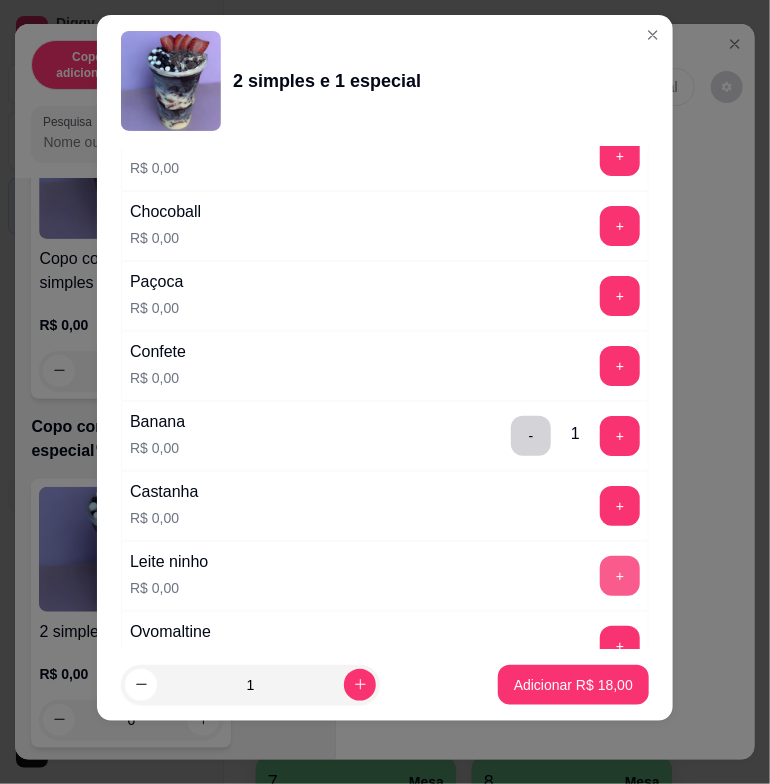 click on "+" at bounding box center (620, 576) 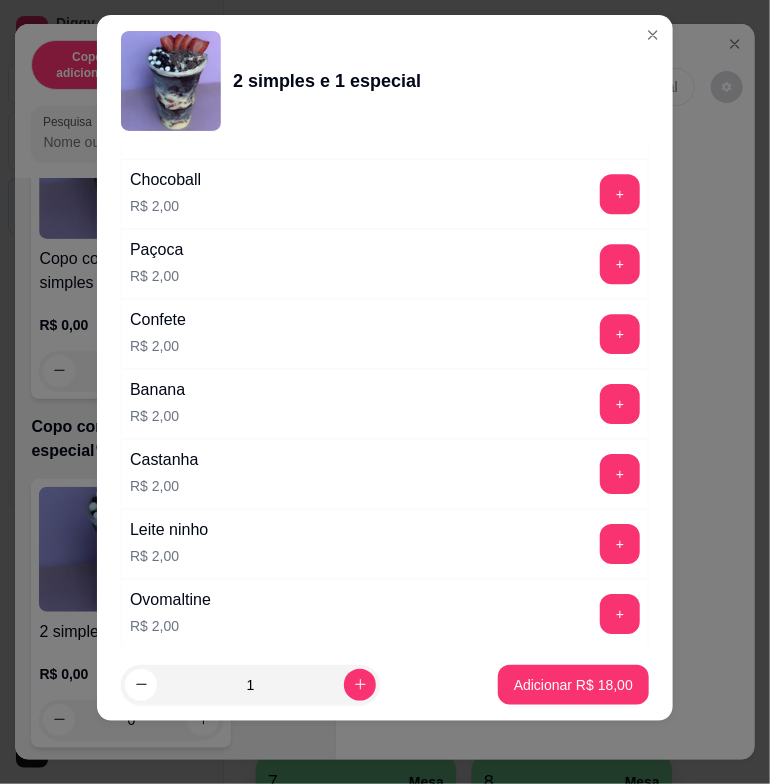 scroll, scrollTop: 3744, scrollLeft: 0, axis: vertical 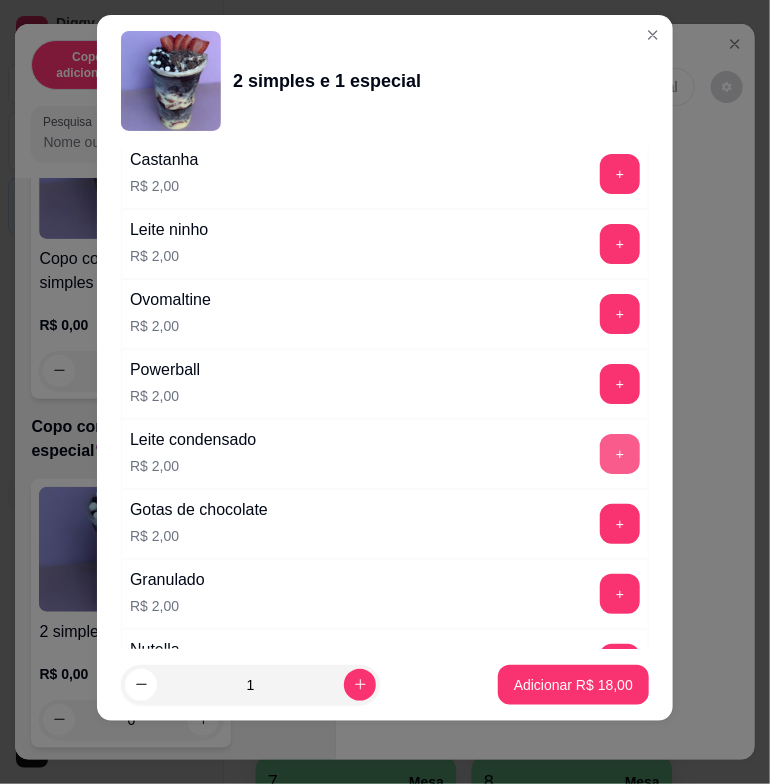 click on "+" at bounding box center (620, 454) 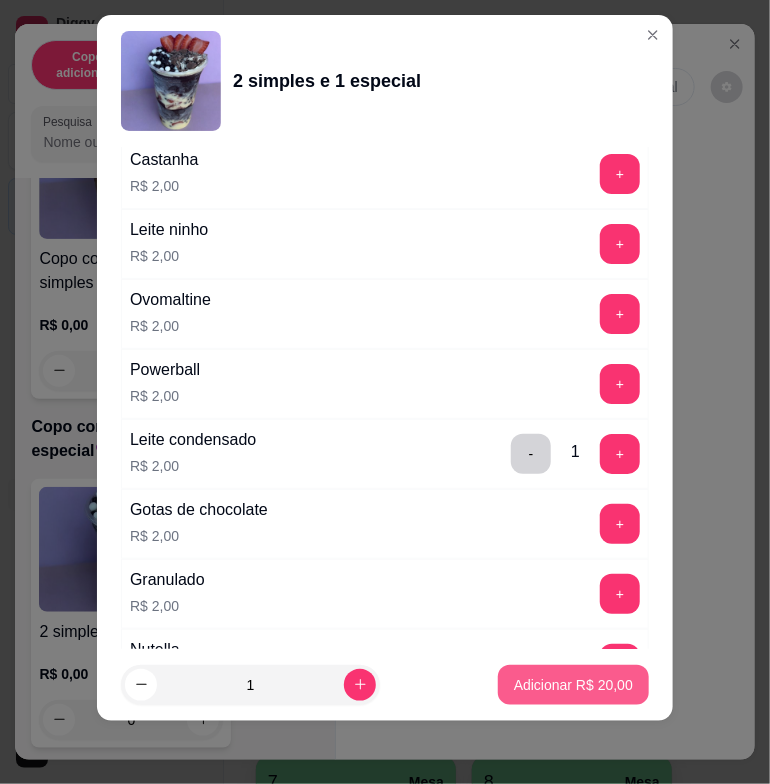 click on "Adicionar   R$ 20,00" at bounding box center (573, 685) 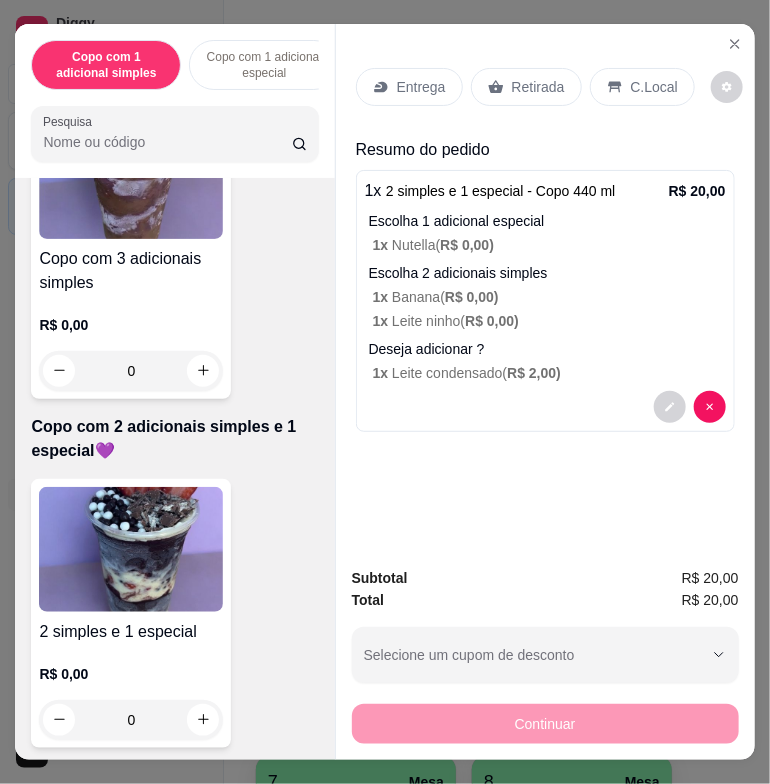 click at bounding box center (131, 549) 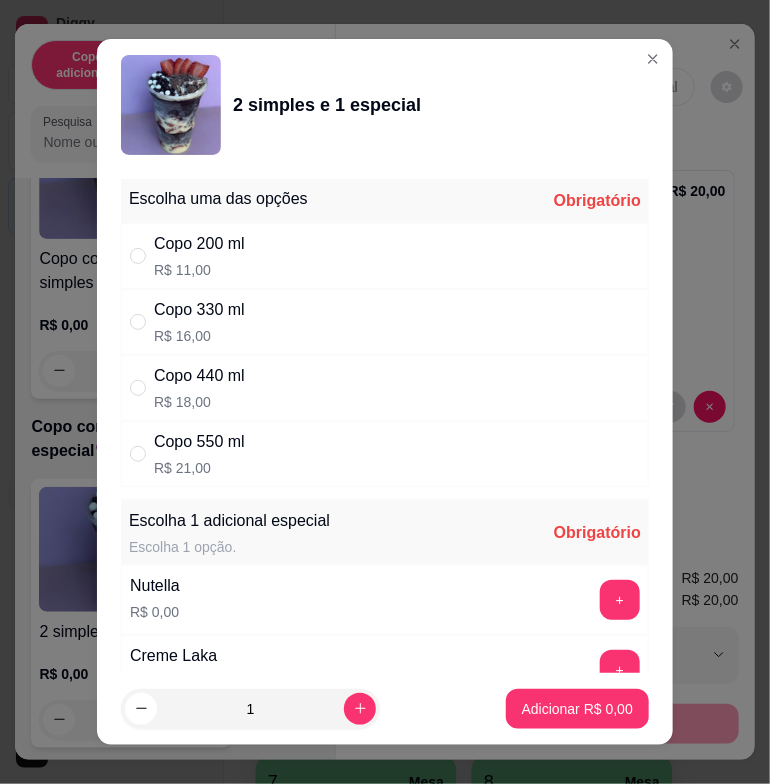 click on "Copo 330 ml R$ 16,00" at bounding box center [385, 322] 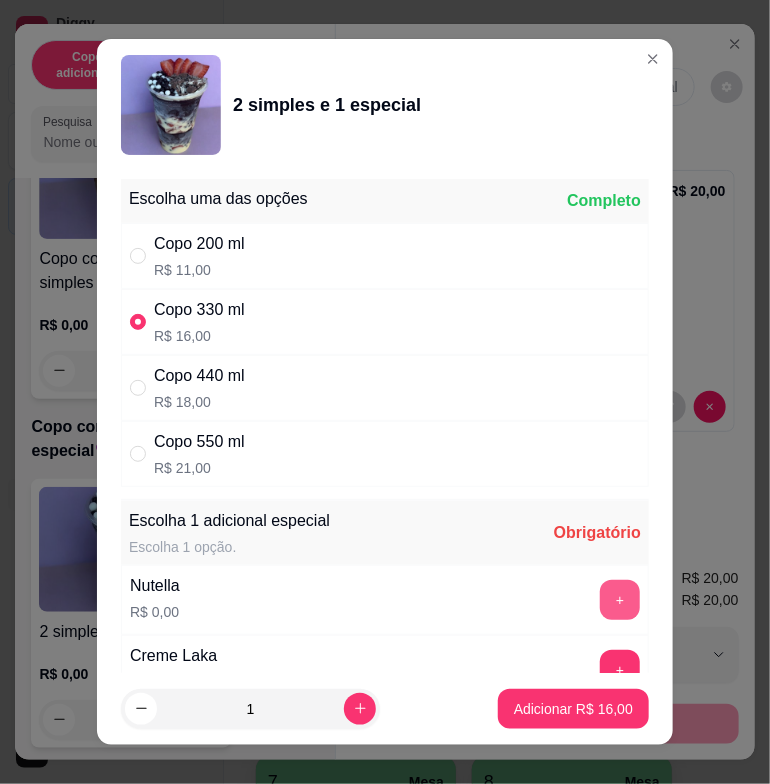 click on "+" at bounding box center (620, 600) 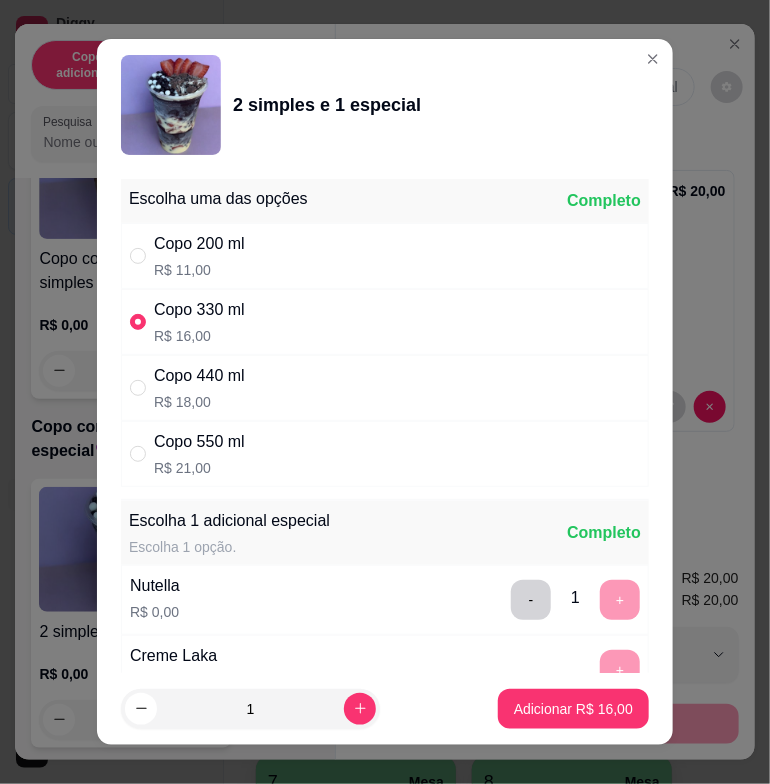 scroll, scrollTop: 1714, scrollLeft: 0, axis: vertical 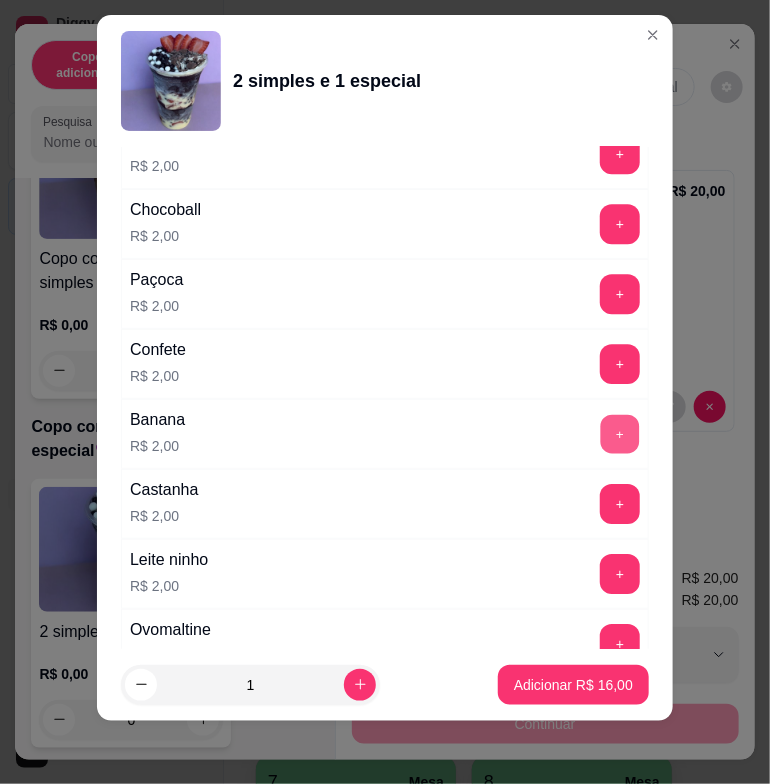 click on "+" at bounding box center [620, 434] 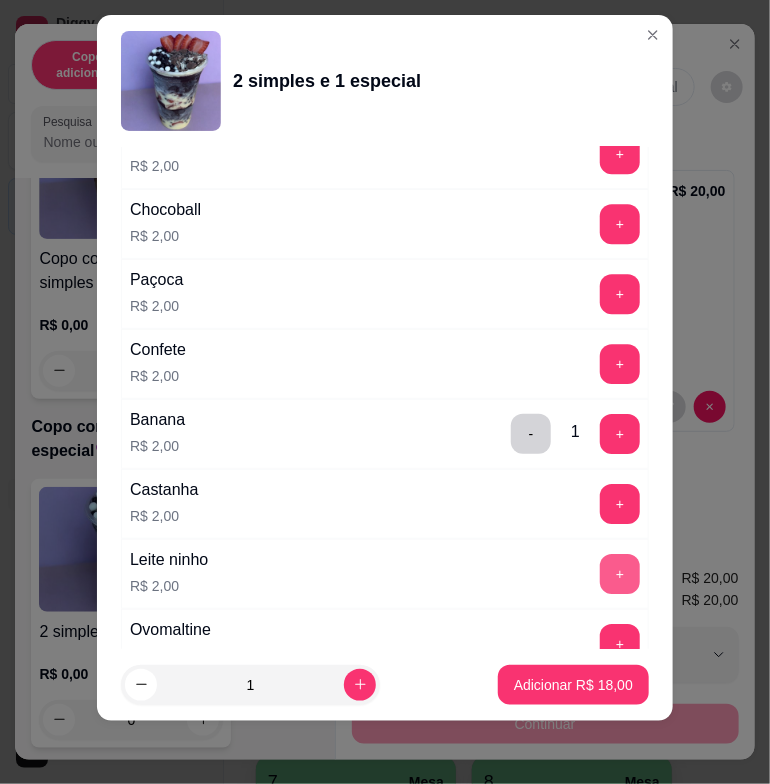 click on "+" at bounding box center (620, 574) 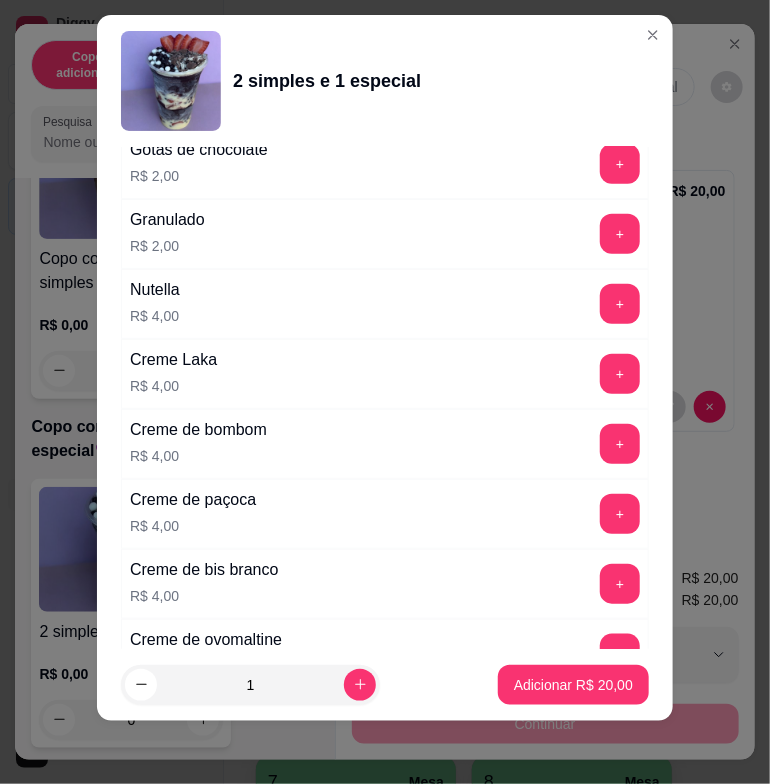 scroll, scrollTop: 3804, scrollLeft: 0, axis: vertical 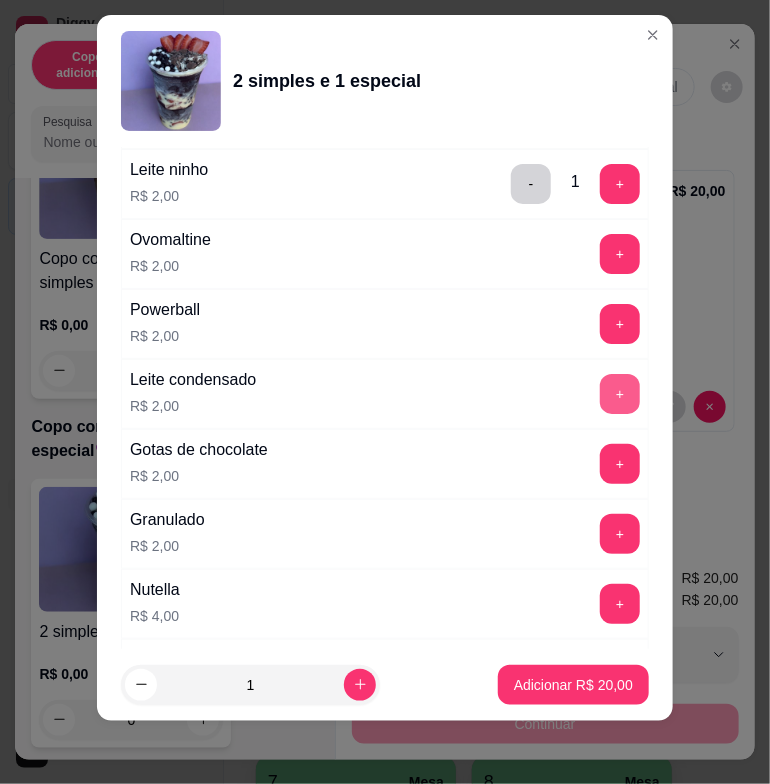 click on "+" at bounding box center (620, 394) 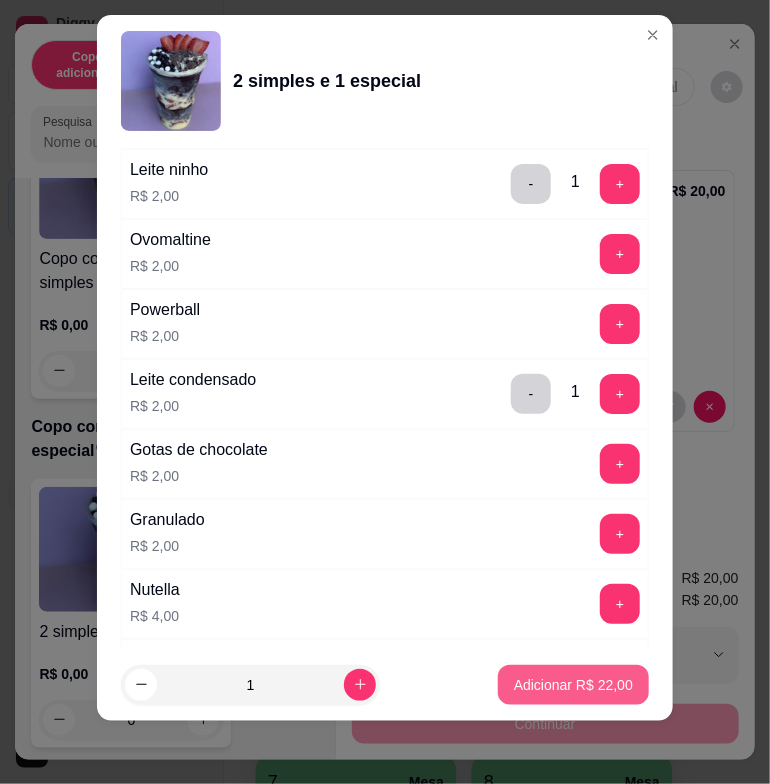 click on "Adicionar   R$ 22,00" at bounding box center [573, 685] 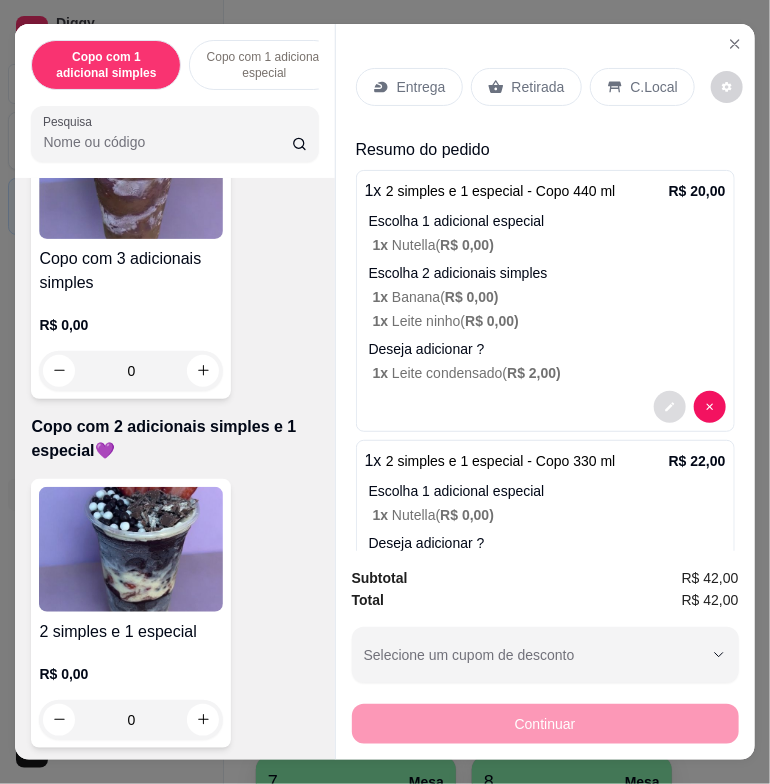 click at bounding box center [670, 407] 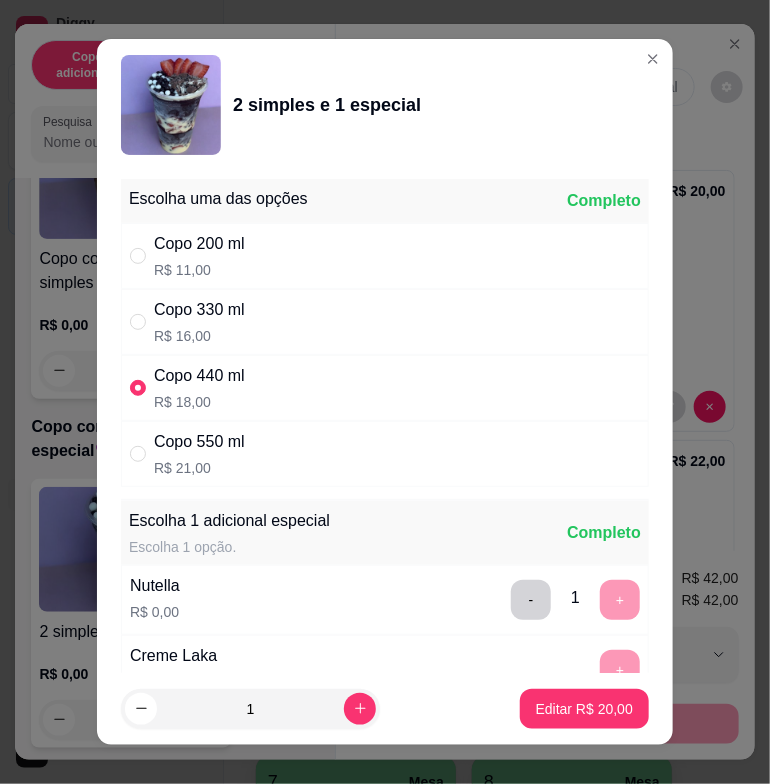 click on "Copo 330 ml" at bounding box center [199, 310] 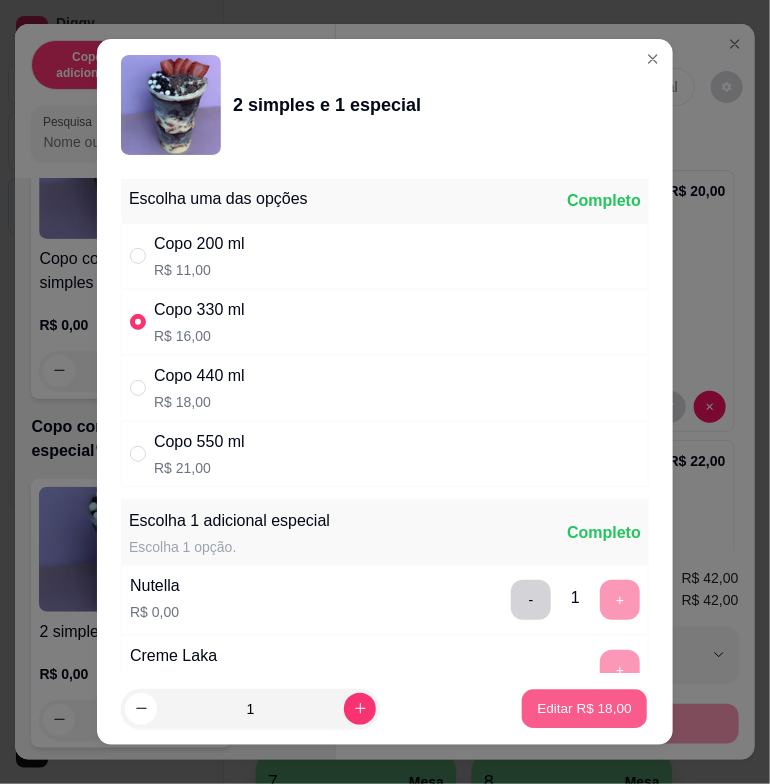 click on "Editar   R$ 18,00" at bounding box center (584, 708) 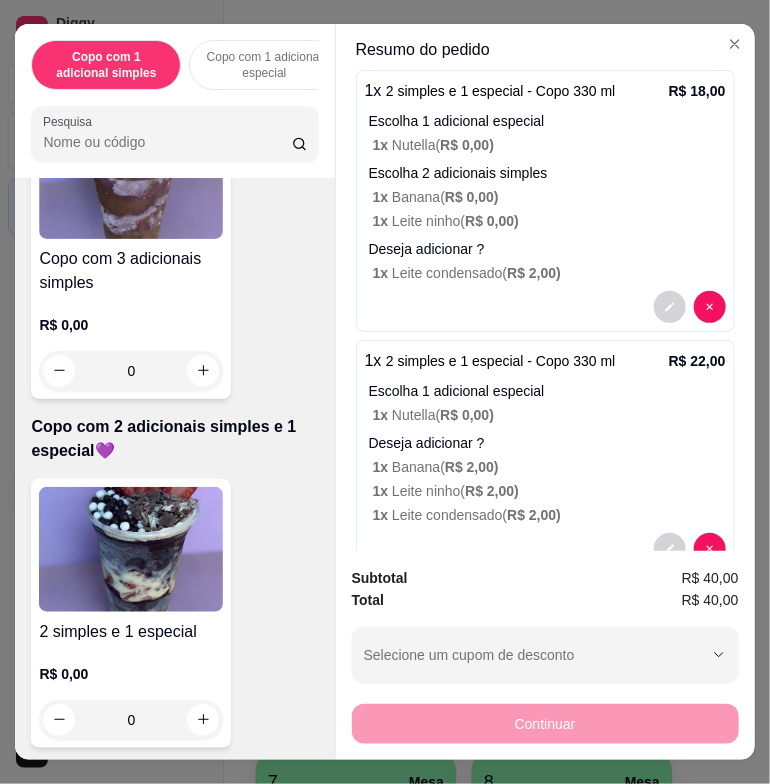 scroll, scrollTop: 148, scrollLeft: 0, axis: vertical 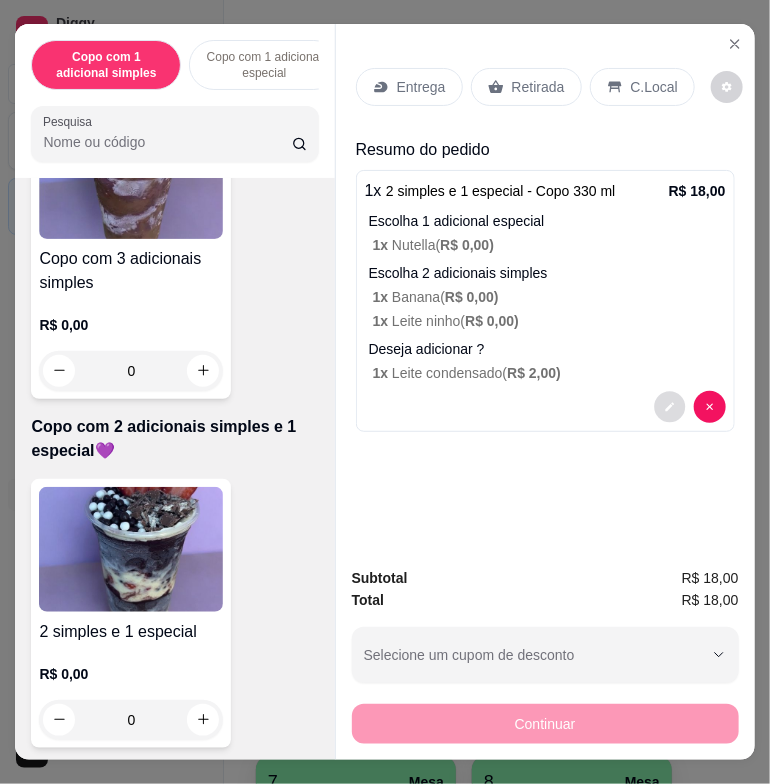 click 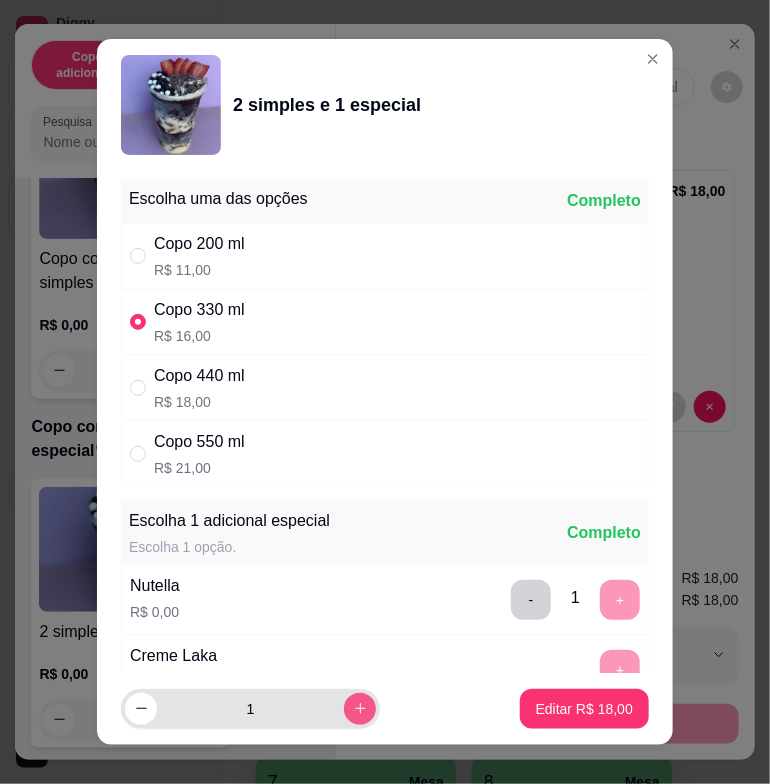 click 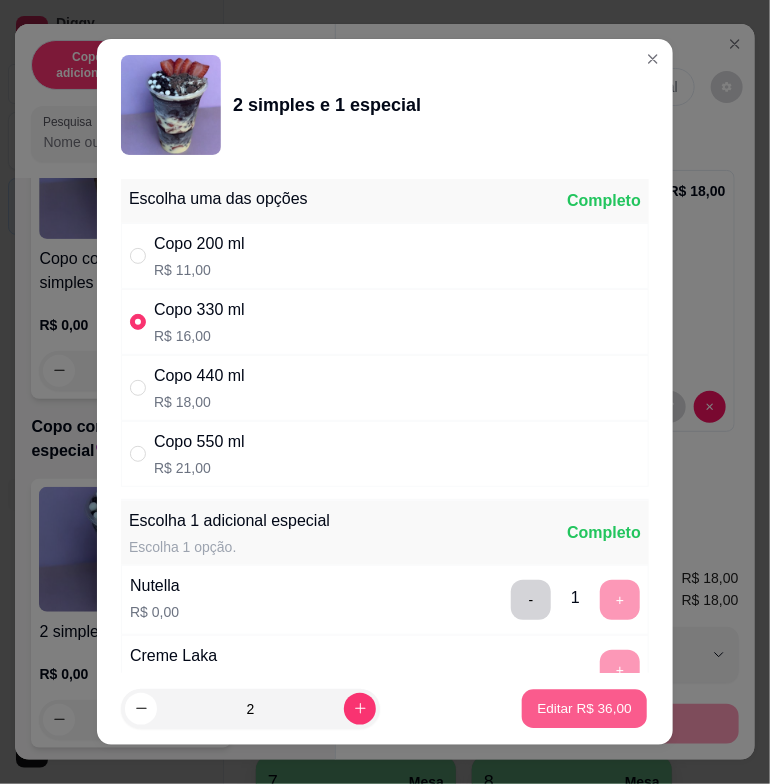 click on "Editar   R$ 36,00" at bounding box center (584, 708) 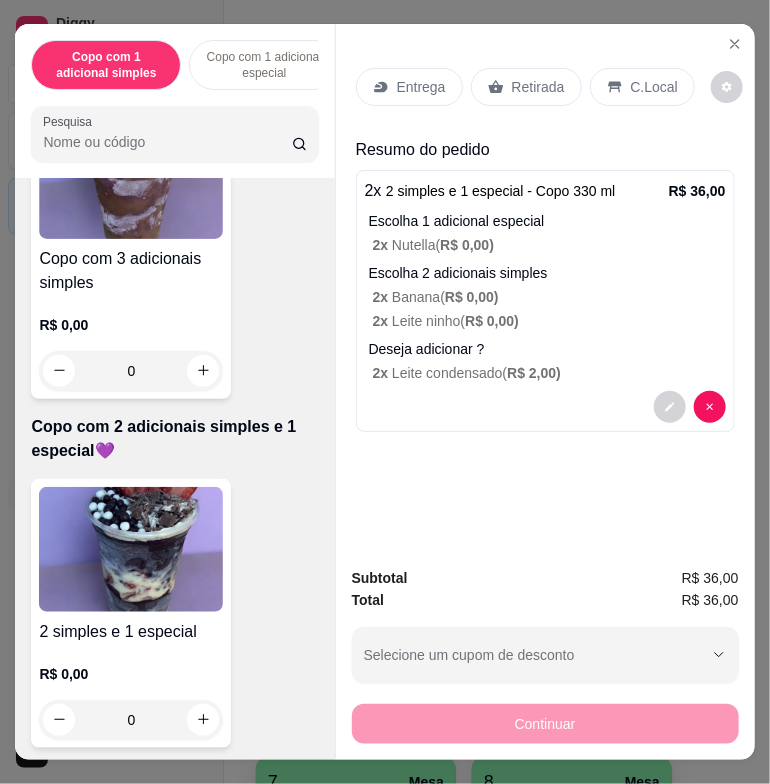 click at bounding box center (131, 549) 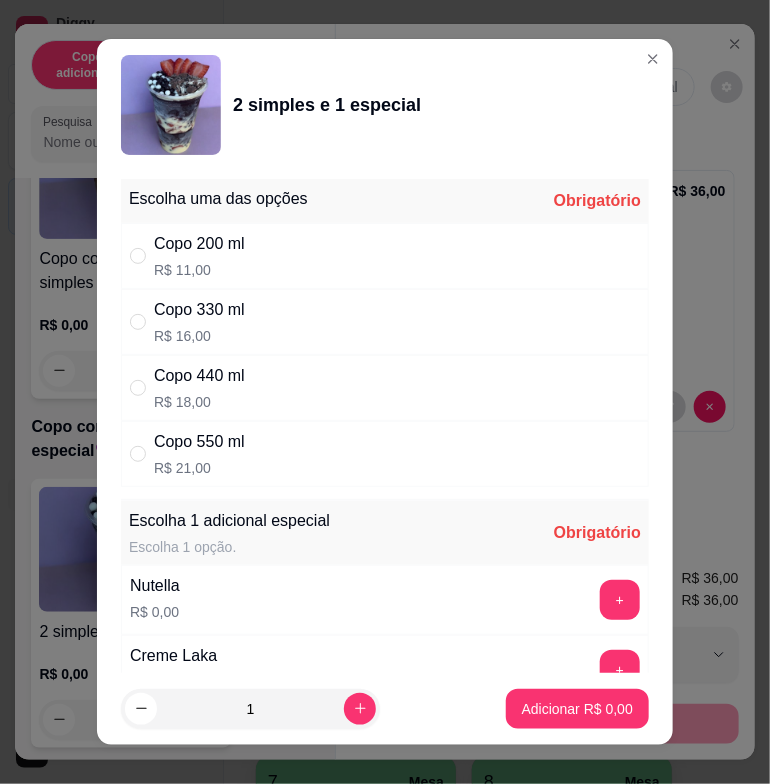 click on "Copo 440 ml  R$ 18,00" at bounding box center (385, 388) 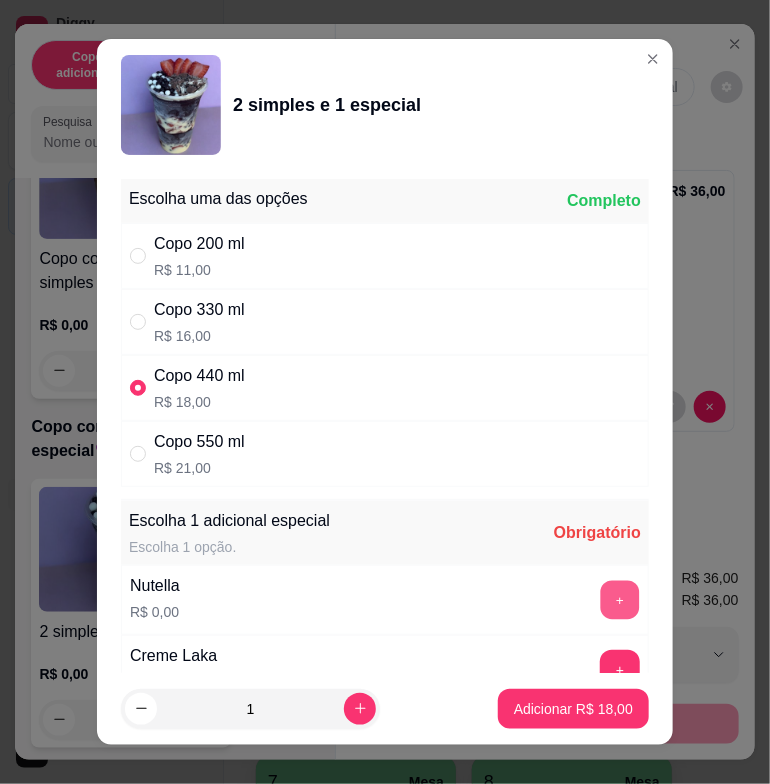click on "+" at bounding box center (620, 600) 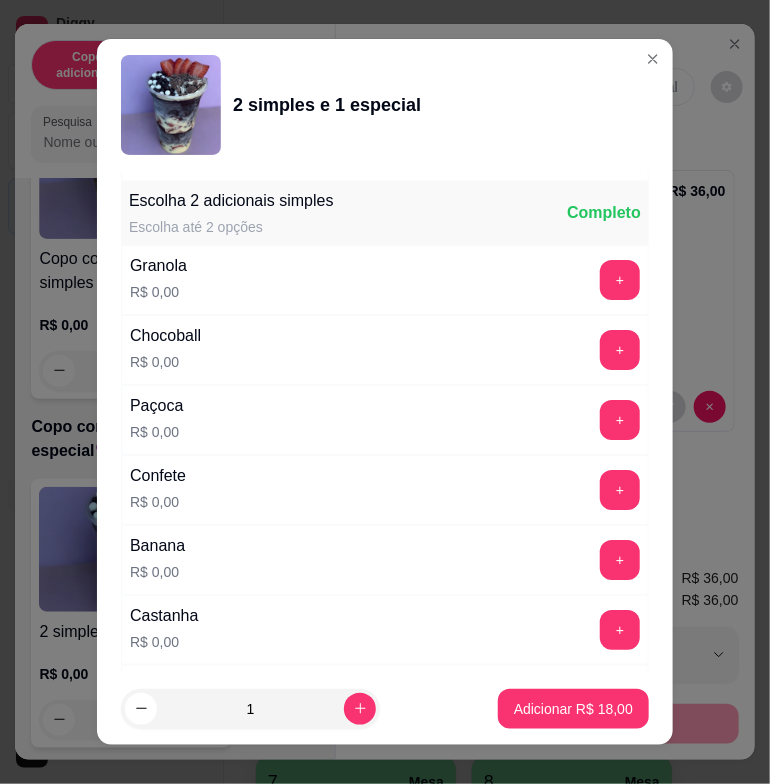 scroll, scrollTop: 24, scrollLeft: 0, axis: vertical 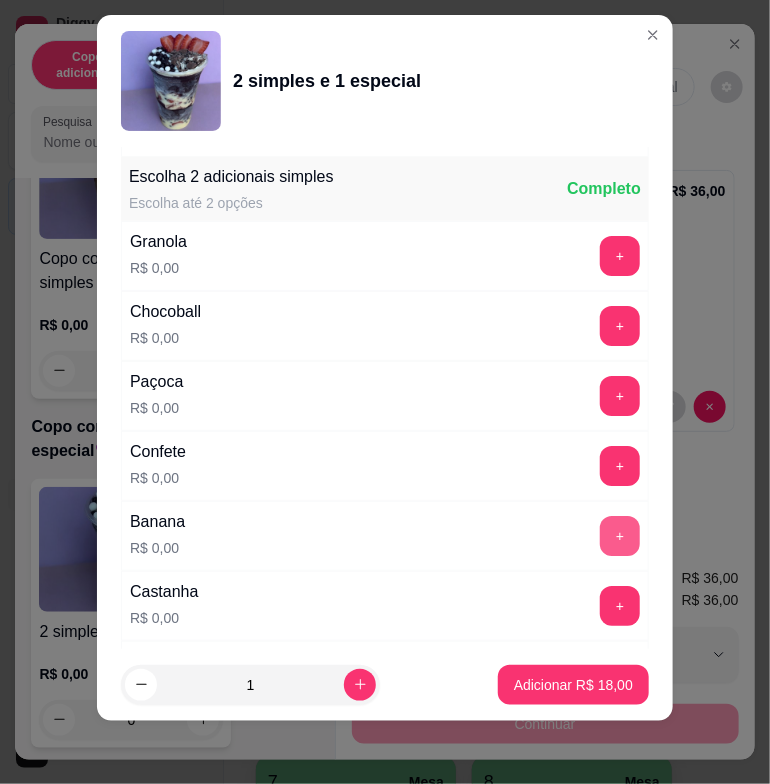 click on "+" at bounding box center (620, 536) 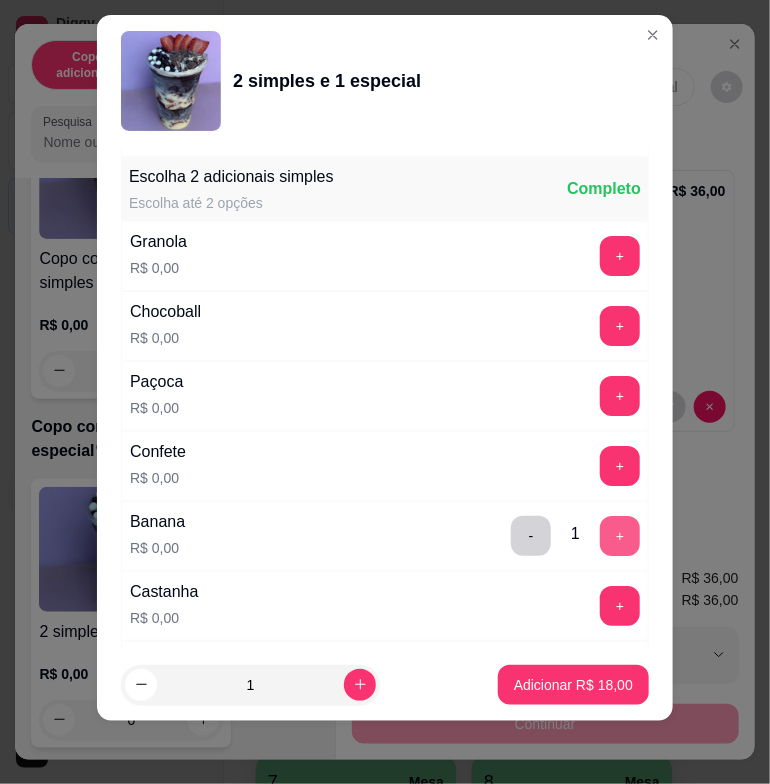 scroll, scrollTop: 1814, scrollLeft: 0, axis: vertical 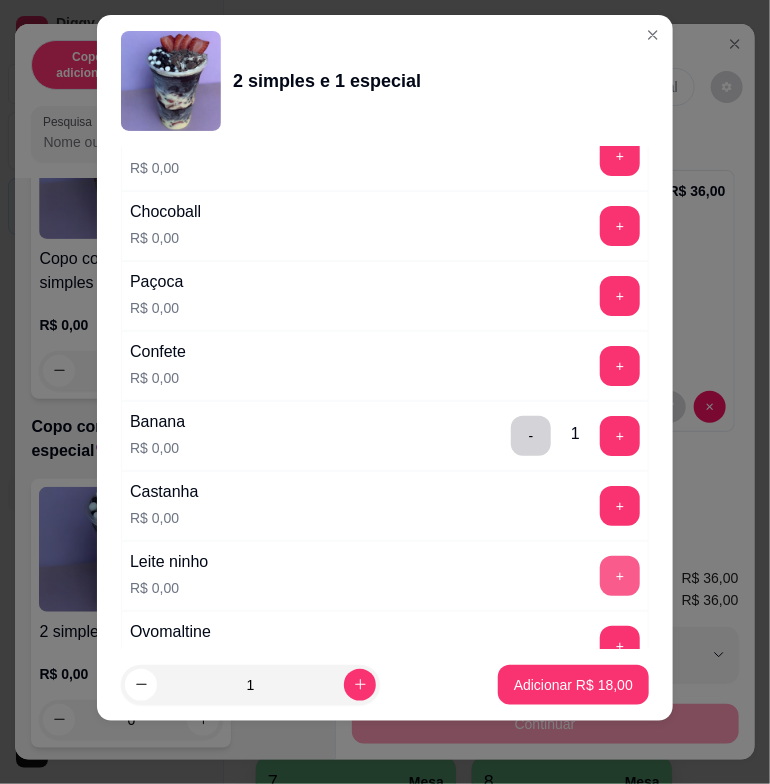 click on "+" at bounding box center [620, 576] 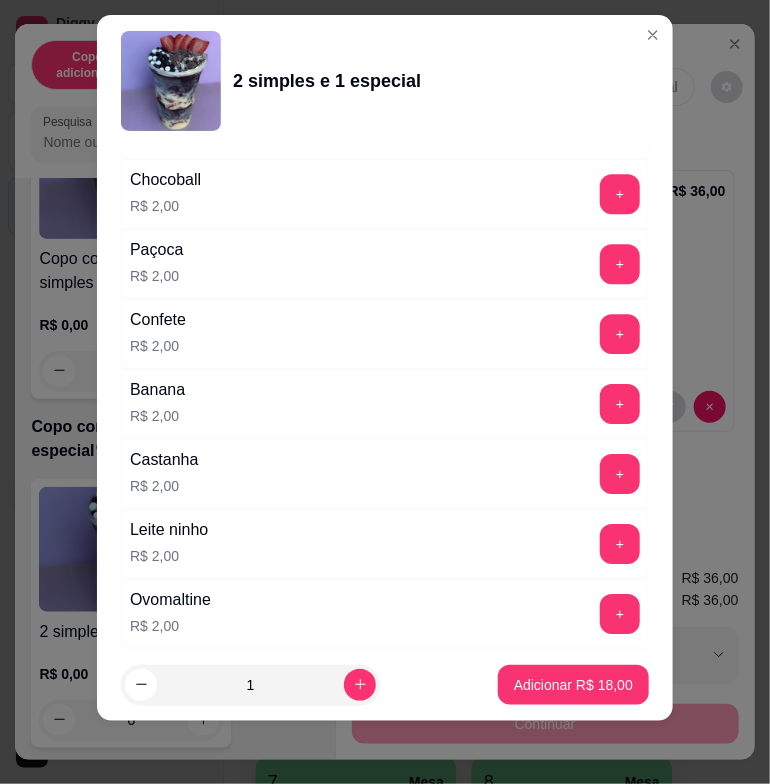 scroll, scrollTop: 3744, scrollLeft: 0, axis: vertical 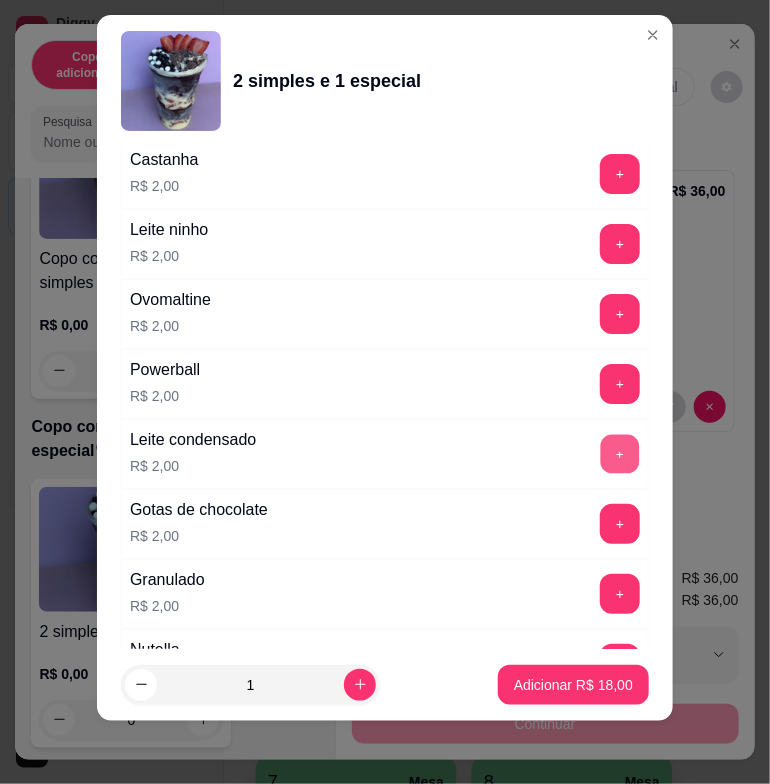 click on "+" at bounding box center (620, 454) 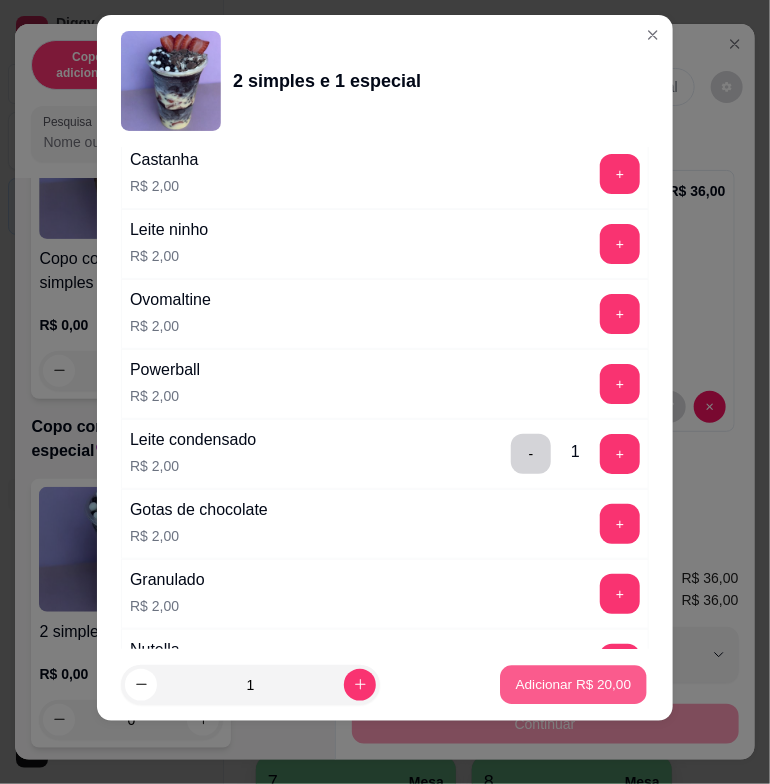 click on "Adicionar   R$ 20,00" at bounding box center [574, 684] 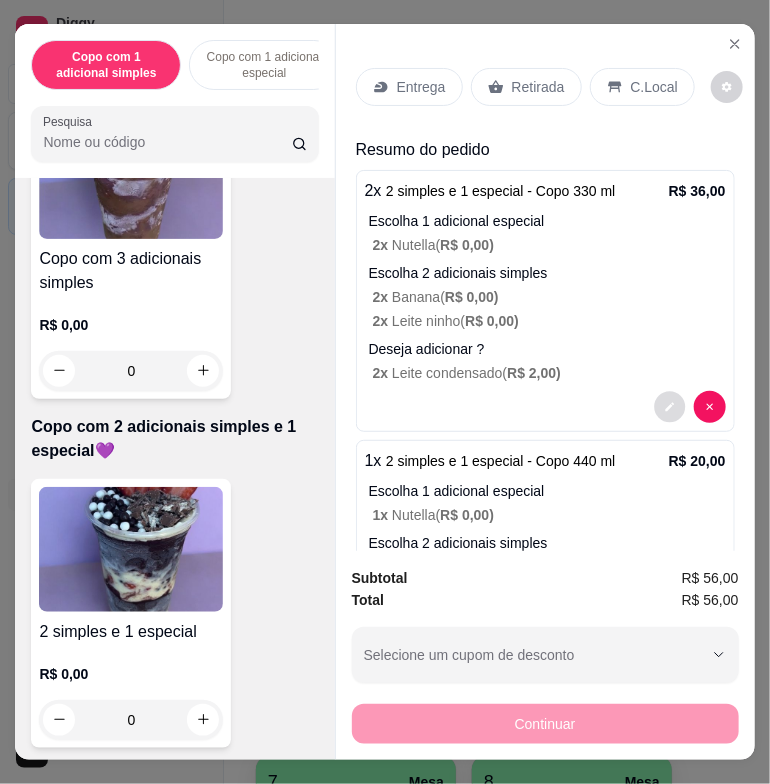 click 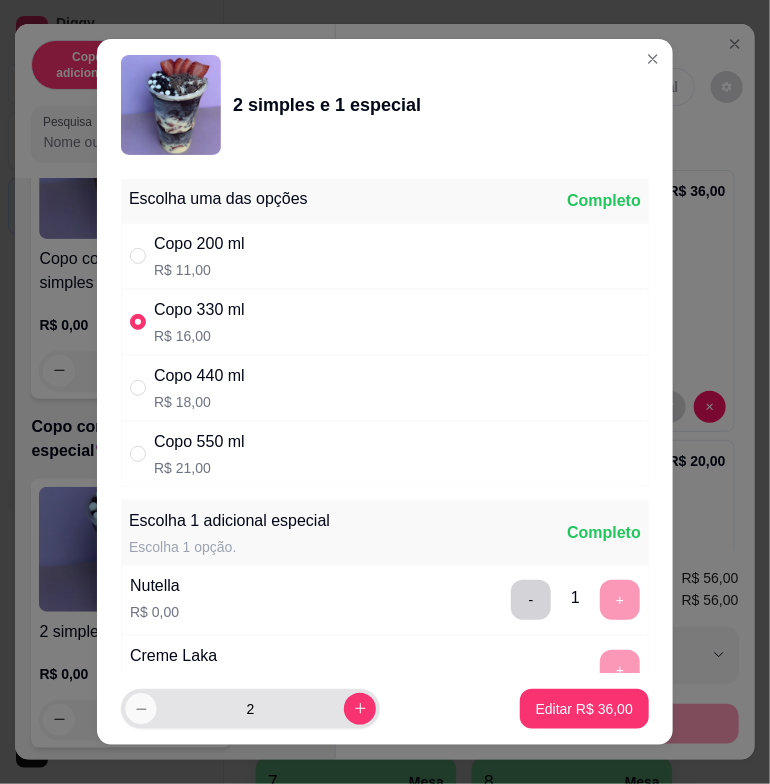 click 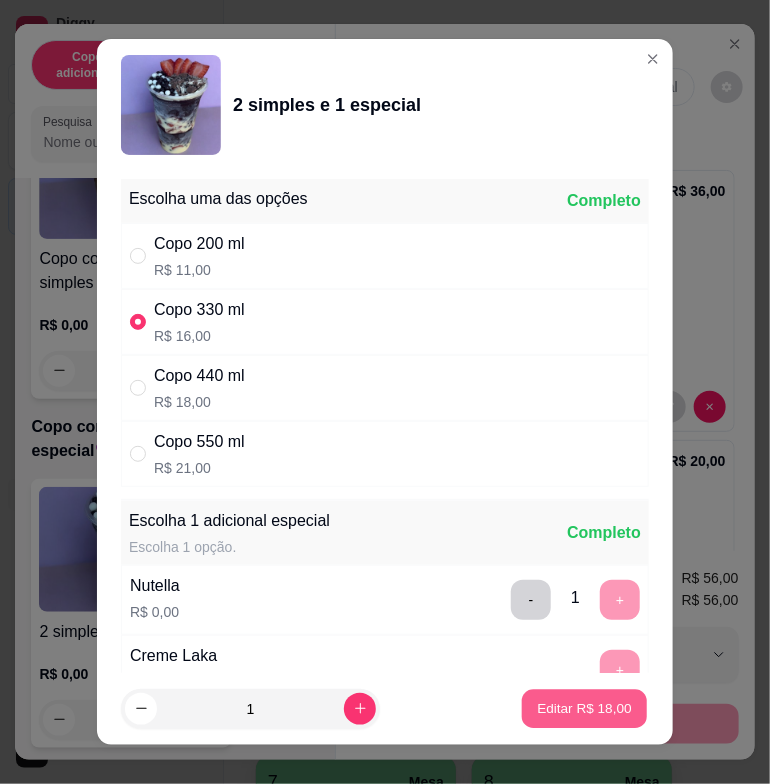 click on "Editar   R$ 18,00" at bounding box center (584, 708) 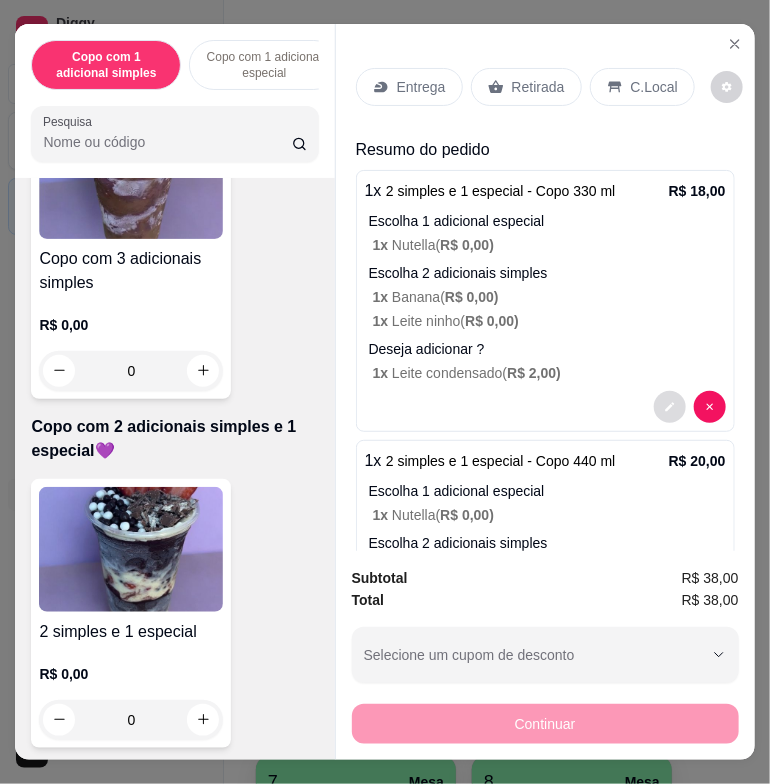 click at bounding box center [670, 407] 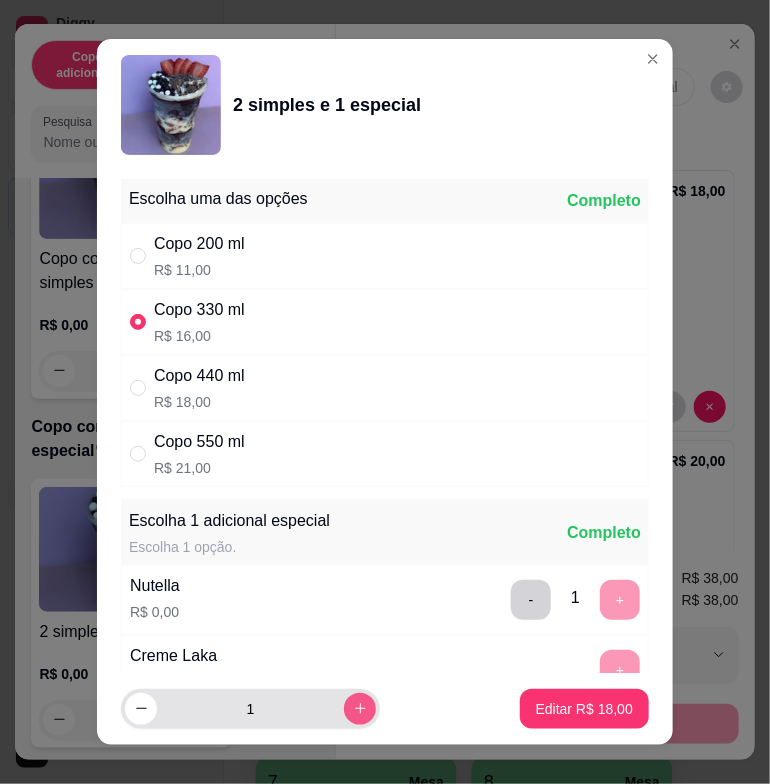 click at bounding box center [360, 709] 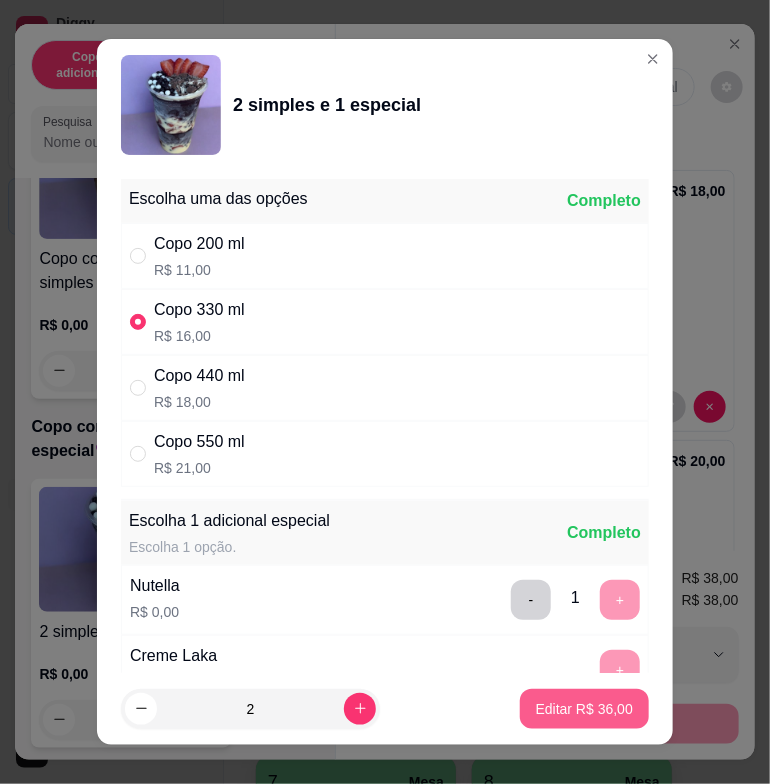 click on "Editar   R$ 36,00" at bounding box center (584, 709) 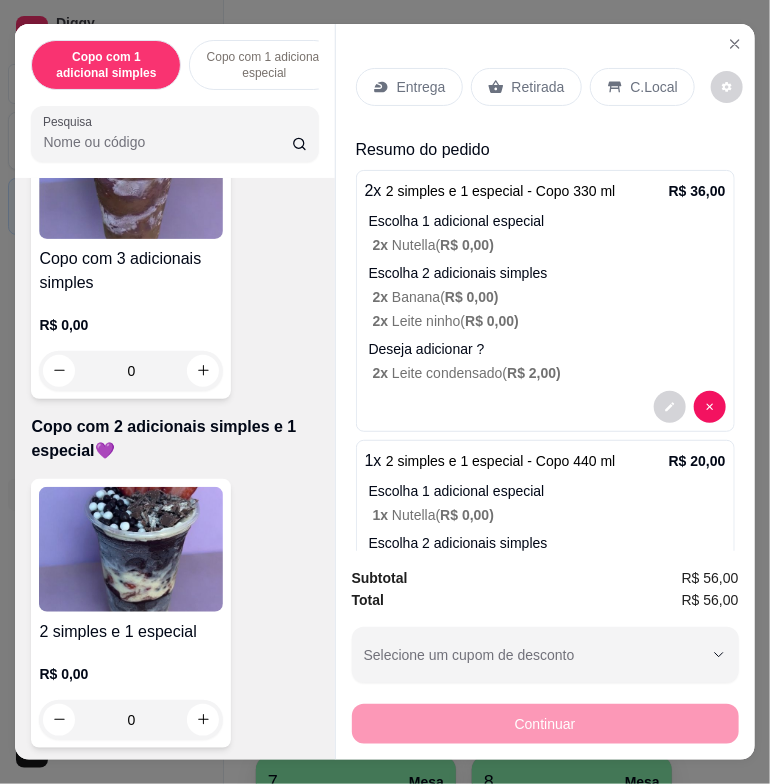 scroll, scrollTop: 176, scrollLeft: 0, axis: vertical 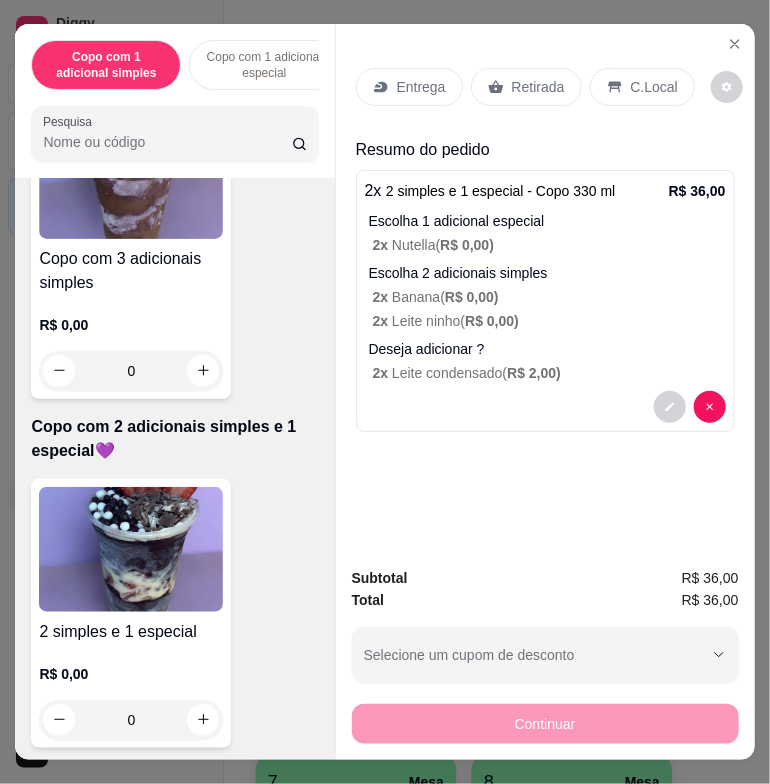 click on "Entrega" at bounding box center (421, 87) 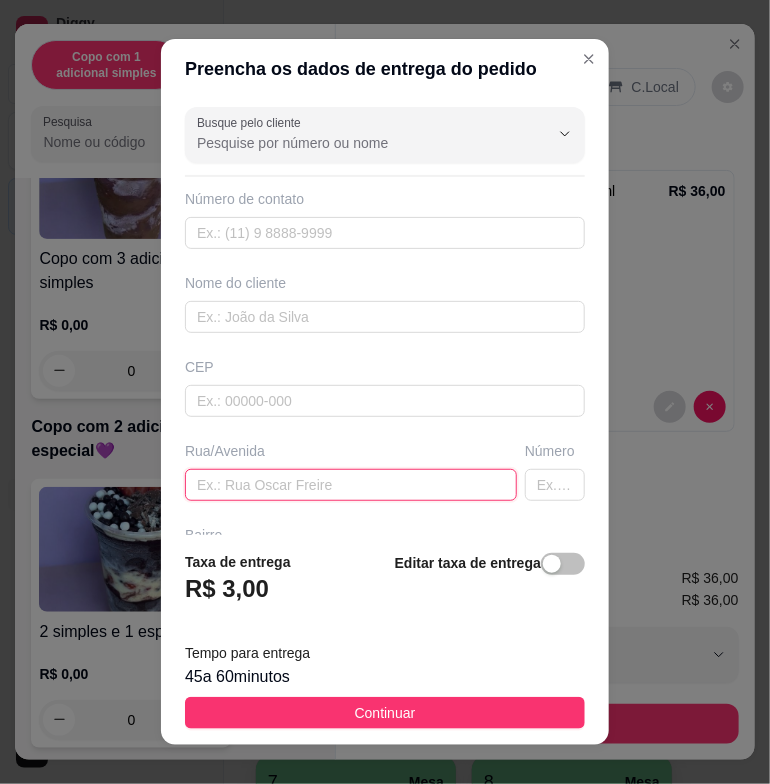 click at bounding box center (351, 485) 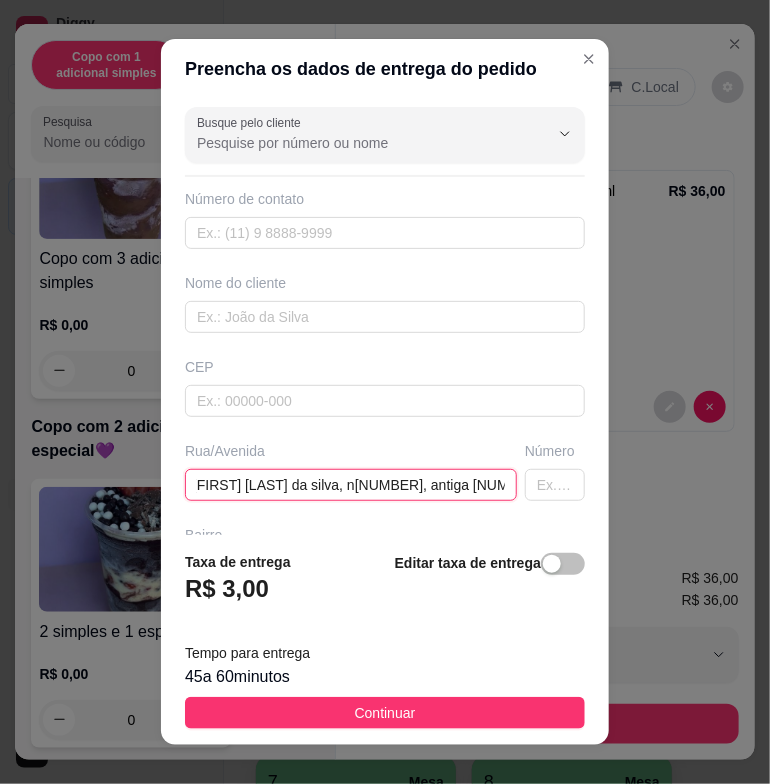scroll, scrollTop: 0, scrollLeft: 8, axis: horizontal 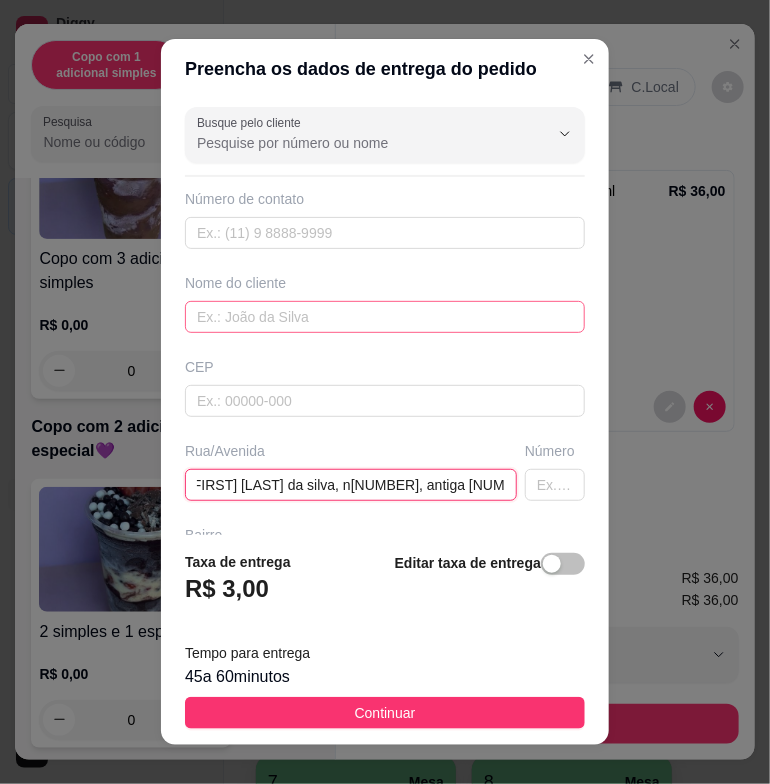 type on "[FIRST] [LAST] da silva, n[NUMBER], antiga [NUMBER], castilho f" 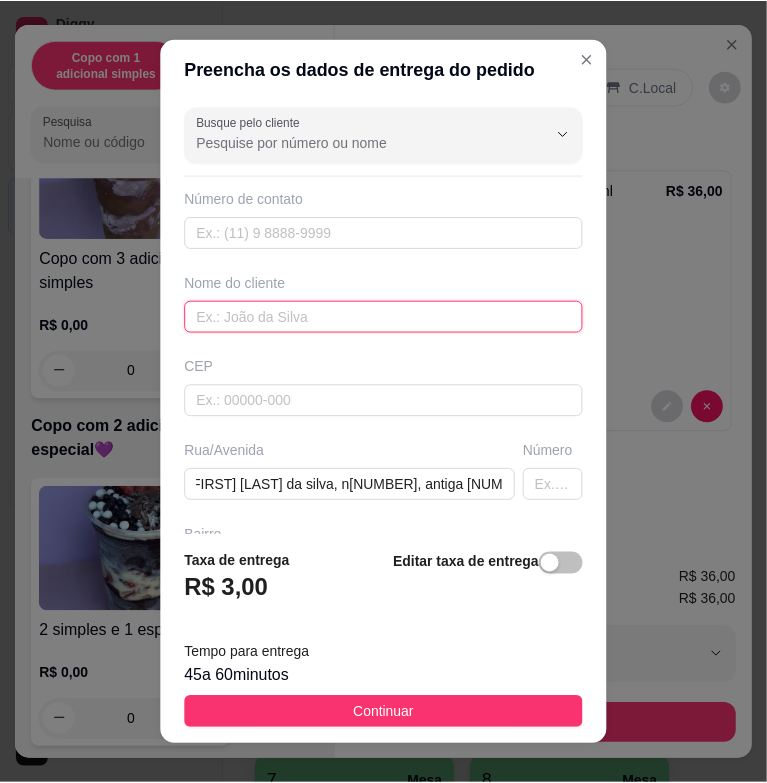 scroll, scrollTop: 0, scrollLeft: 0, axis: both 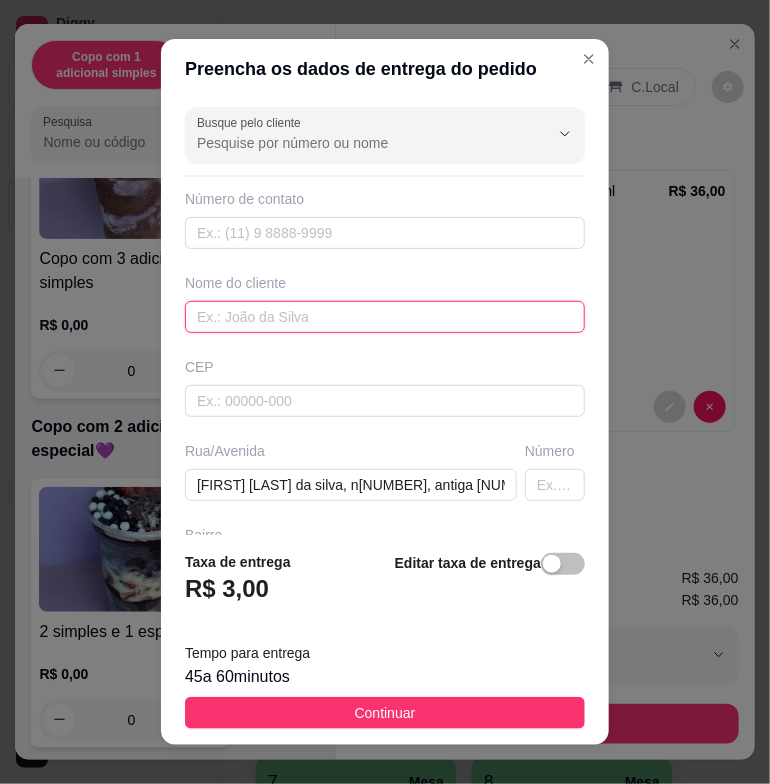 click at bounding box center (385, 317) 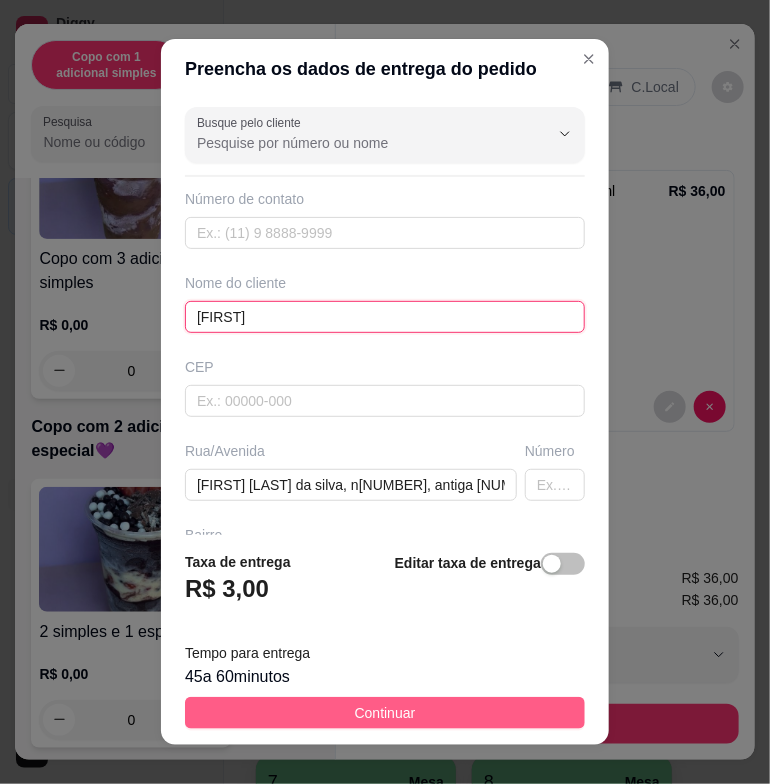 type on "[FIRST]" 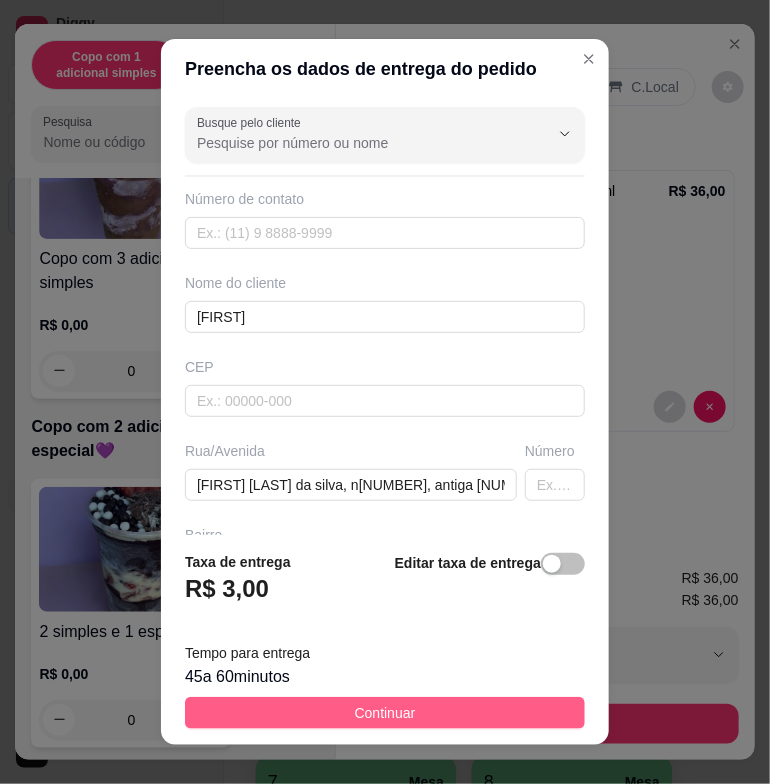 click on "Continuar" at bounding box center [385, 713] 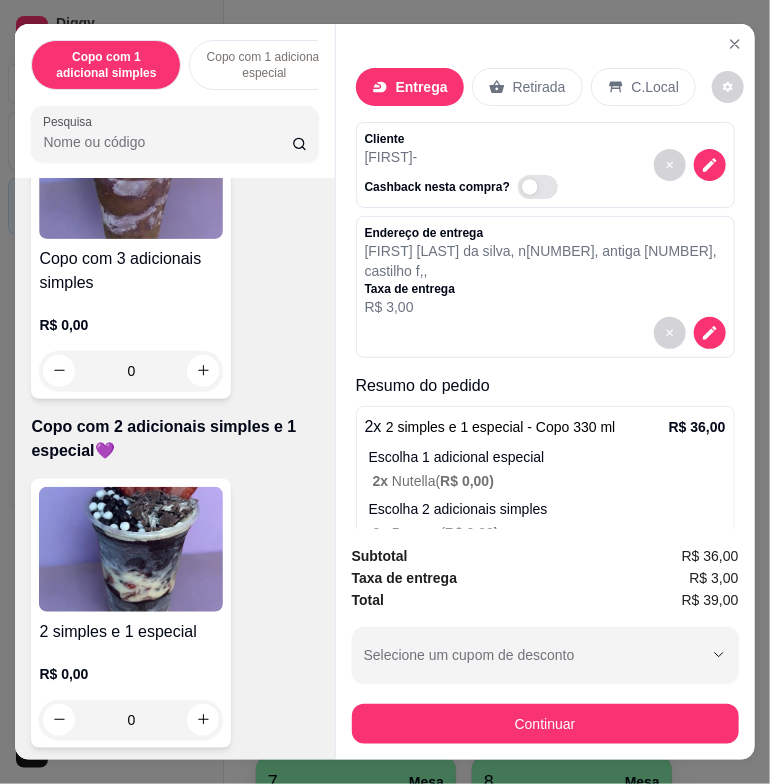 click on "Retirada" at bounding box center [539, 87] 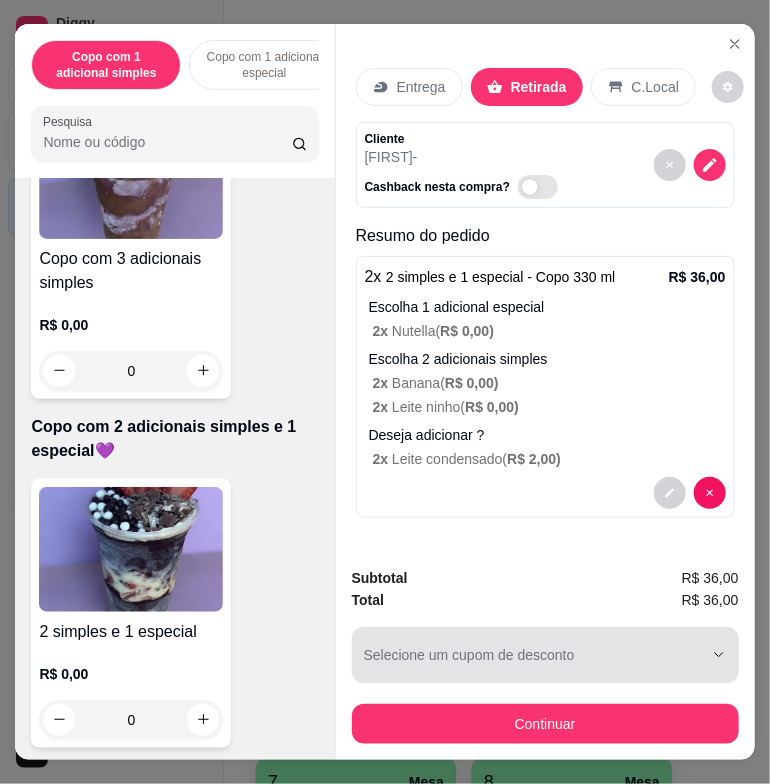 click on "Selecione um cupom de desconto" at bounding box center [545, 655] 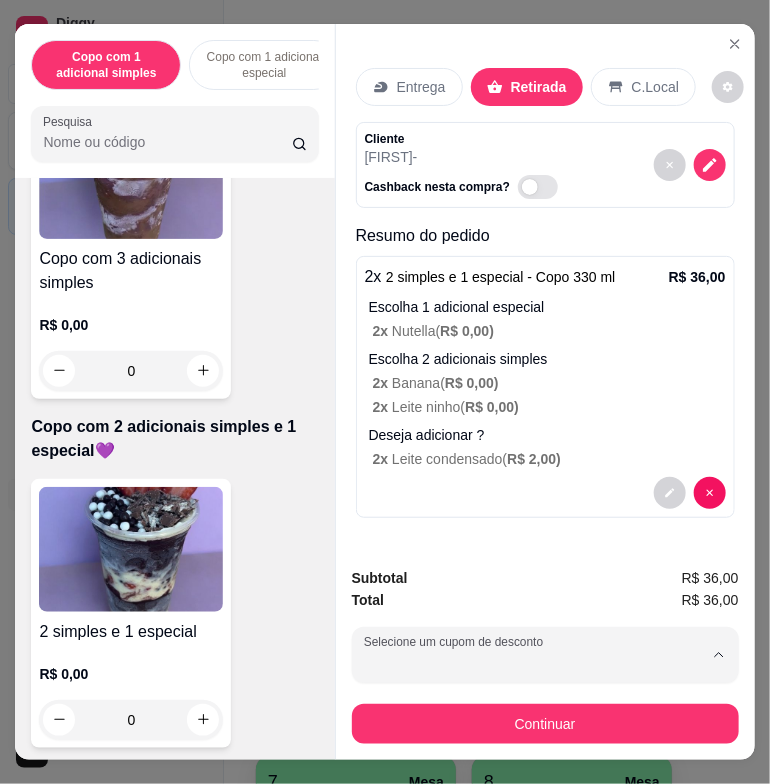 click on "Total R$ 36,00" at bounding box center (545, 600) 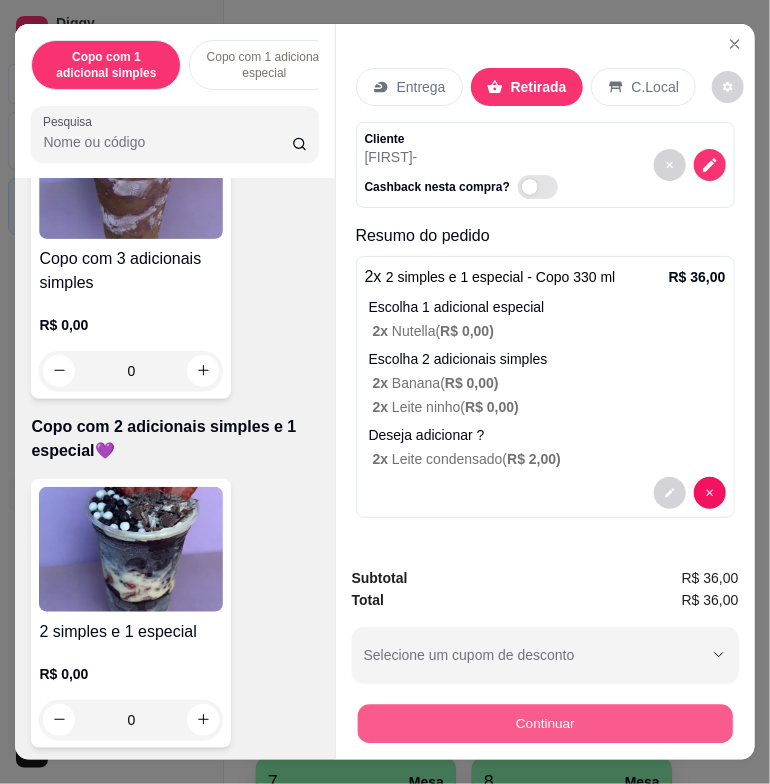 click on "Continuar" at bounding box center (544, 724) 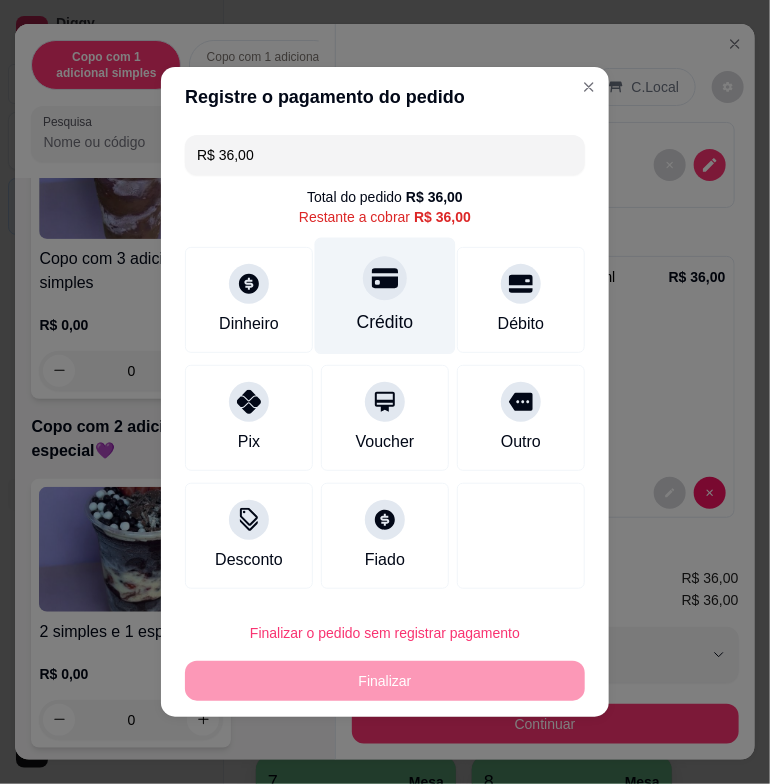 click on "Crédito" at bounding box center (385, 296) 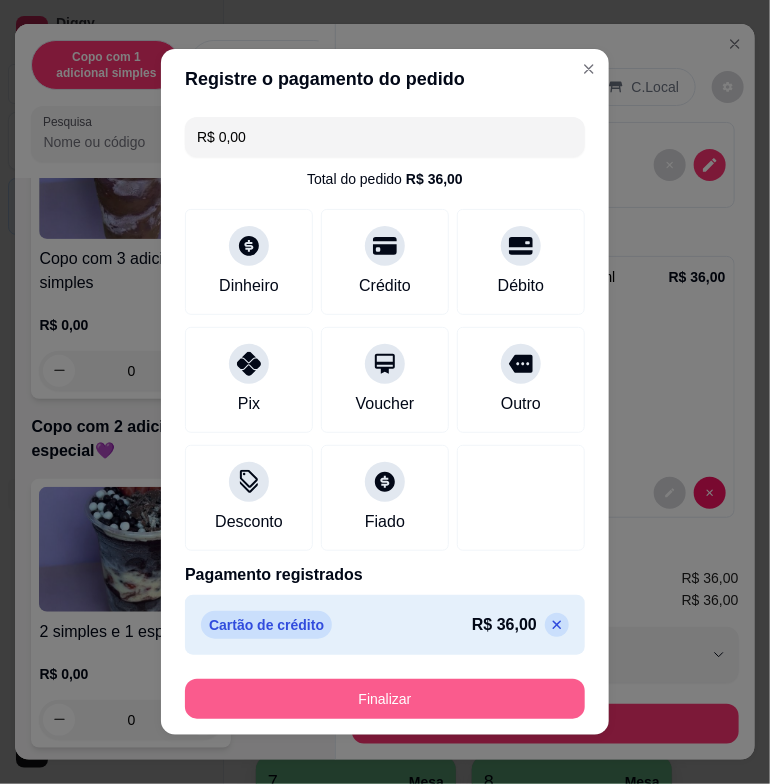 click on "Finalizar" at bounding box center (385, 699) 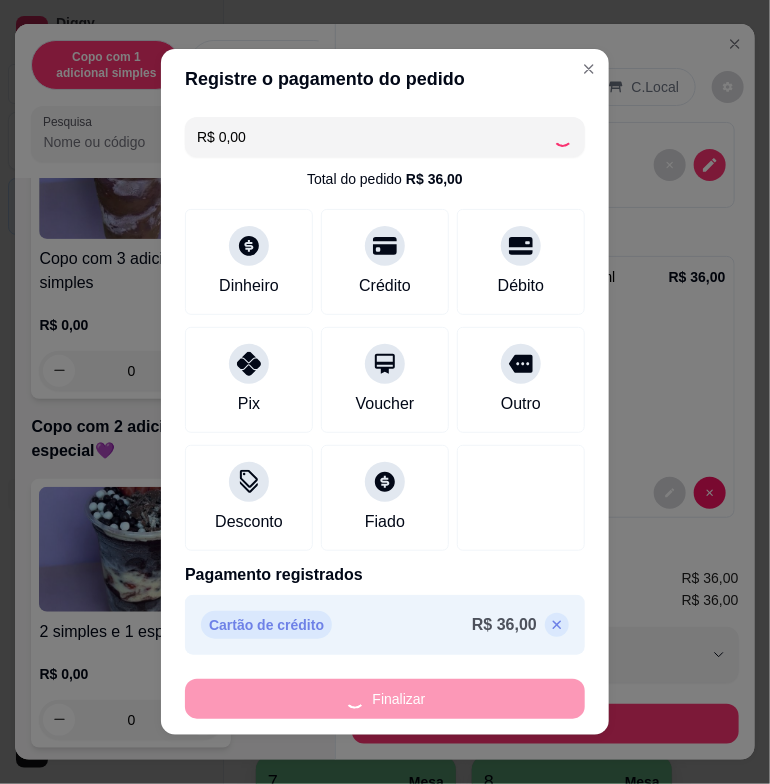 type on "-R$ 36,00" 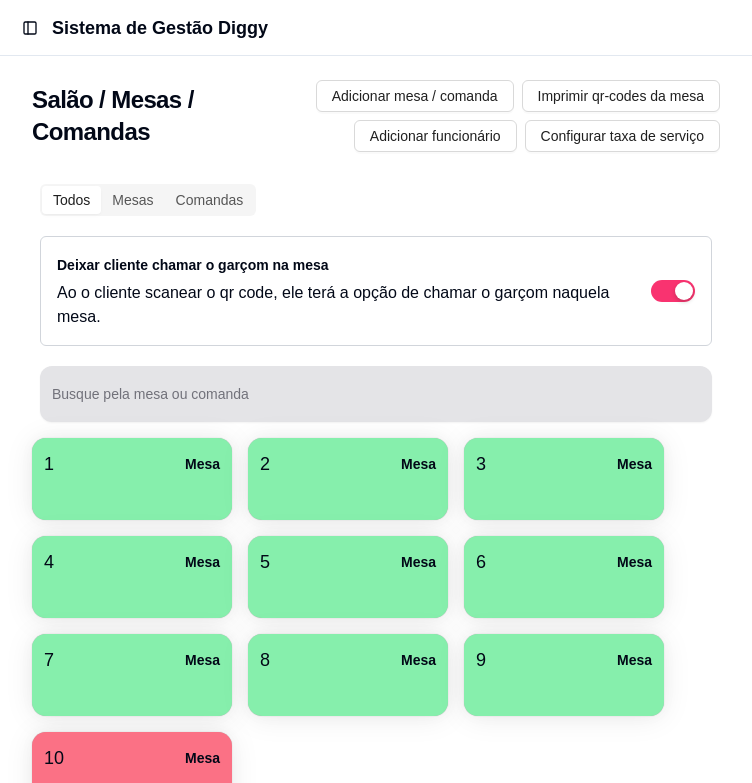 click on "Busque pela mesa ou comanda" at bounding box center (376, 394) 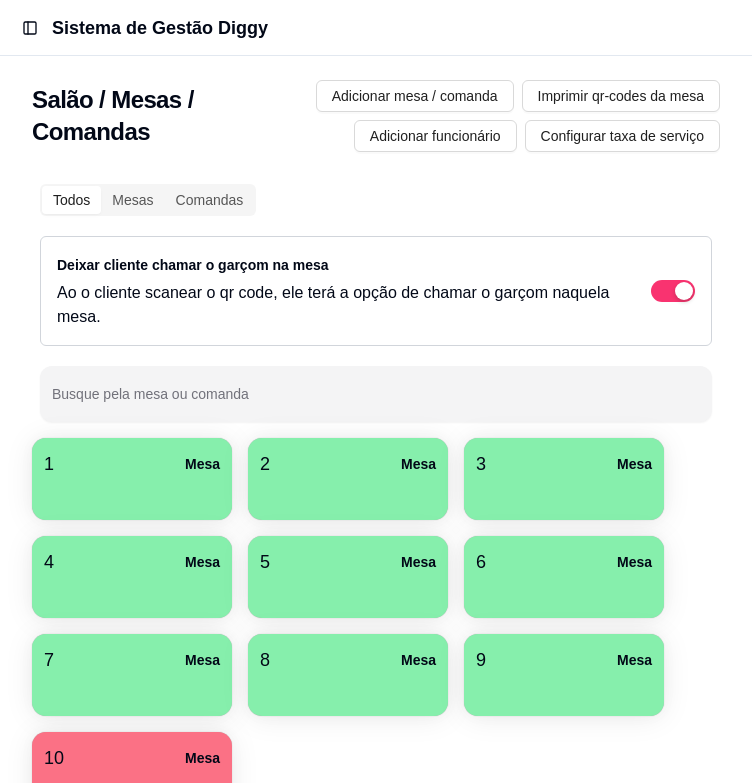 click on "1 Mesa" at bounding box center [132, 464] 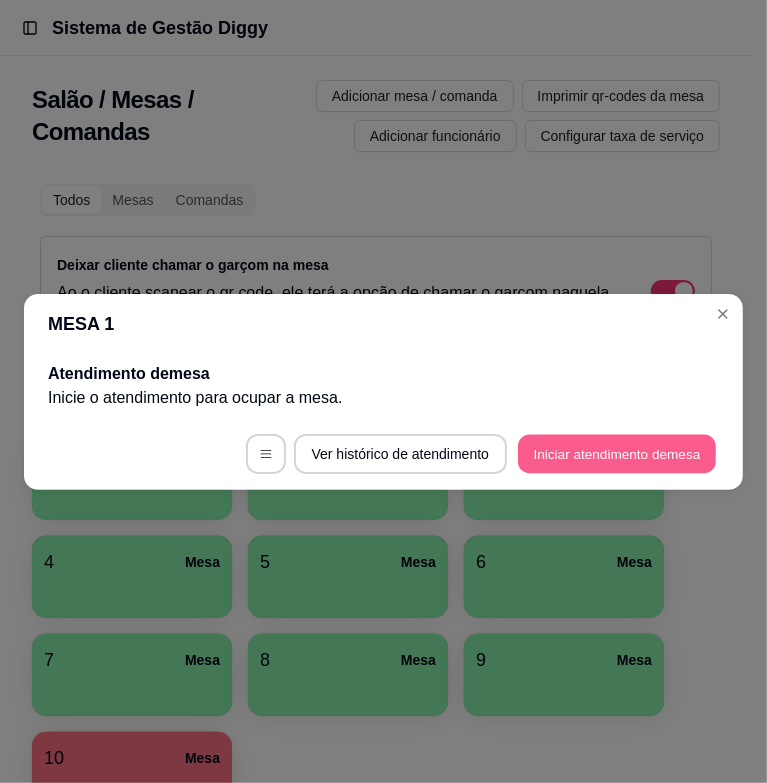 click on "Iniciar atendimento de  mesa" at bounding box center [617, 453] 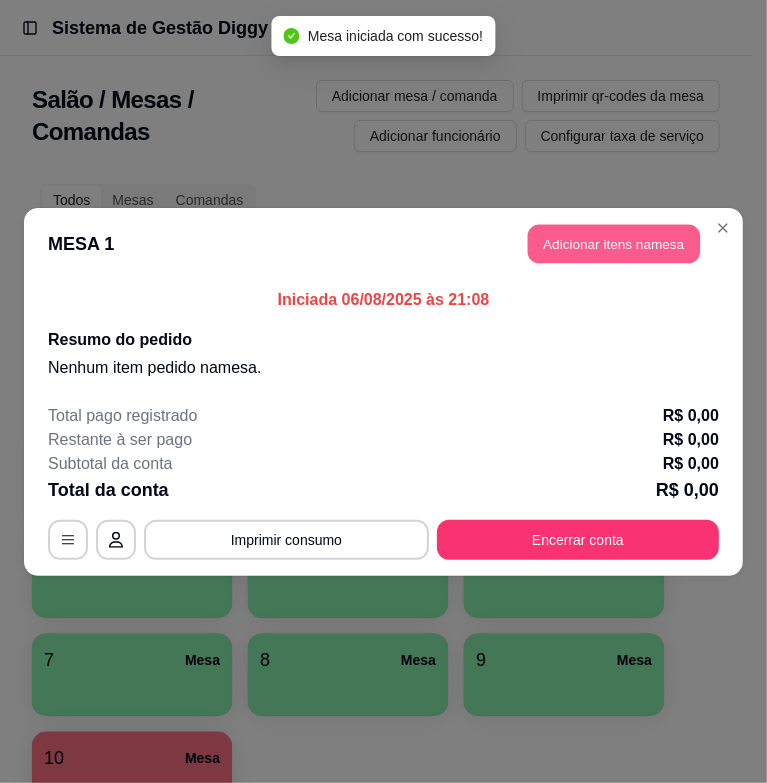 click on "Adicionar itens na  mesa" at bounding box center [614, 243] 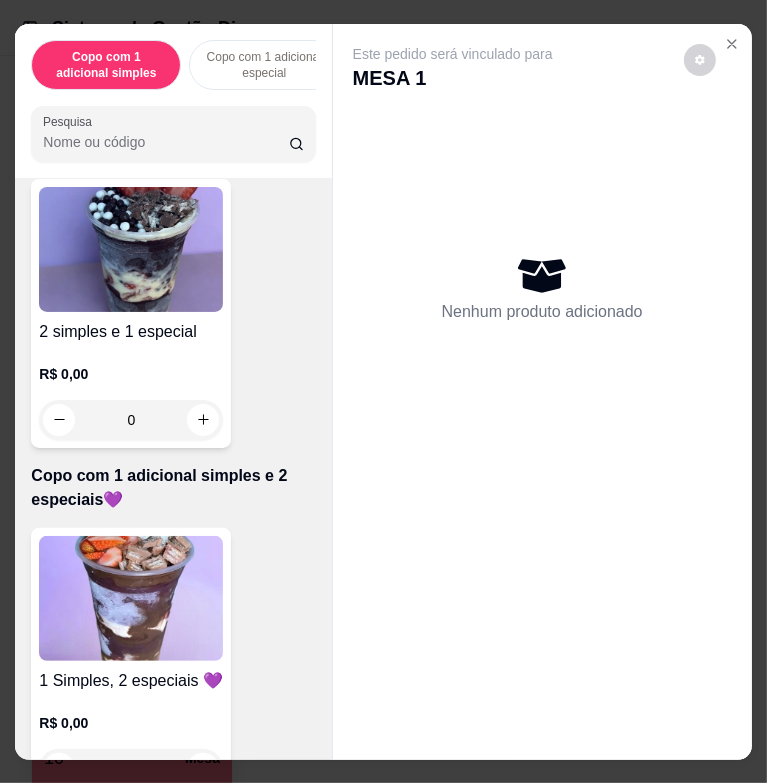 scroll, scrollTop: 1100, scrollLeft: 0, axis: vertical 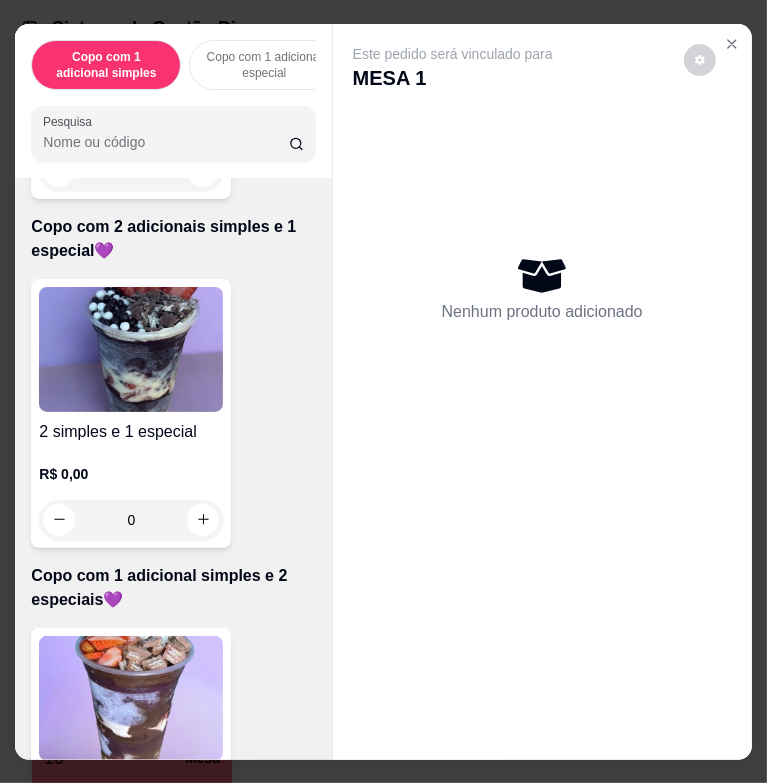 click at bounding box center (131, 349) 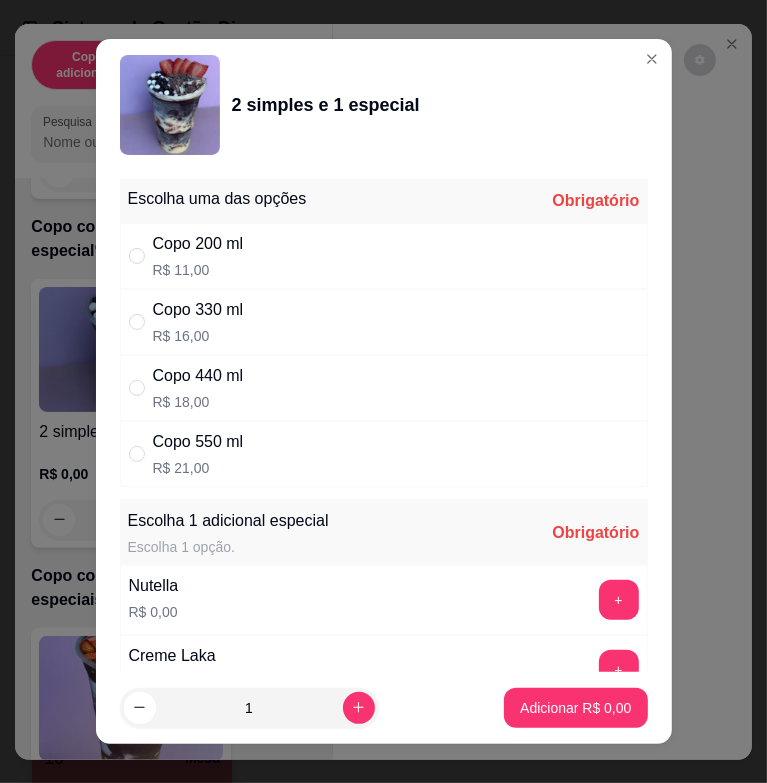 click on "Copo 550 ml R$ 21,00" at bounding box center [384, 454] 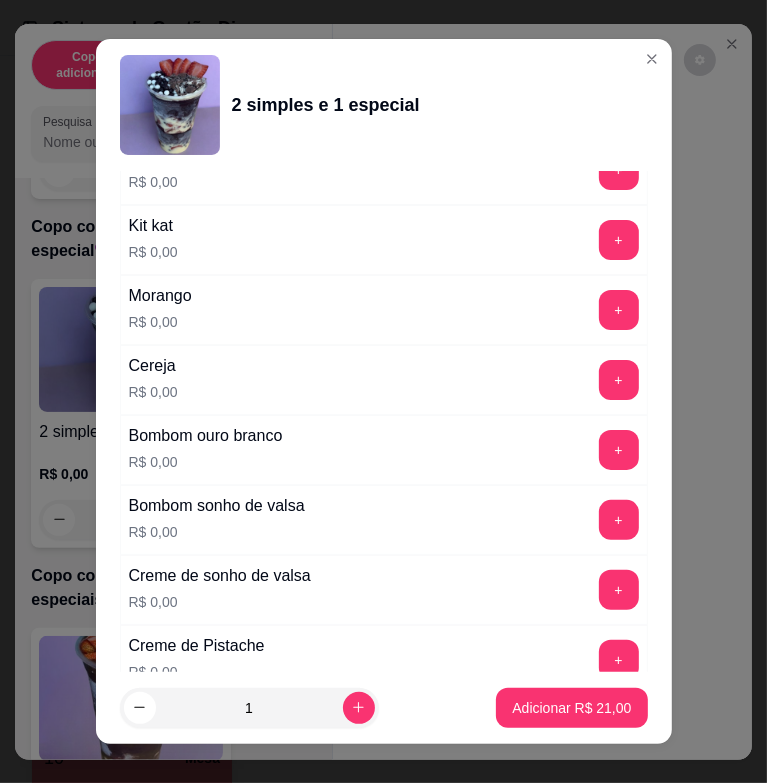 scroll, scrollTop: 1100, scrollLeft: 0, axis: vertical 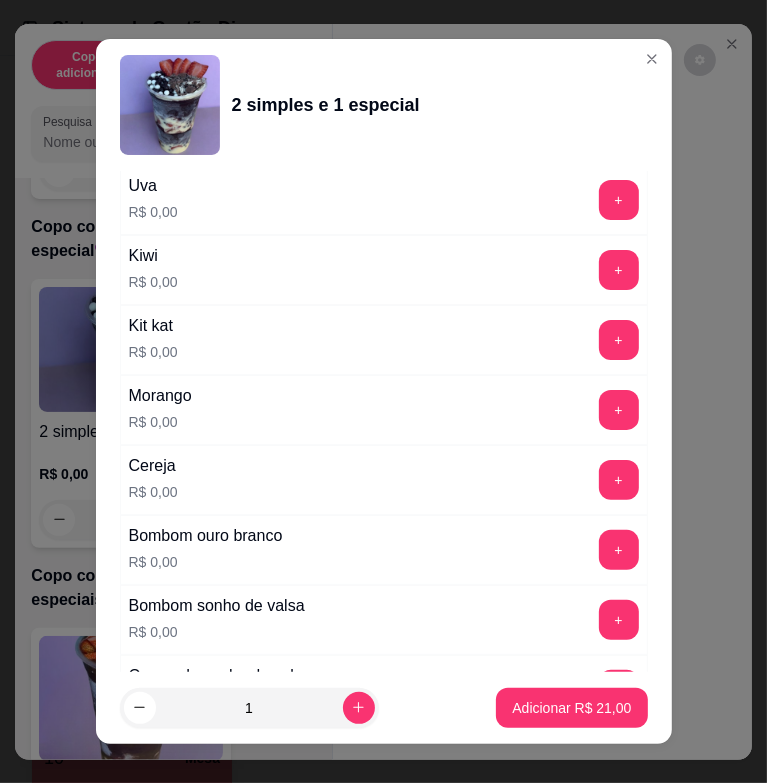click on "+" at bounding box center (619, 410) 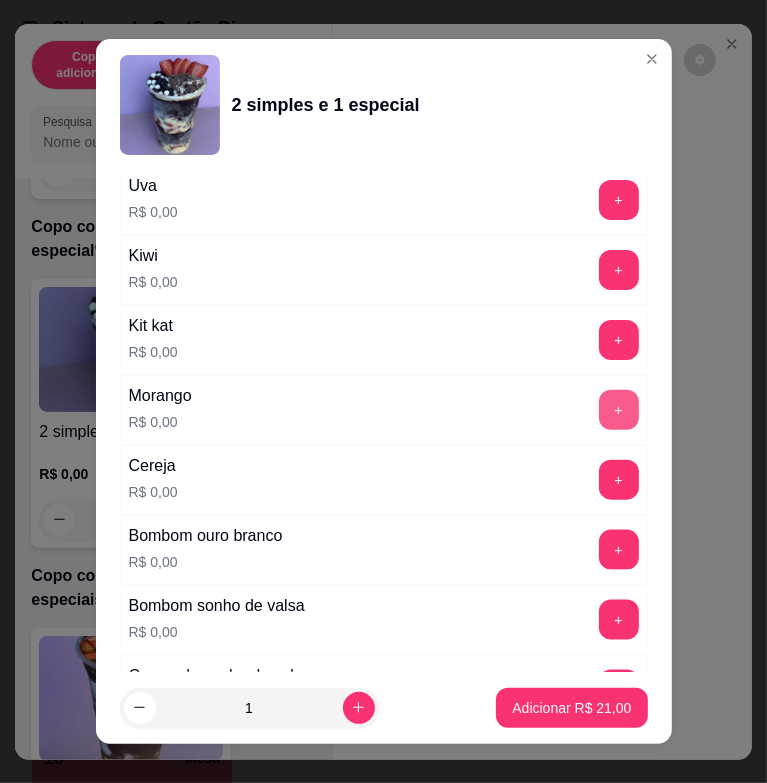 click on "+" at bounding box center [619, 410] 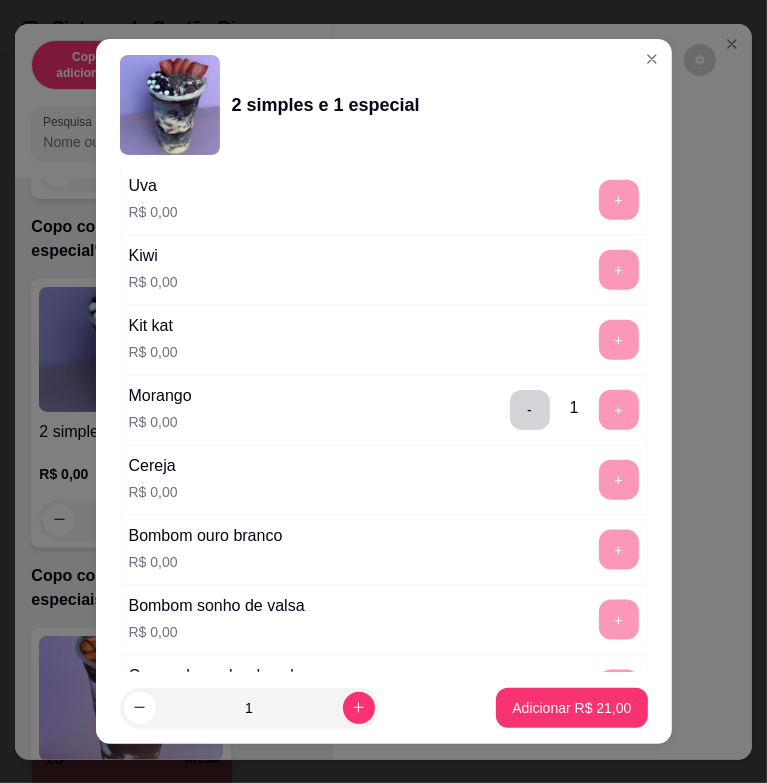 scroll, scrollTop: 1714, scrollLeft: 0, axis: vertical 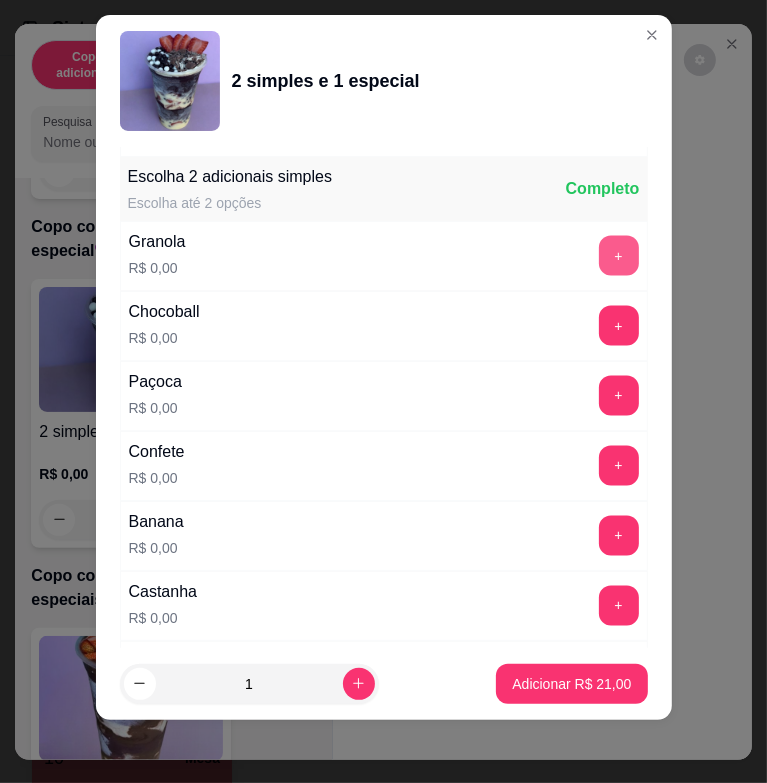 click on "+" at bounding box center [619, 256] 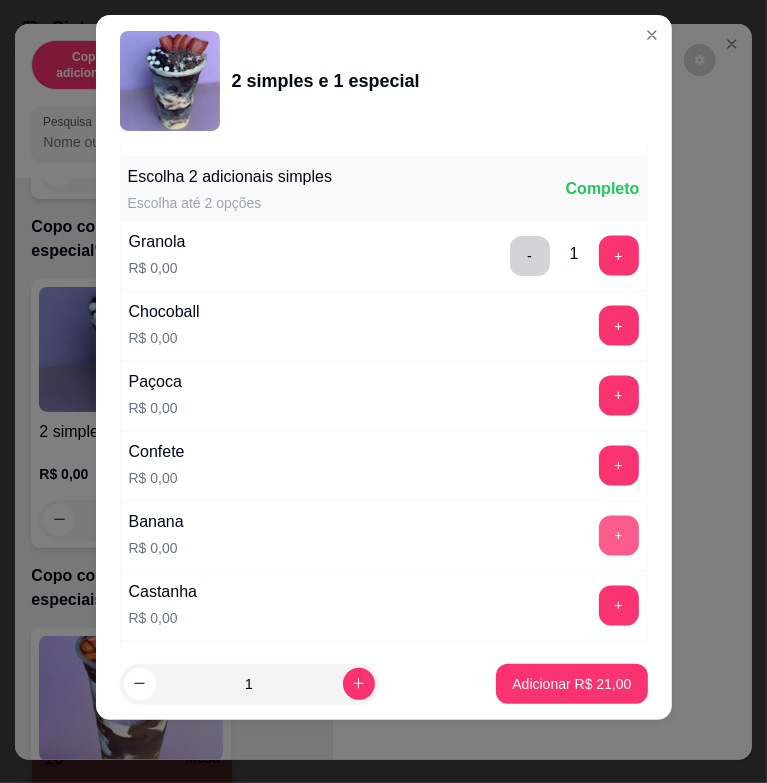 click on "+" at bounding box center (619, 536) 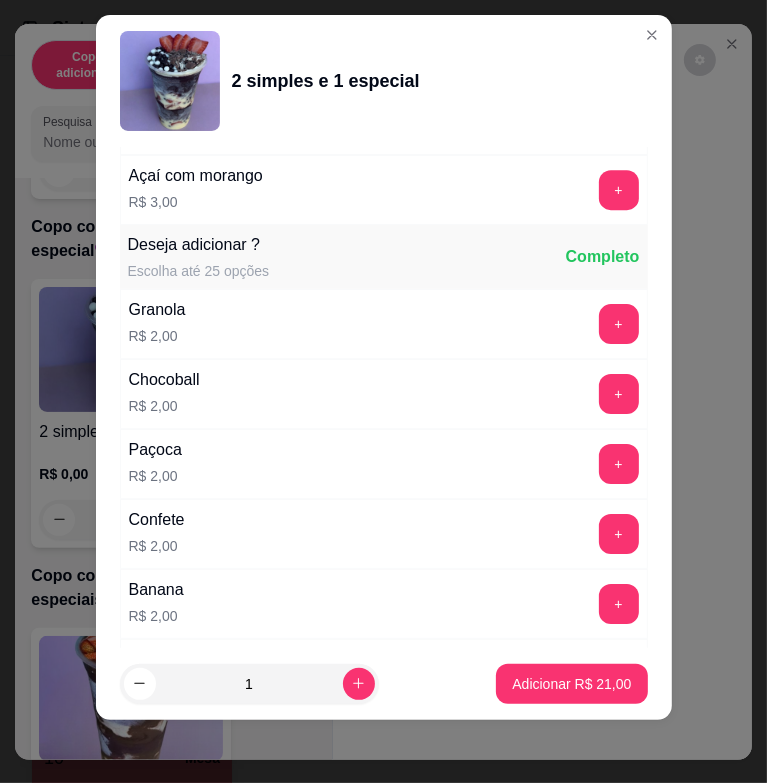 scroll, scrollTop: 3544, scrollLeft: 0, axis: vertical 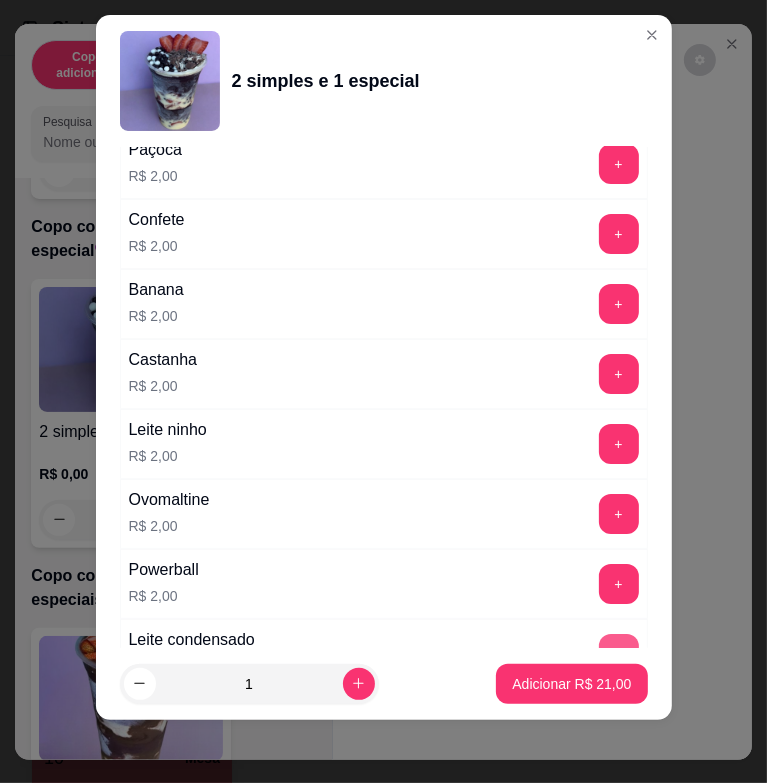 click on "+" at bounding box center (619, 654) 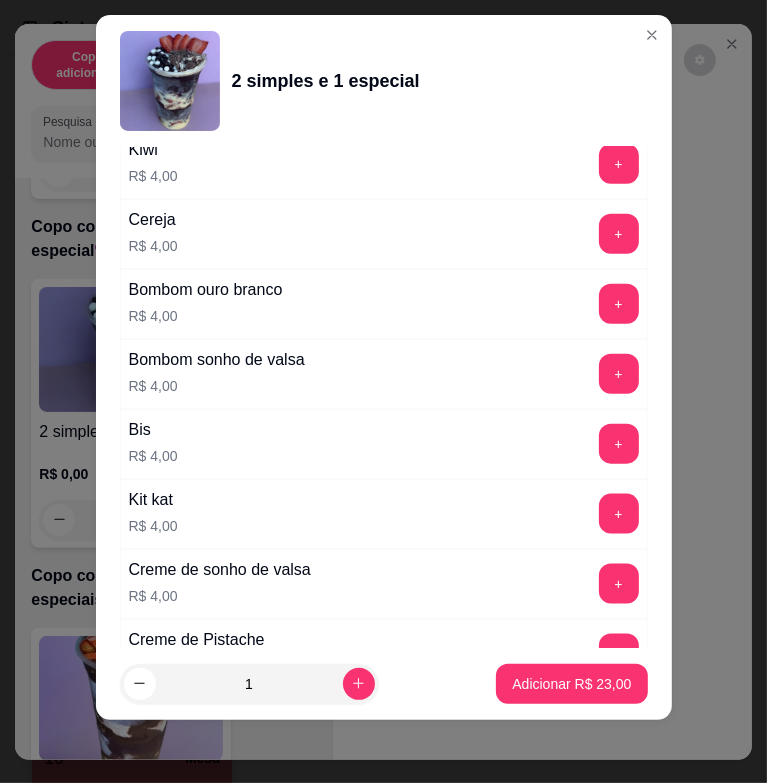 scroll, scrollTop: 5104, scrollLeft: 0, axis: vertical 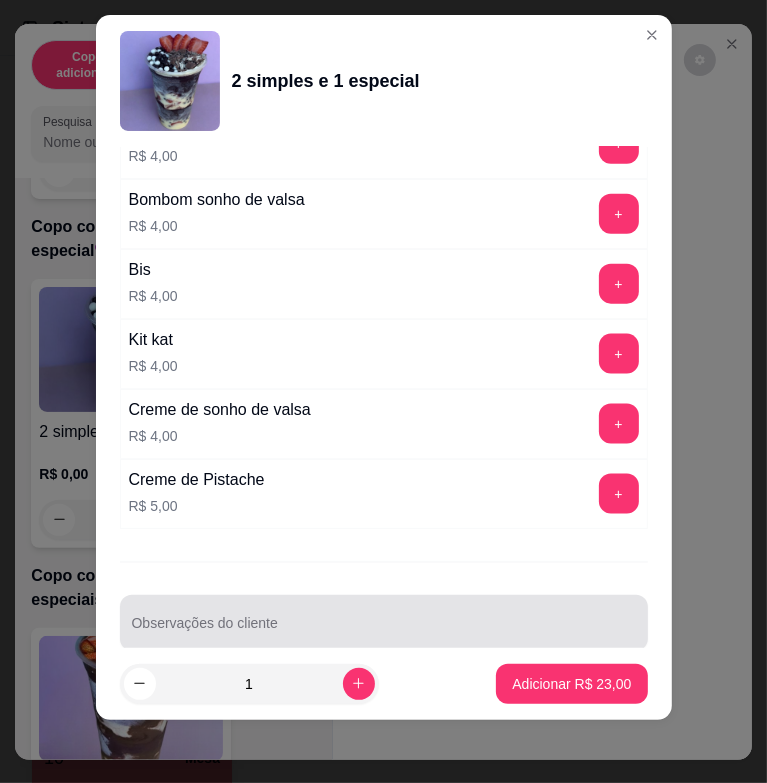 click at bounding box center [384, 623] 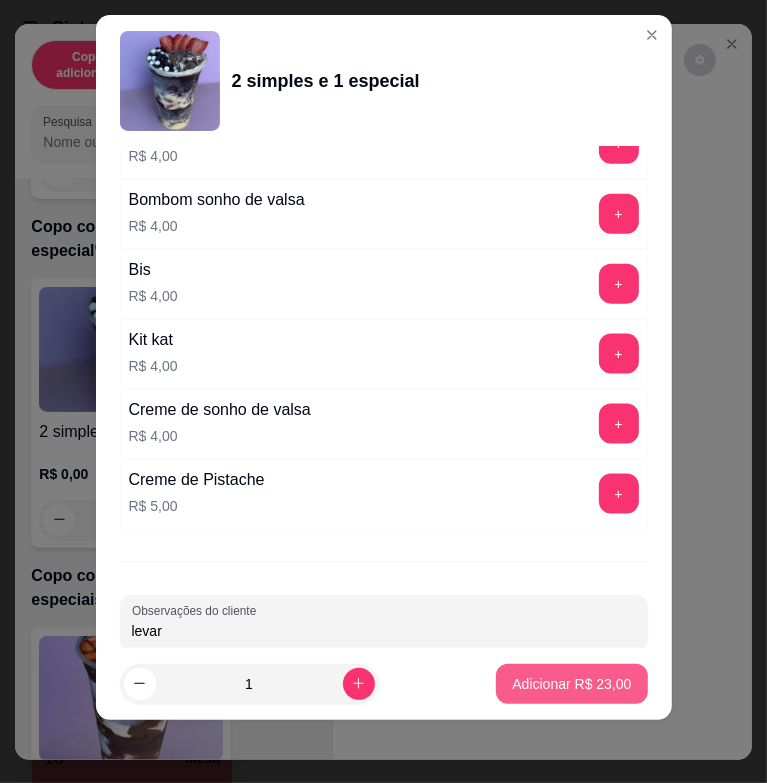 type on "levar" 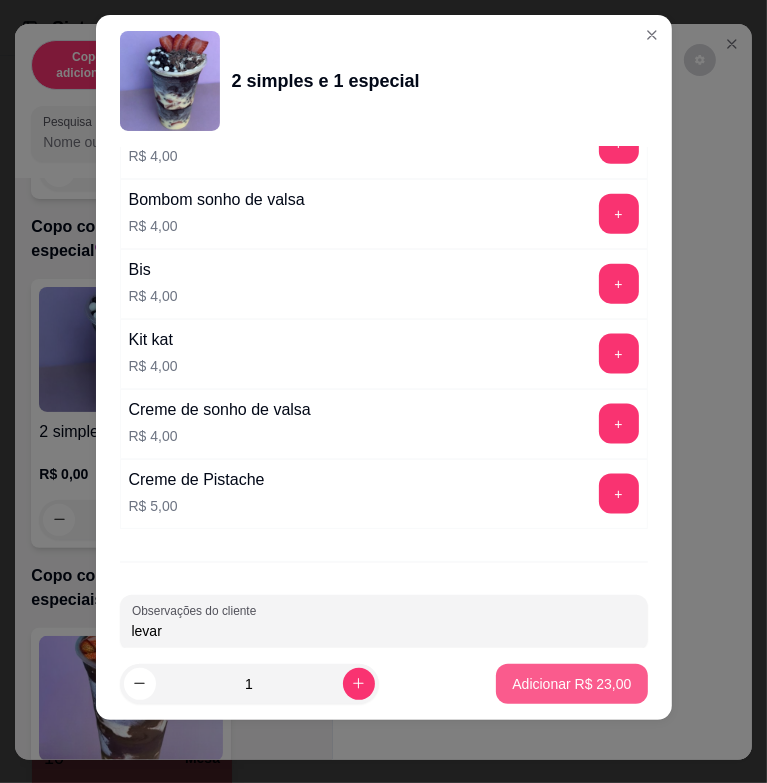 click on "Adicionar   R$ 23,00" at bounding box center [571, 684] 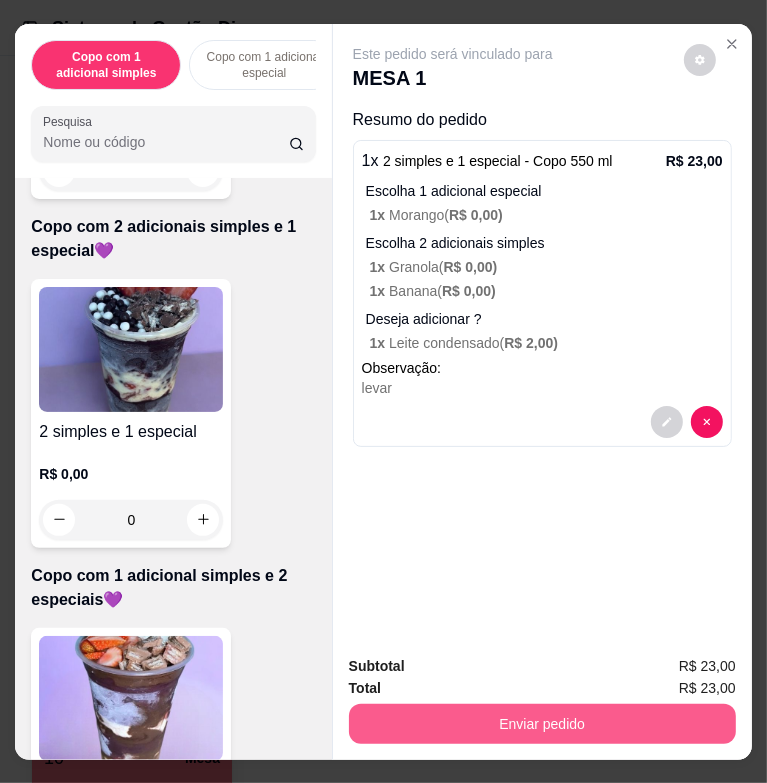 click on "Enviar pedido" at bounding box center [542, 724] 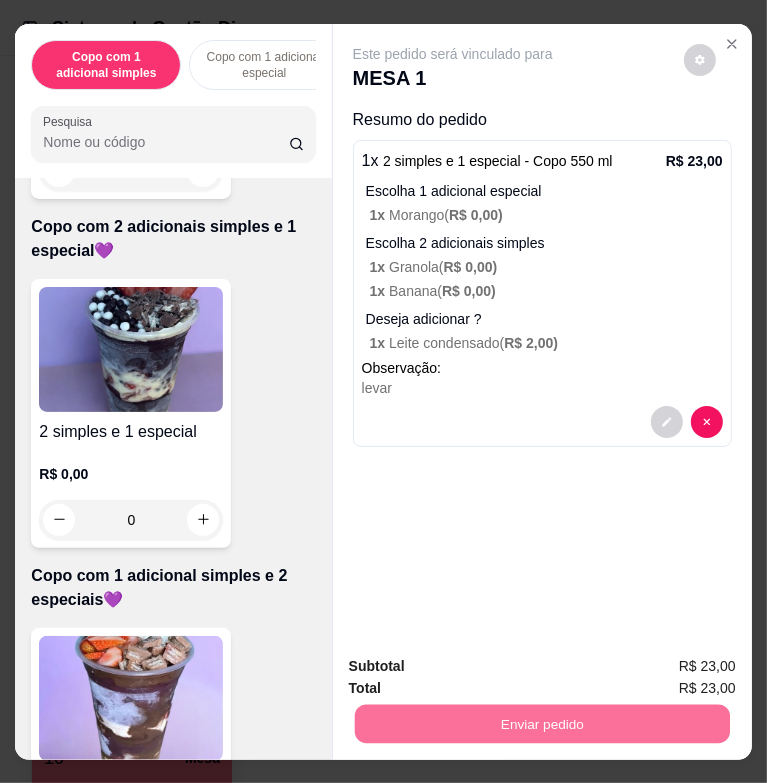 click on "Não registrar e enviar pedido" at bounding box center [472, 667] 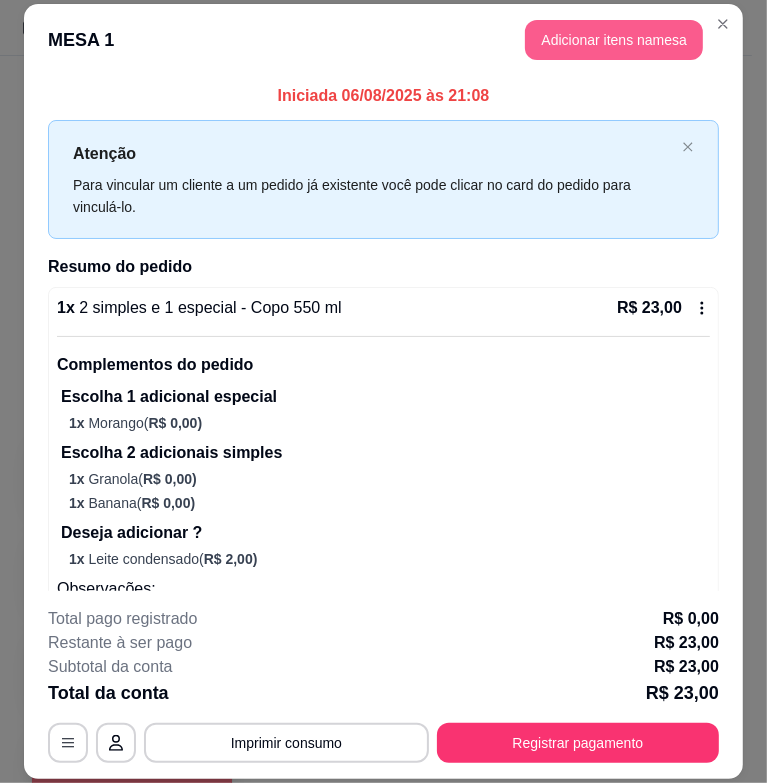 click on "Adicionar itens na  mesa" at bounding box center [614, 40] 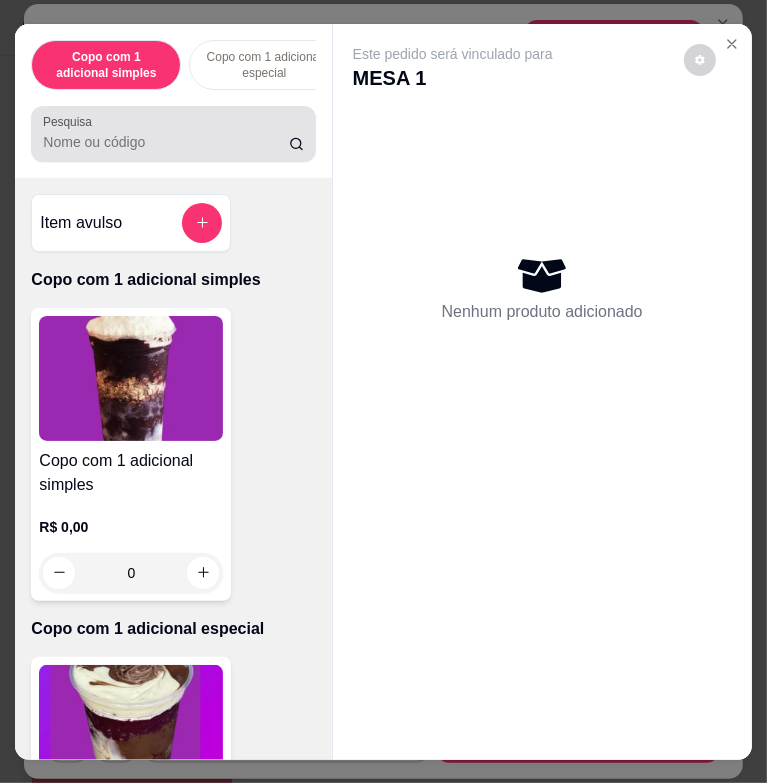 click at bounding box center [173, 134] 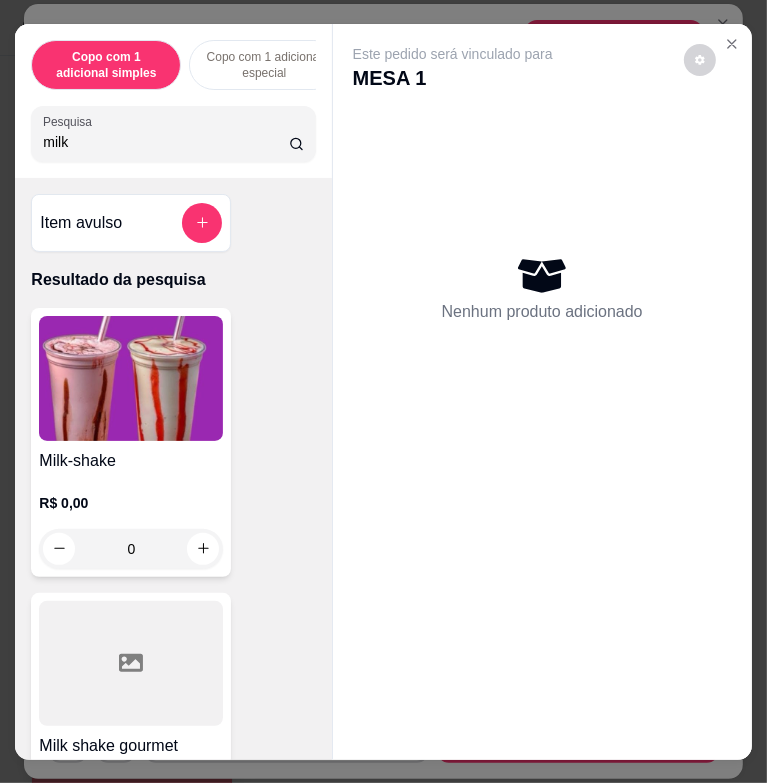 type on "milk" 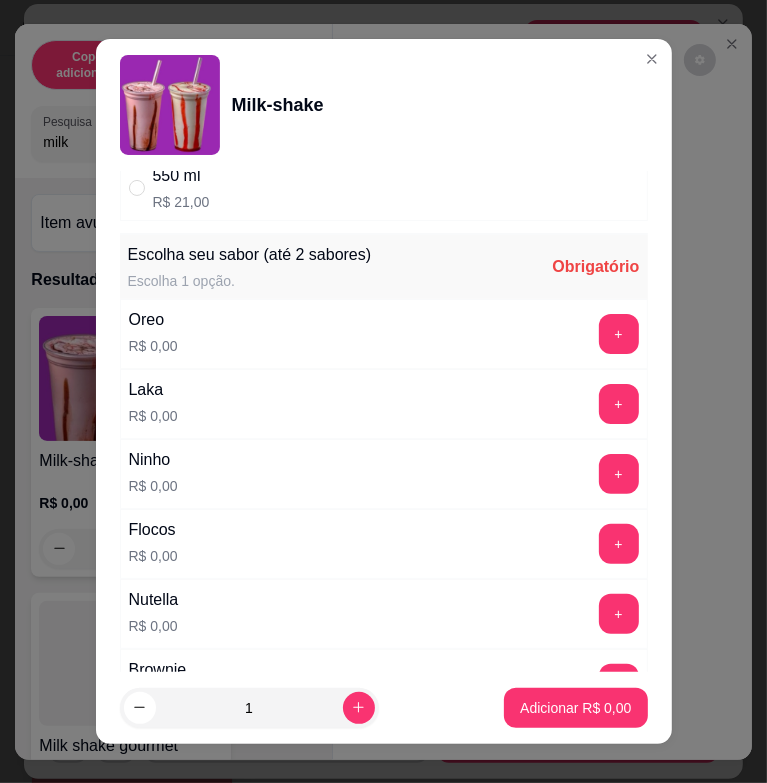 scroll, scrollTop: 0, scrollLeft: 0, axis: both 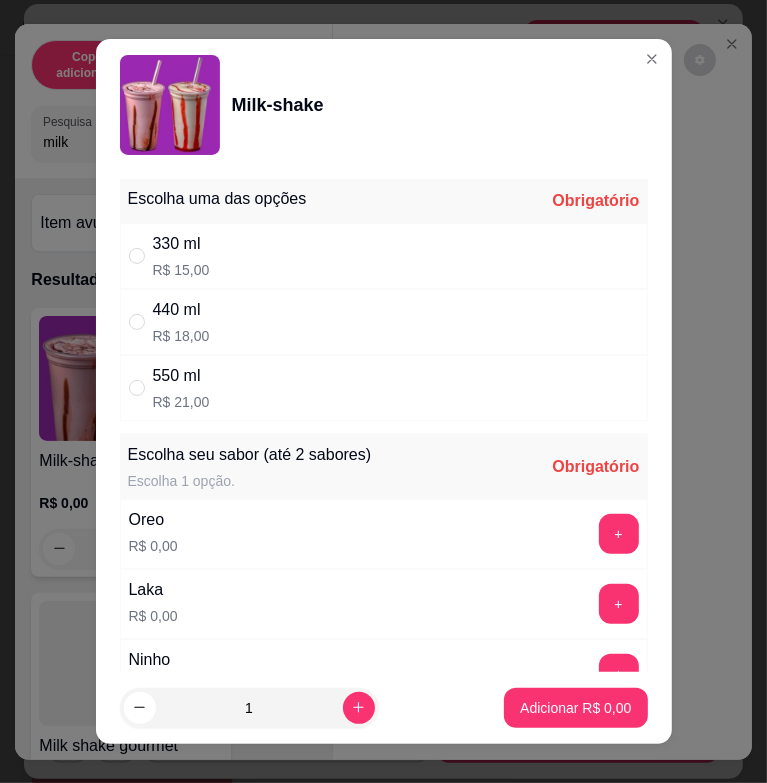 click on "440 ml R$ 18,00" at bounding box center [384, 322] 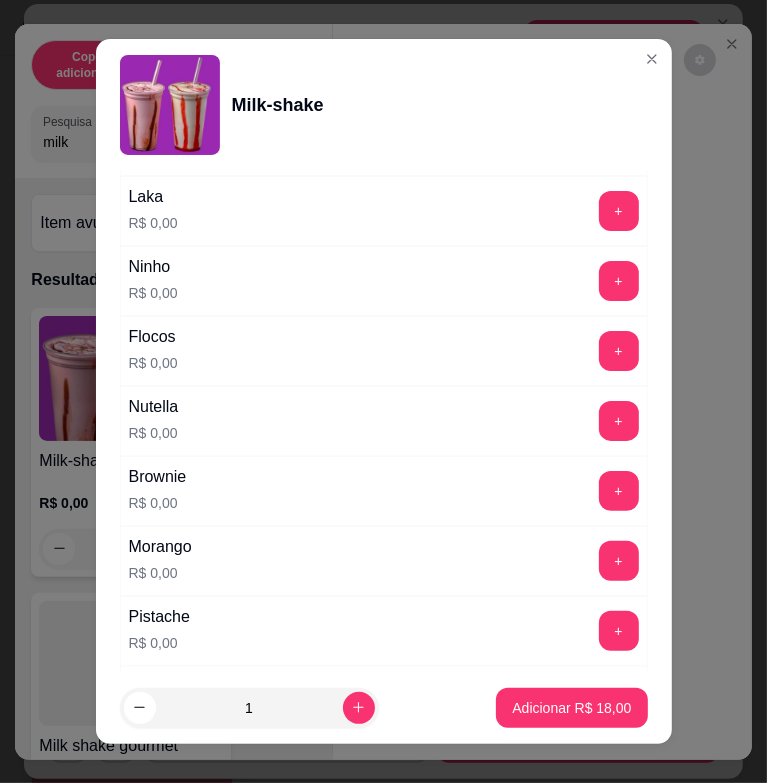 scroll, scrollTop: 0, scrollLeft: 0, axis: both 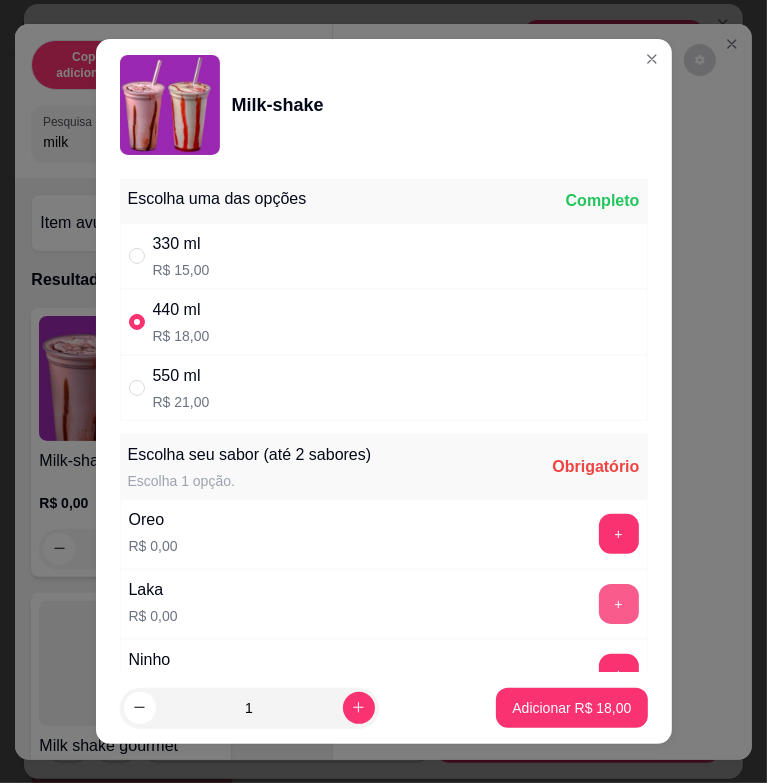 click on "+" at bounding box center [619, 604] 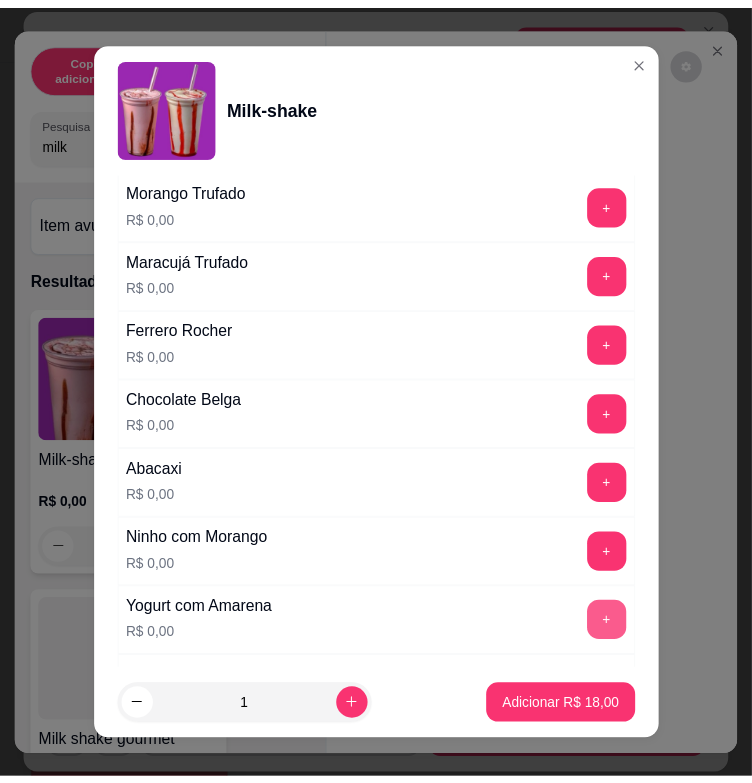 scroll, scrollTop: 1993, scrollLeft: 0, axis: vertical 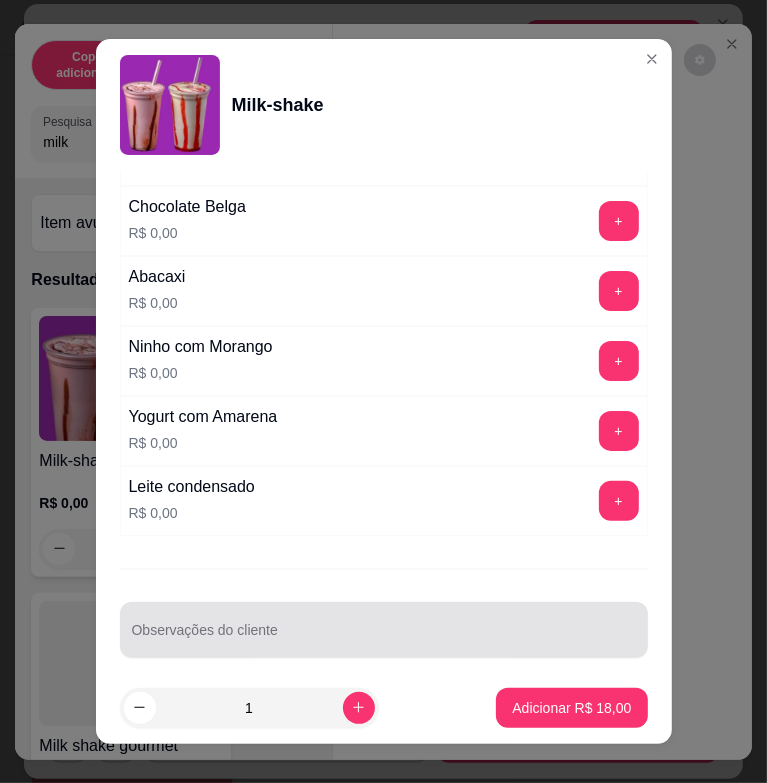 click at bounding box center (384, 630) 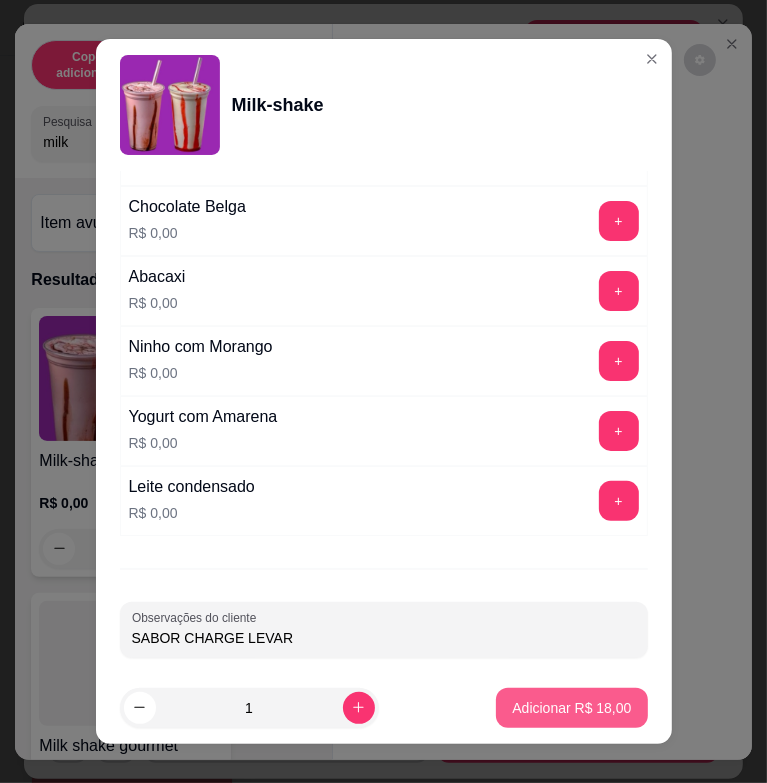 type on "SABOR CHARGE LEVAR" 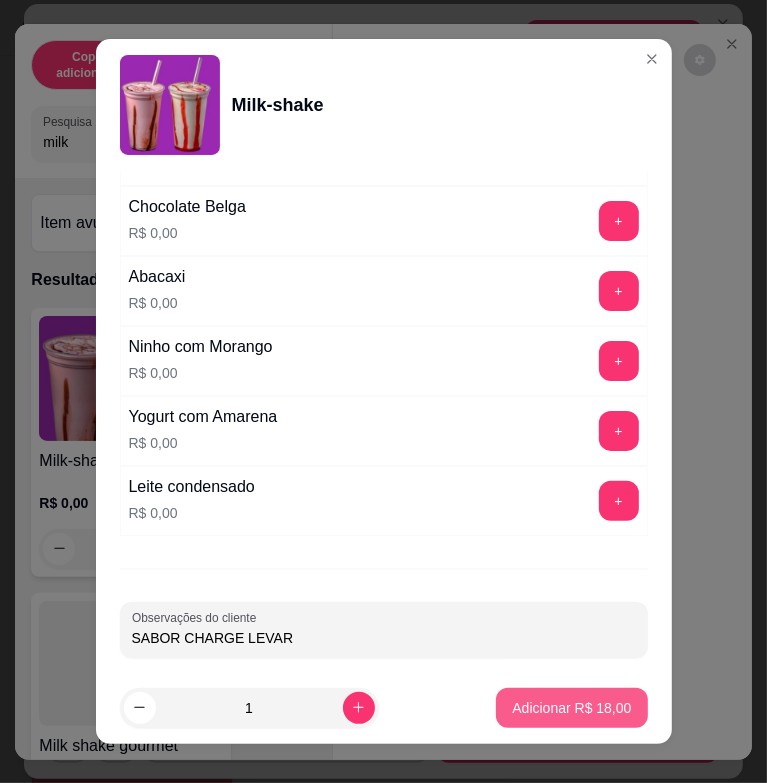 click on "Adicionar   R$ 18,00" at bounding box center [571, 708] 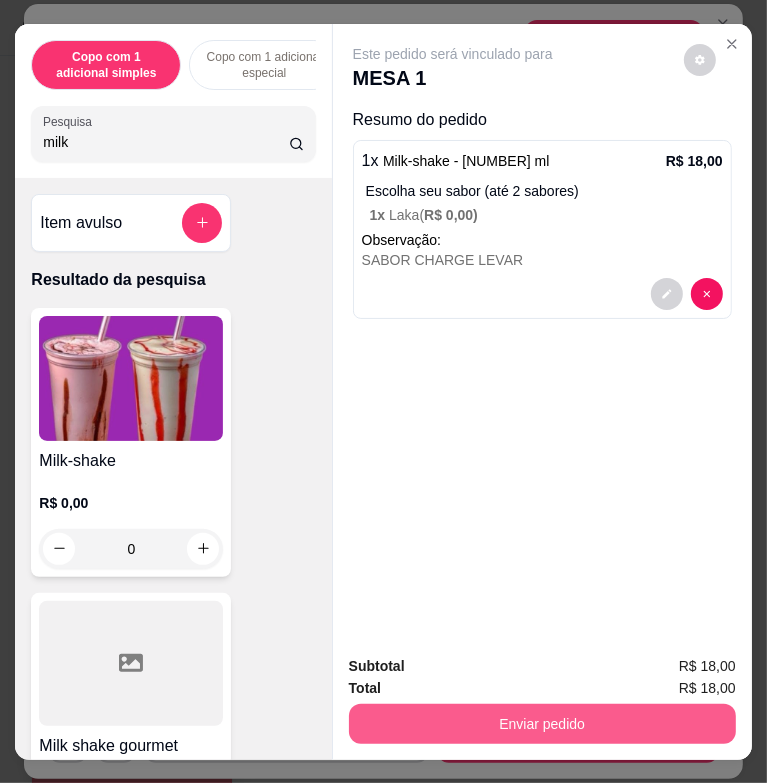 click on "Enviar pedido" at bounding box center (542, 724) 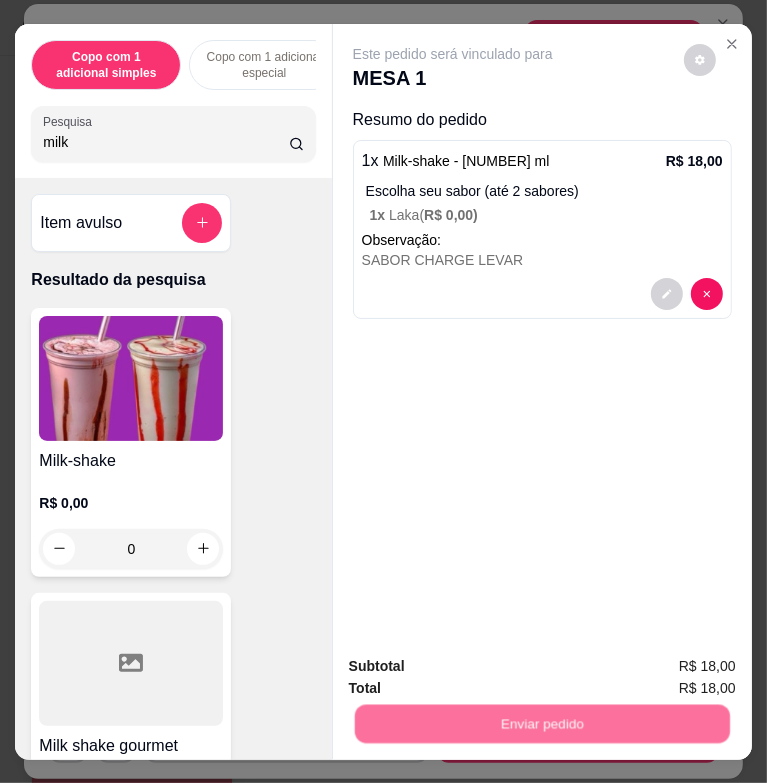 click on "Não registrar e enviar pedido" at bounding box center [472, 667] 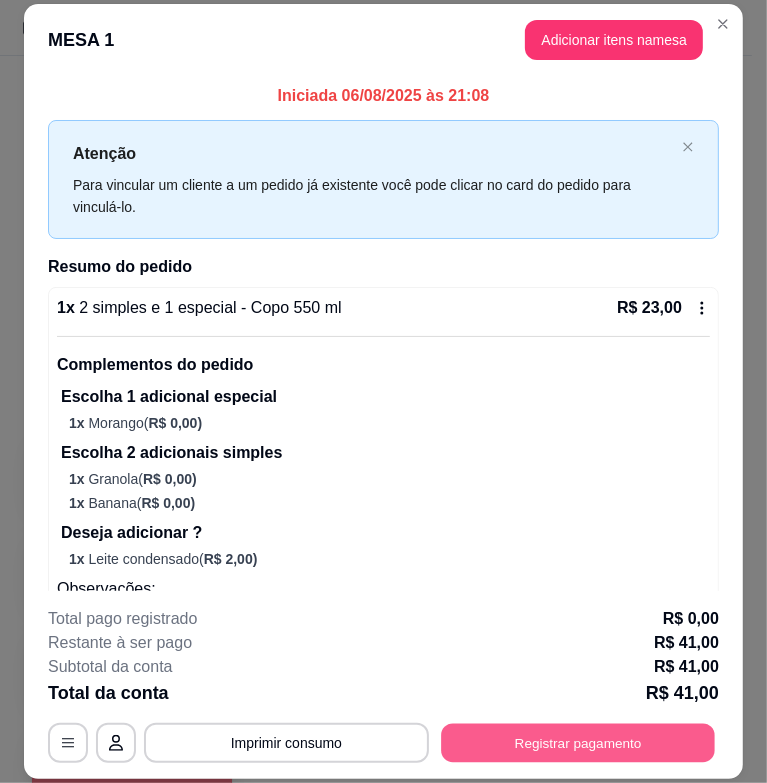 click on "Registrar pagamento" at bounding box center [578, 743] 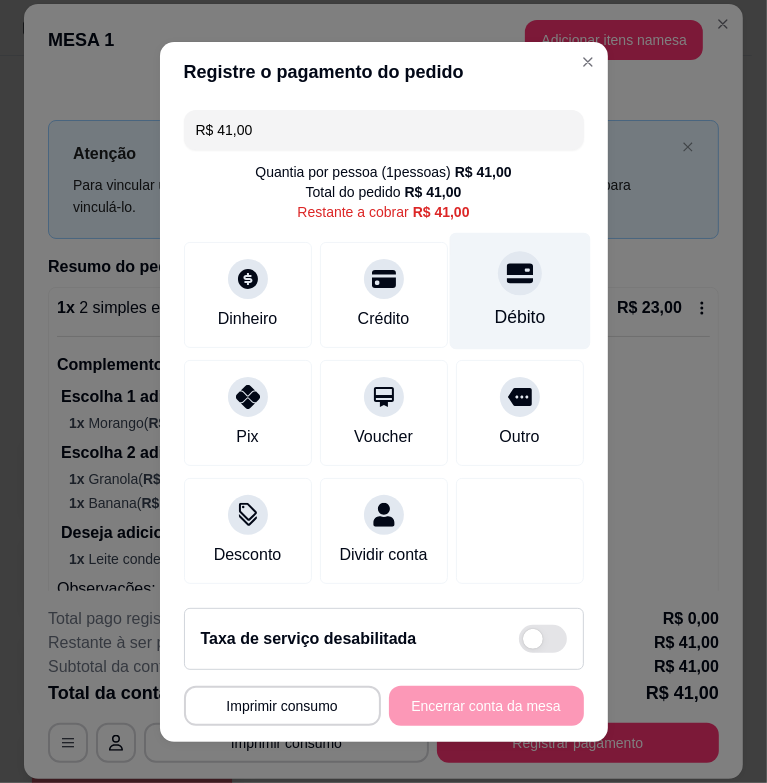 click on "Débito" at bounding box center [519, 317] 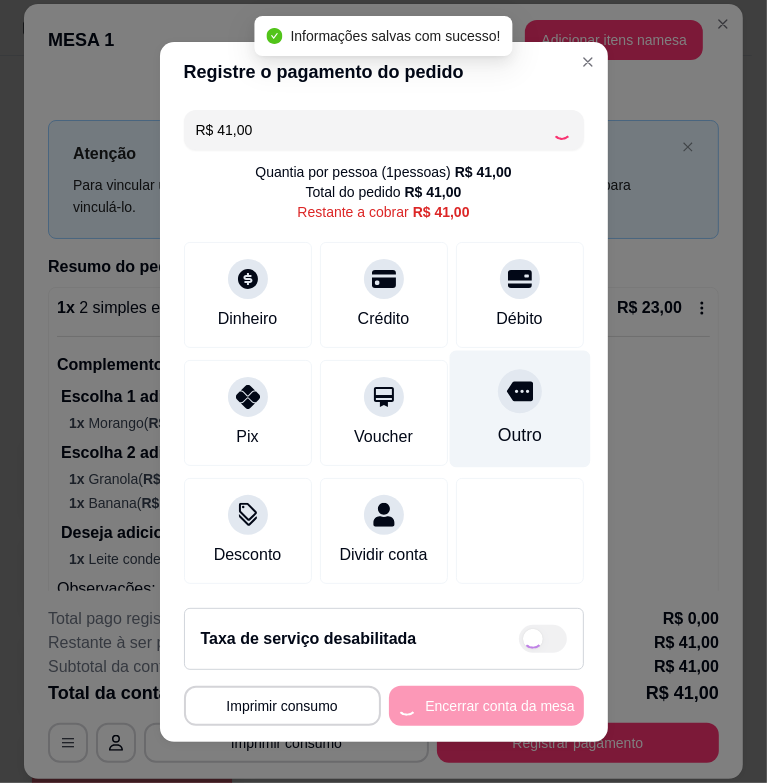 type on "R$ 0,00" 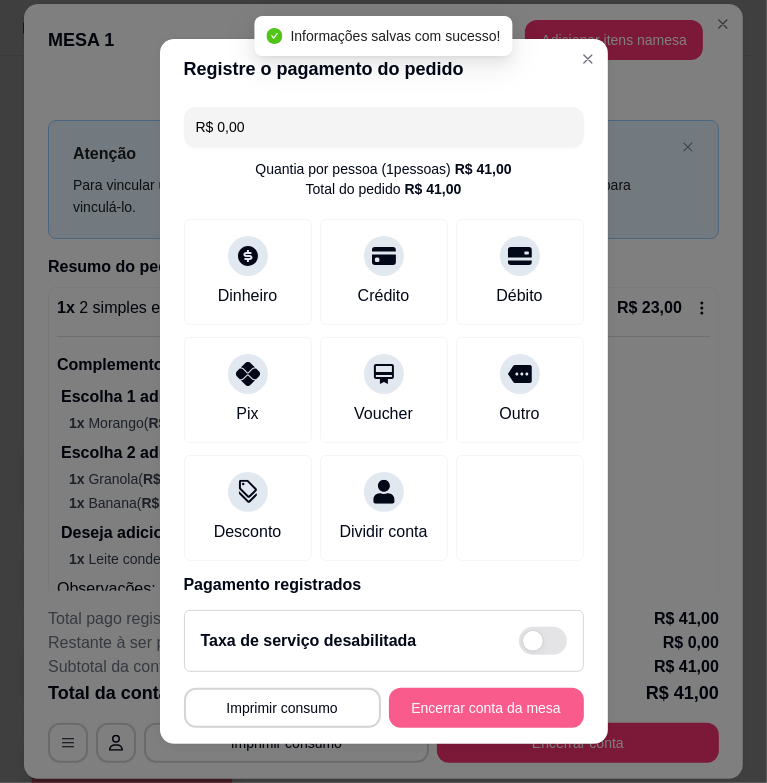 click on "Encerrar conta da mesa" at bounding box center (486, 708) 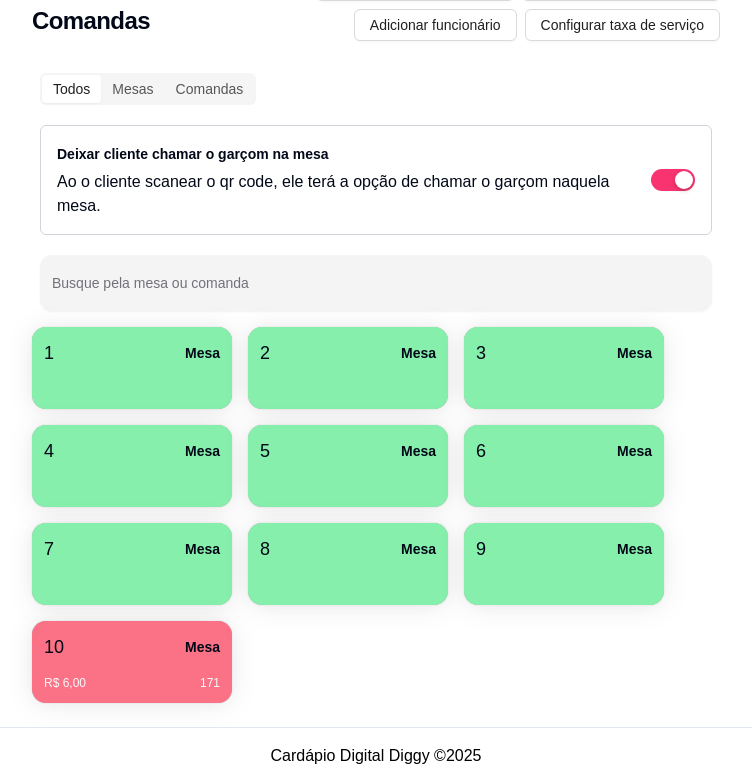 scroll, scrollTop: 0, scrollLeft: 0, axis: both 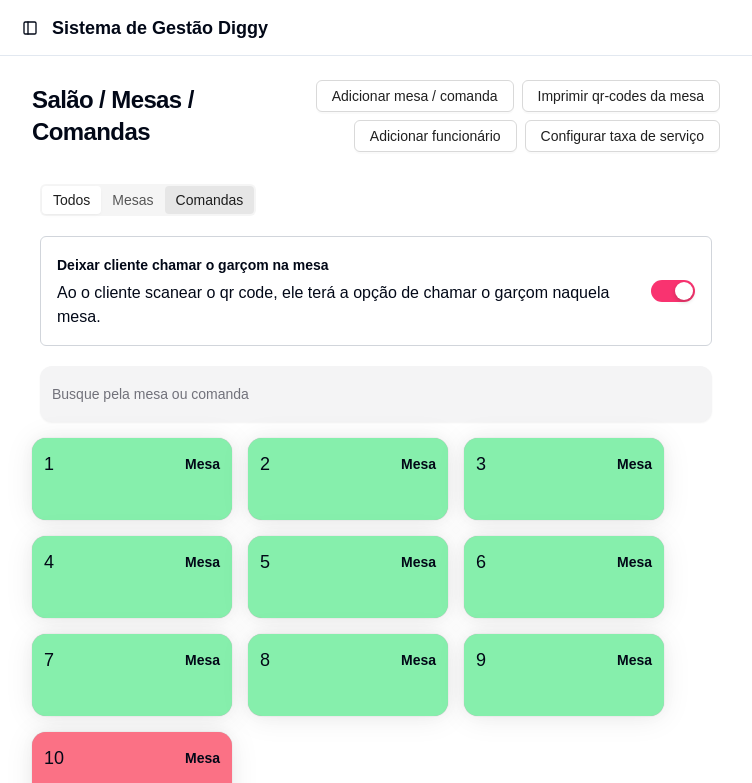 click on "Comandas" at bounding box center (210, 200) 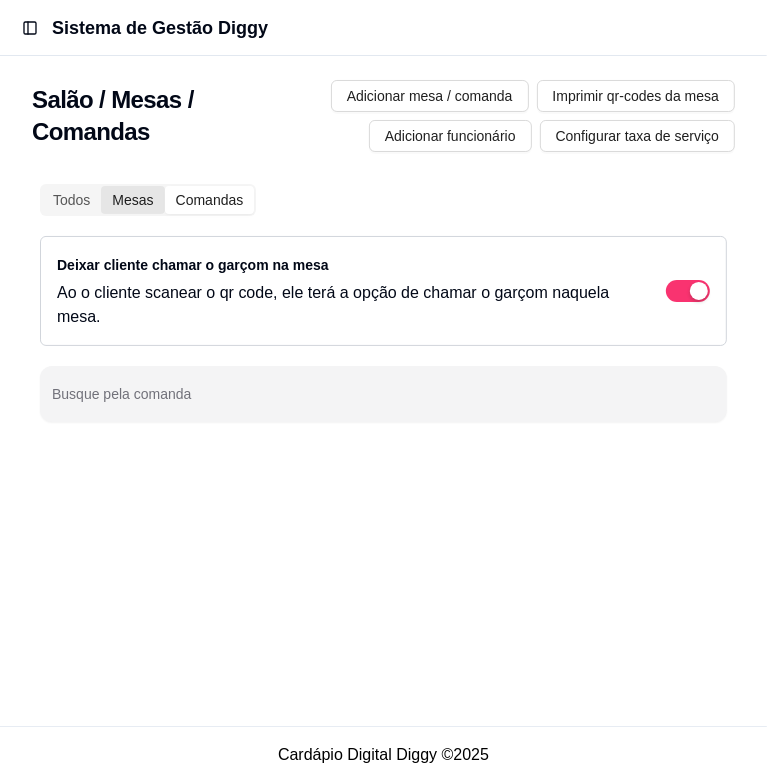 click on "Mesas" at bounding box center [132, 200] 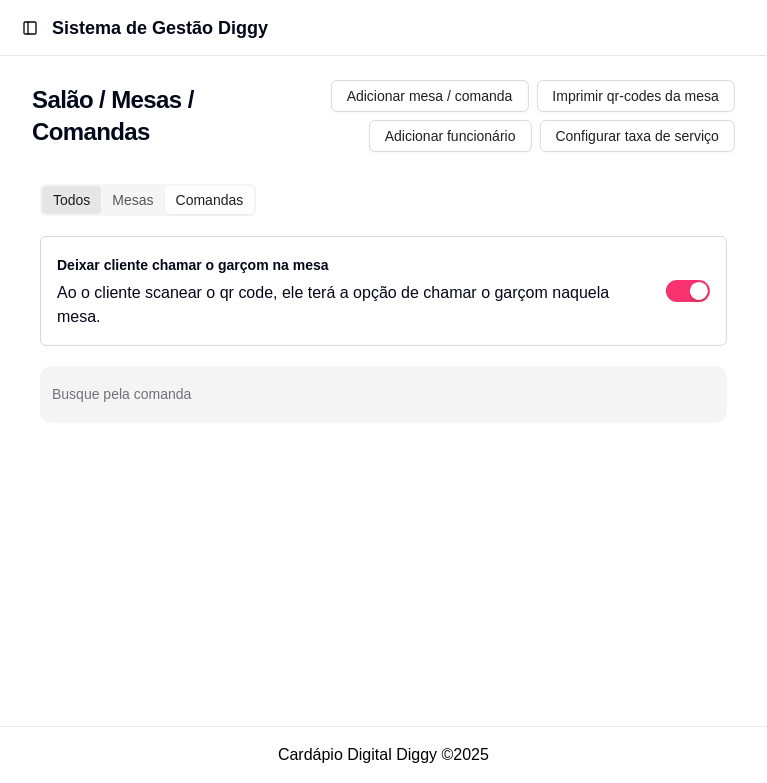 drag, startPoint x: 140, startPoint y: 199, endPoint x: 86, endPoint y: 207, distance: 54.589375 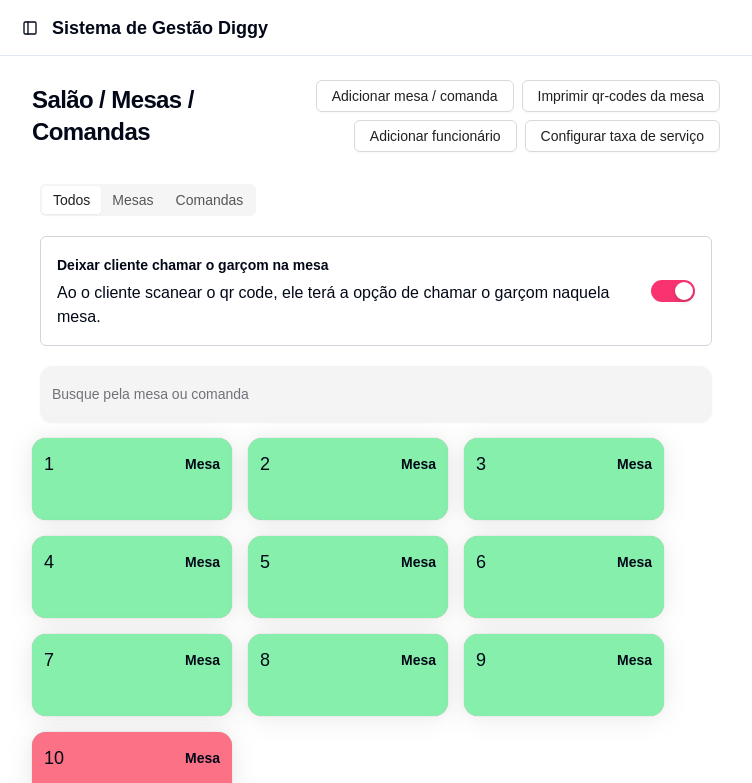 click on "Todos" at bounding box center (71, 200) 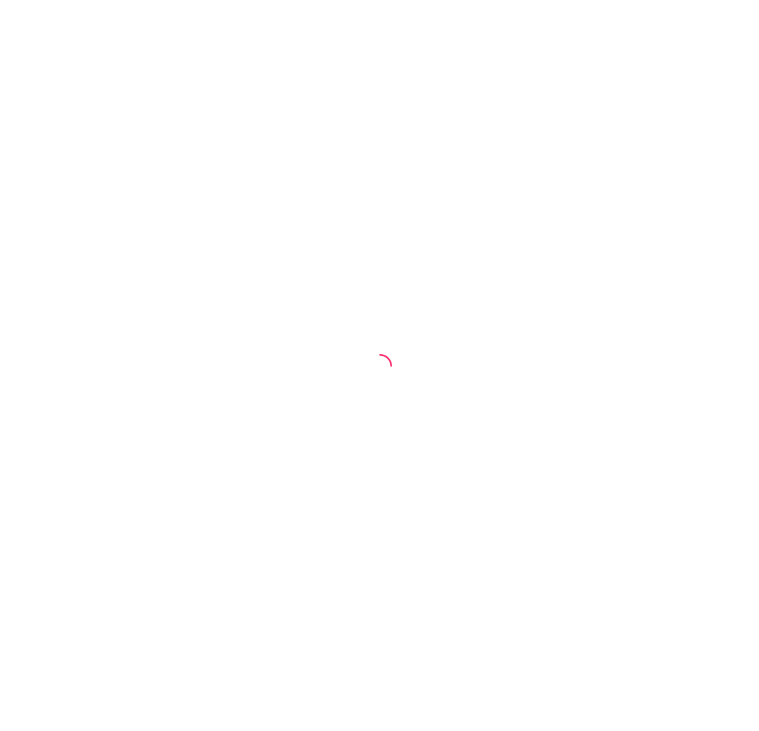 scroll, scrollTop: 0, scrollLeft: 0, axis: both 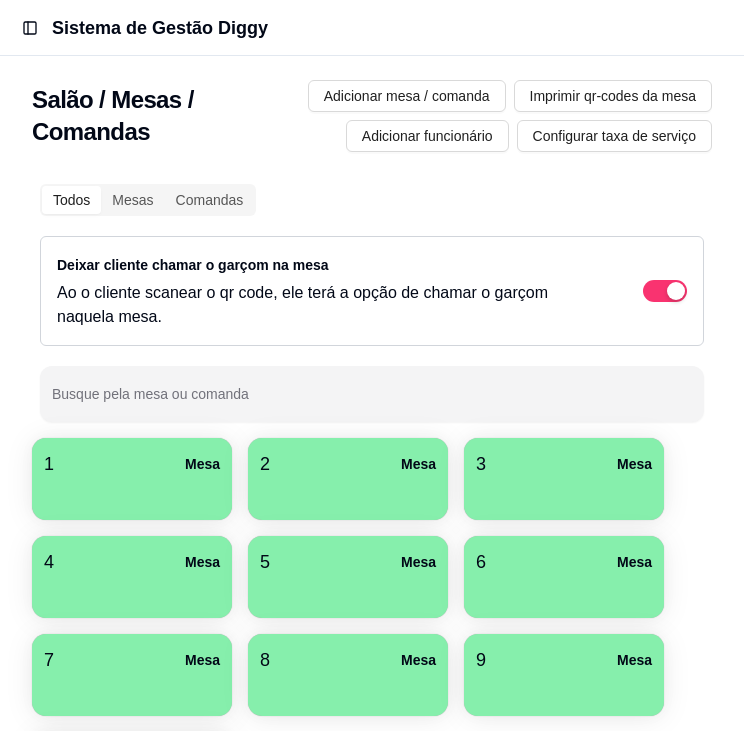 click at bounding box center (132, 493) 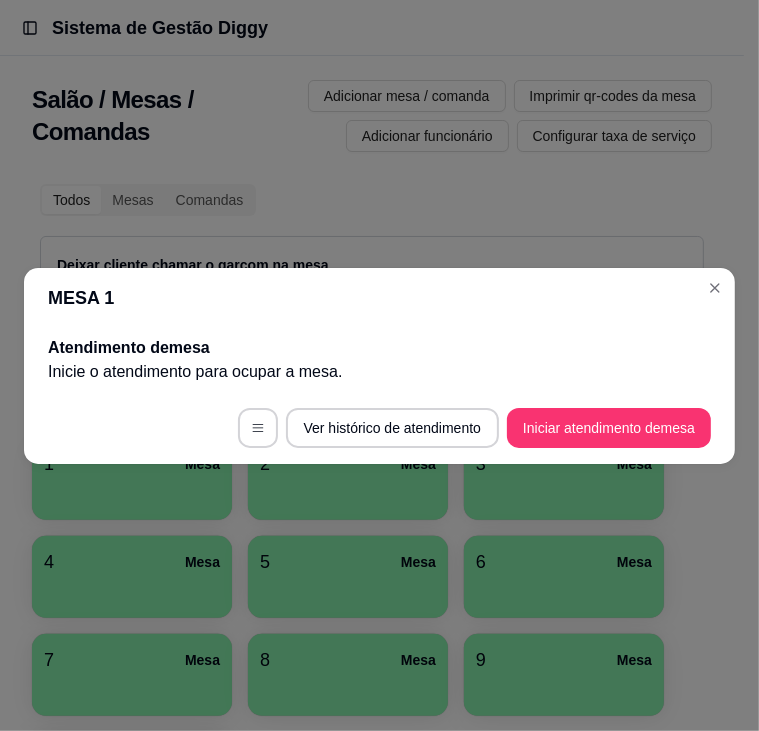 click on "Iniciar atendimento de  mesa" at bounding box center (609, 428) 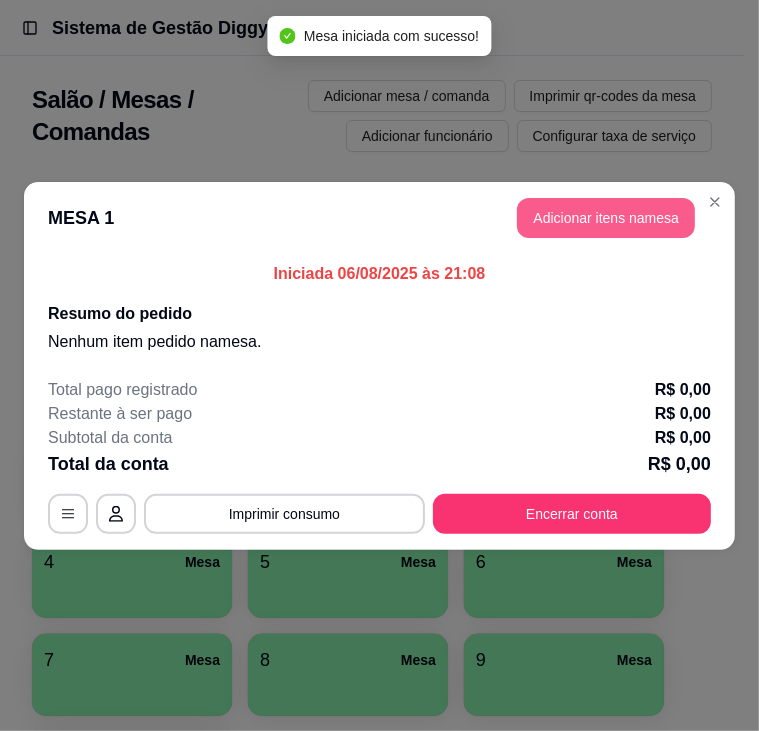 click on "Adicionar itens na  mesa" at bounding box center [606, 218] 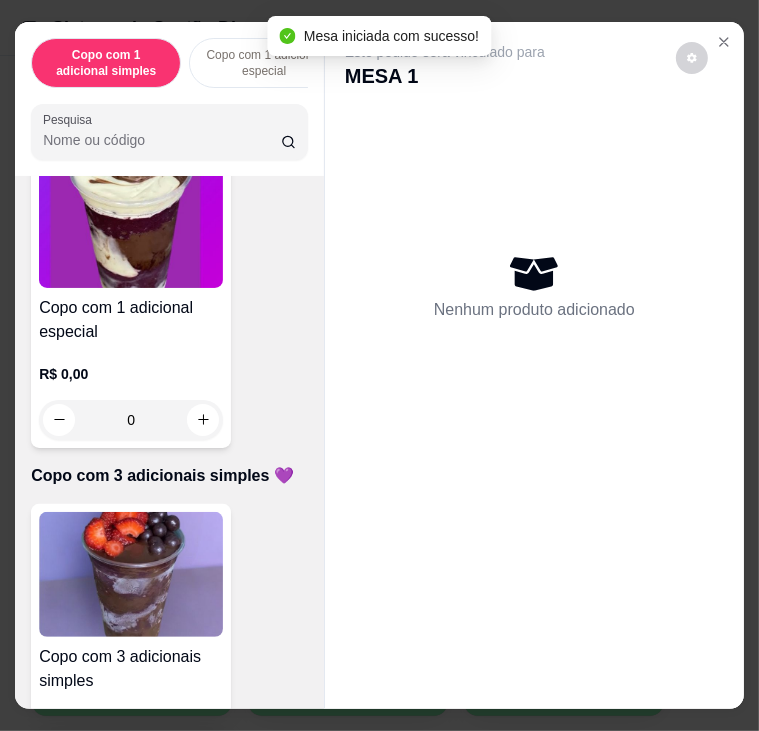 scroll, scrollTop: 900, scrollLeft: 0, axis: vertical 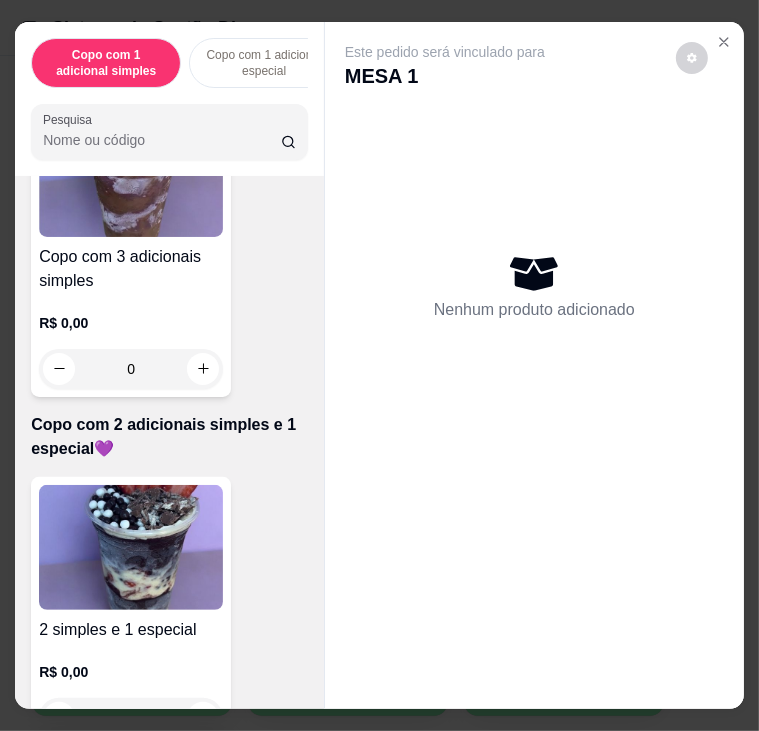 click at bounding box center [131, 547] 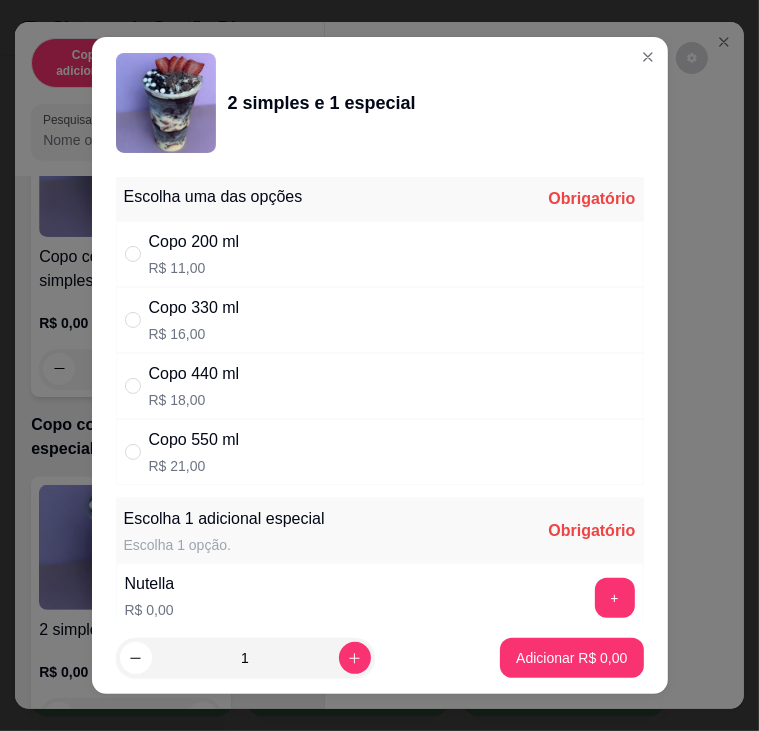 click on "Copo 330 ml R$ 16,00" at bounding box center [380, 320] 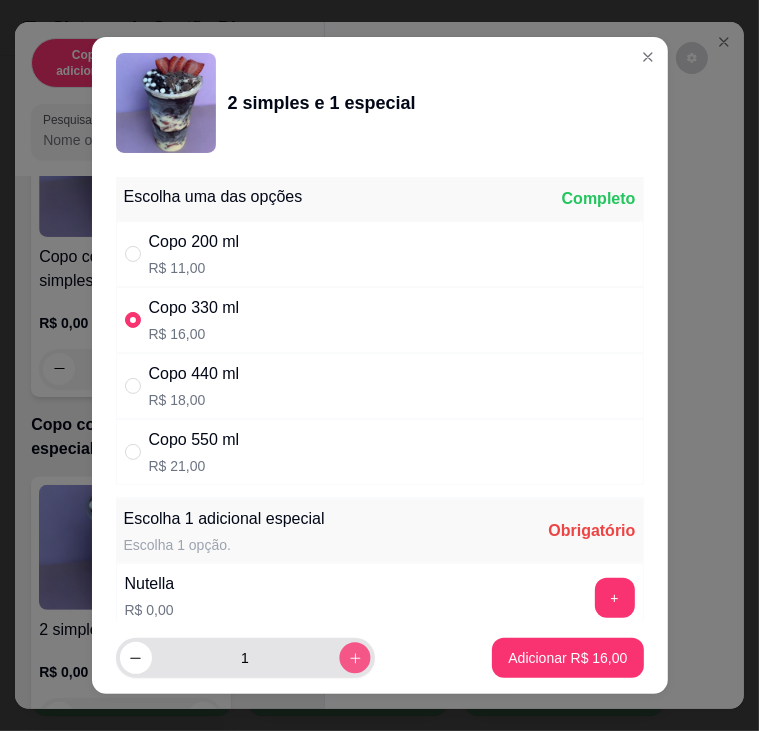 click at bounding box center [354, 658] 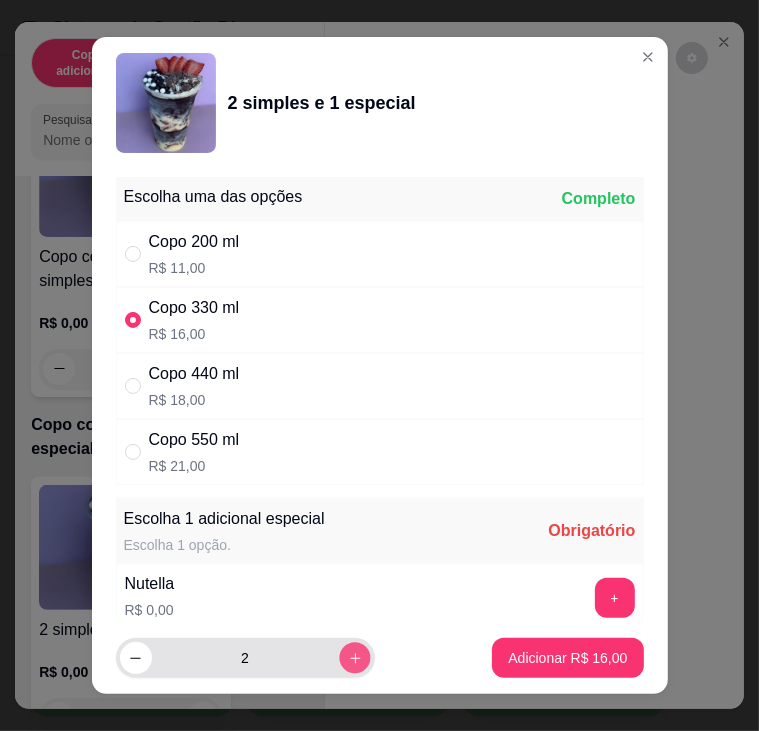 click at bounding box center [354, 658] 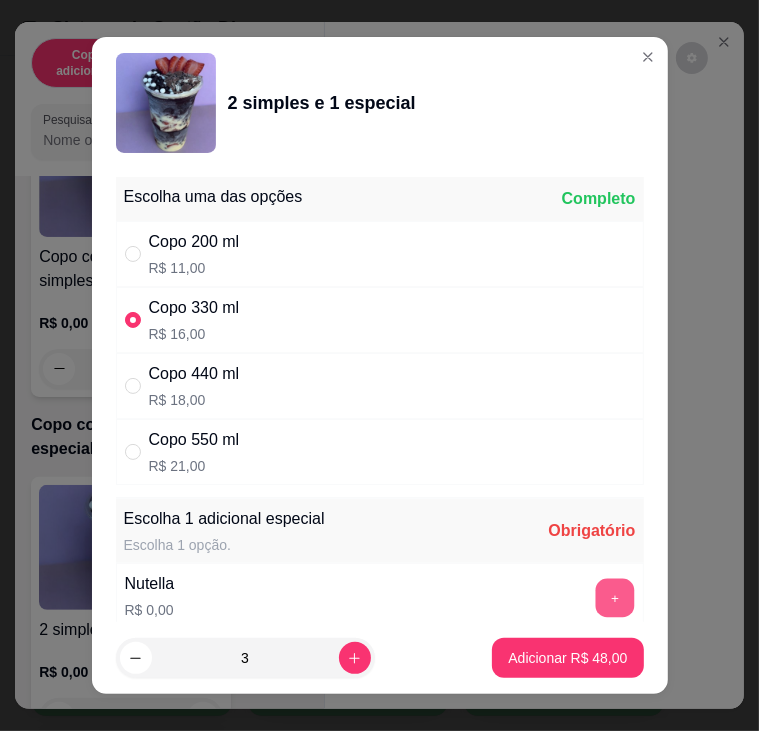click on "+" at bounding box center [614, 597] 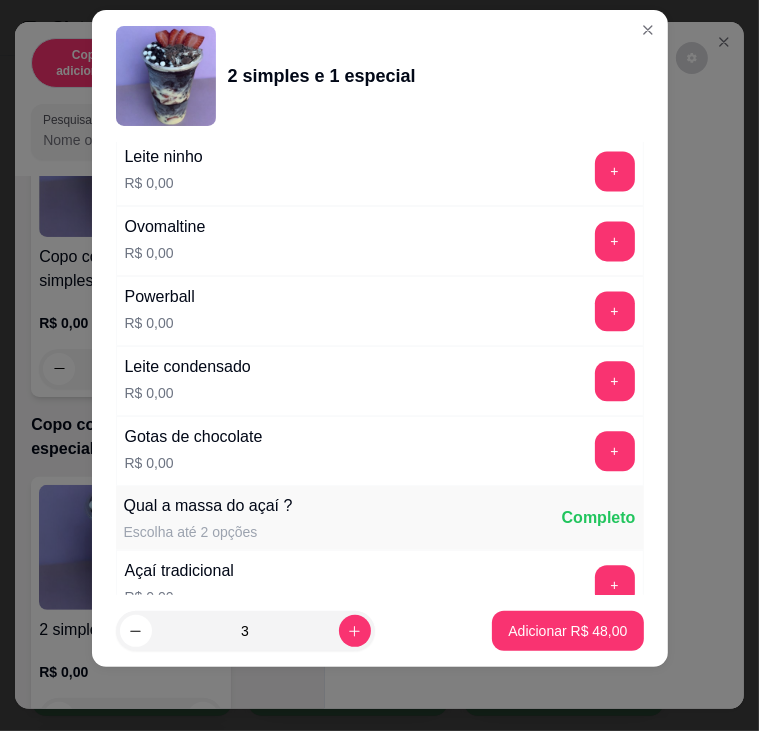 scroll, scrollTop: 2014, scrollLeft: 0, axis: vertical 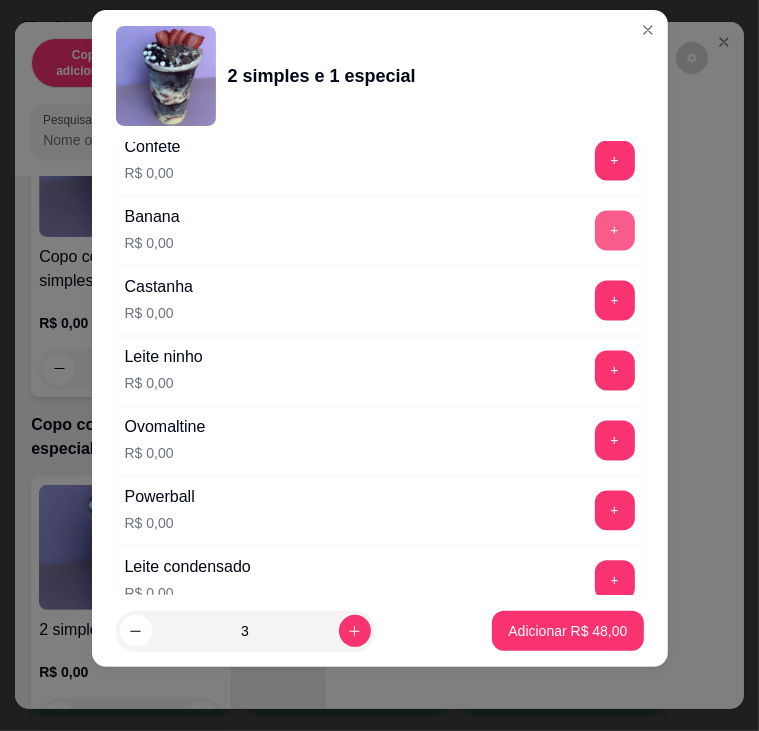 click on "+" at bounding box center [615, 231] 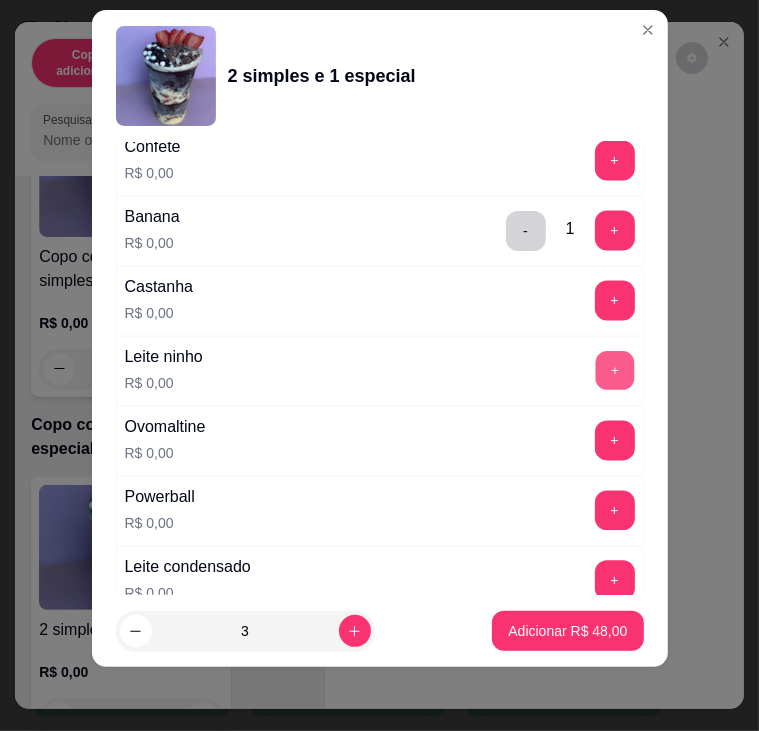 click on "+" at bounding box center (614, 370) 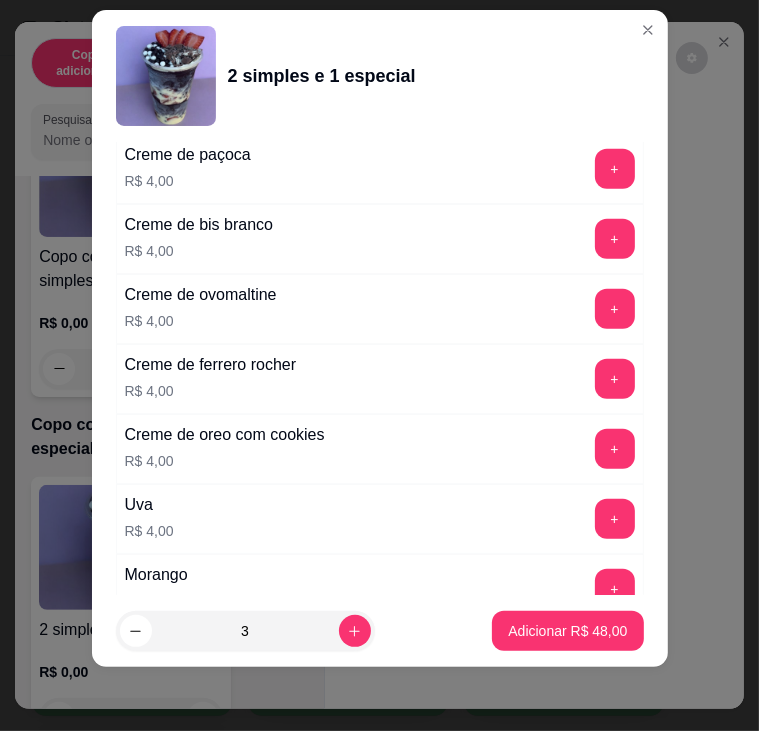 scroll, scrollTop: 5151, scrollLeft: 0, axis: vertical 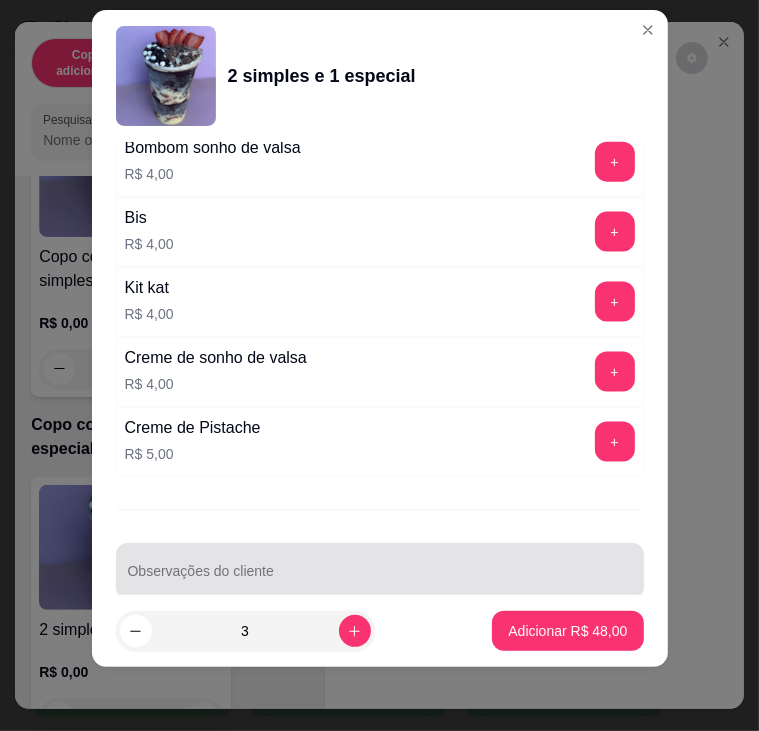 drag, startPoint x: 515, startPoint y: 548, endPoint x: 492, endPoint y: 548, distance: 23 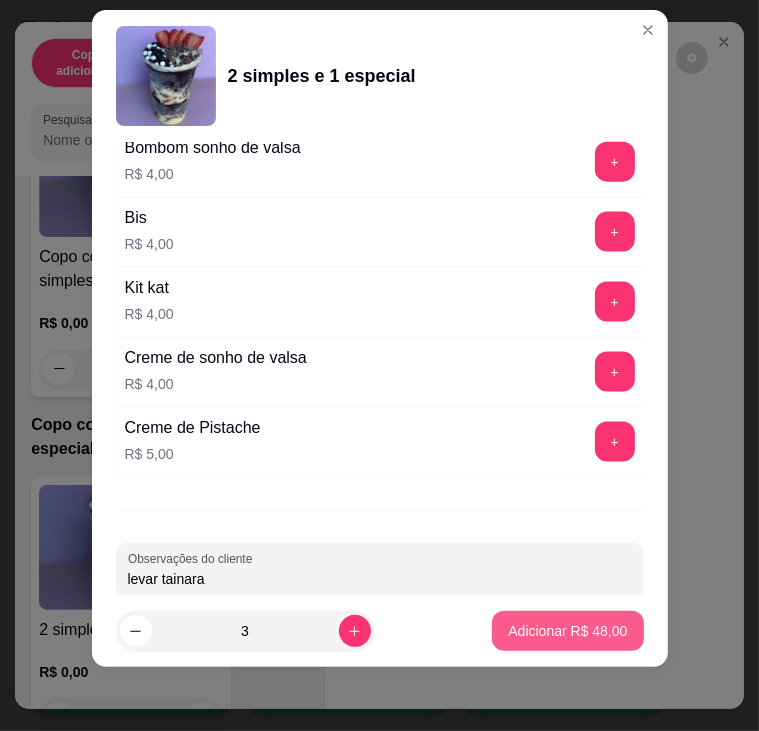 type on "levar tainara" 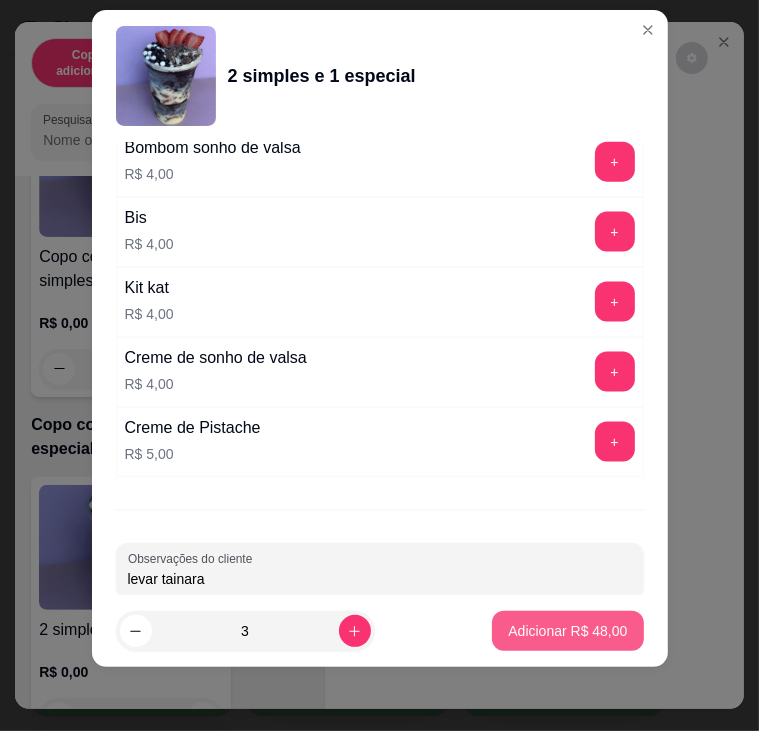 click on "Adicionar   R$ 48,00" at bounding box center [567, 631] 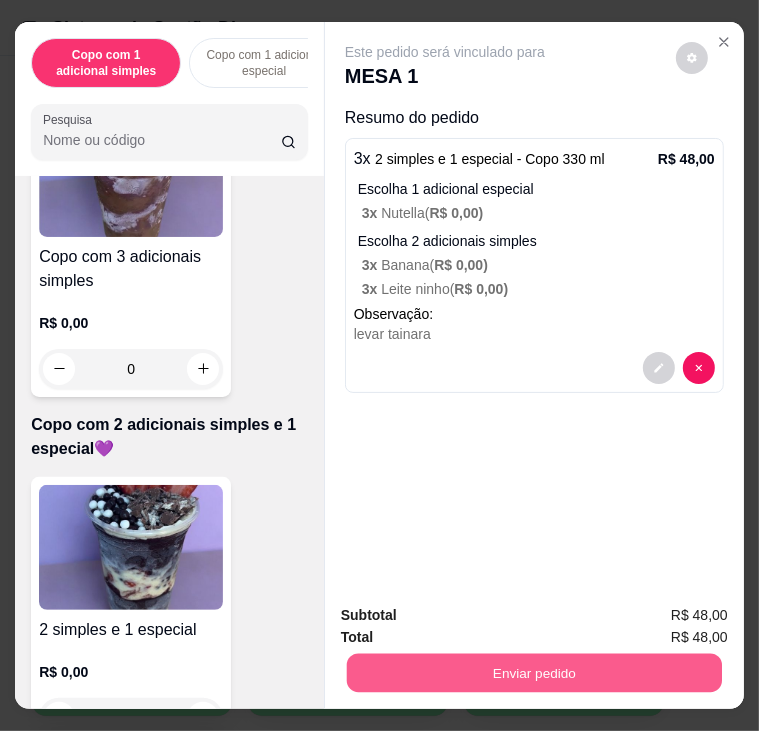 click on "Enviar pedido" at bounding box center (534, 673) 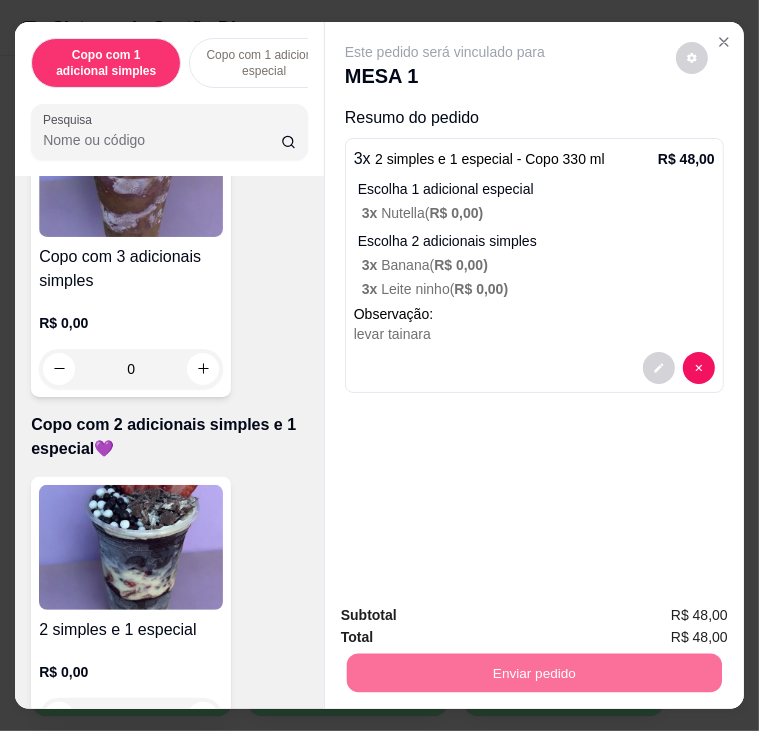 click on "Não registrar e enviar pedido" at bounding box center (464, 617) 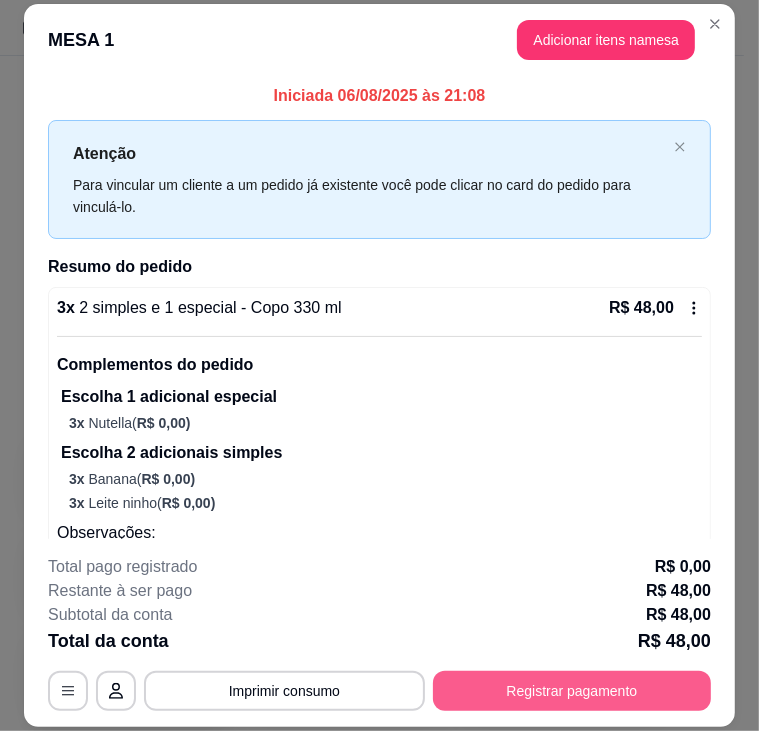 click on "Registrar pagamento" at bounding box center (572, 691) 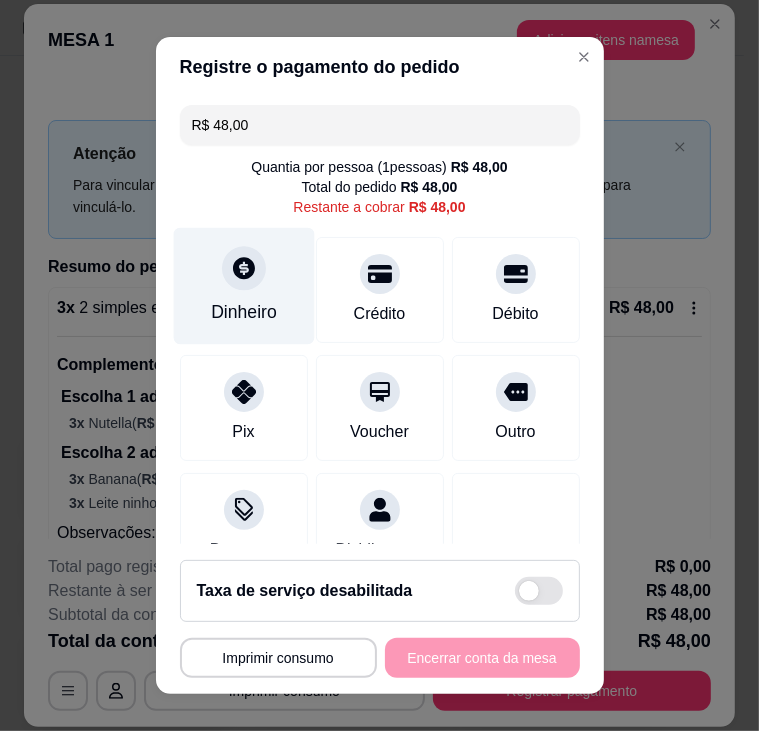 click on "Dinheiro" at bounding box center [243, 285] 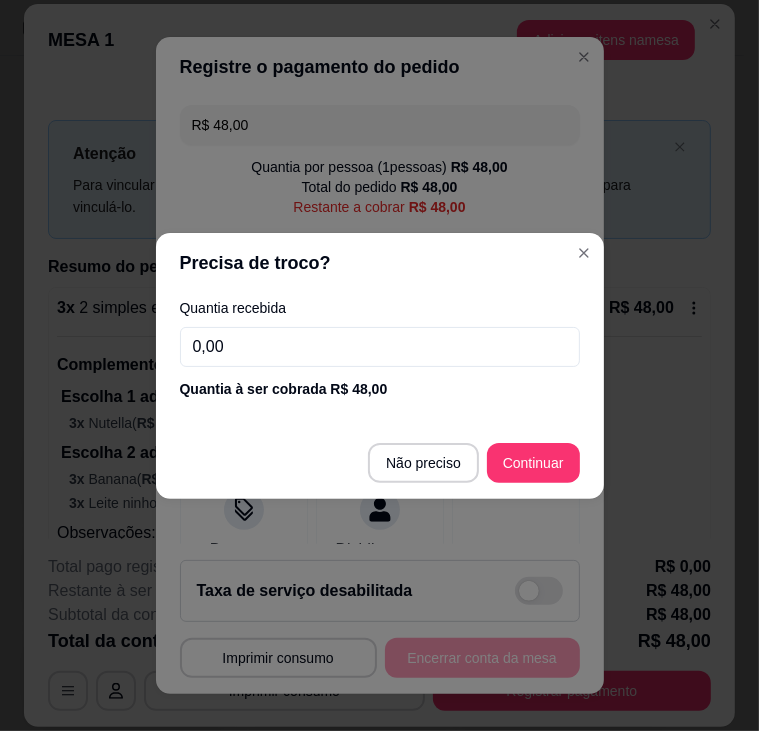 click on "0,00" at bounding box center [380, 347] 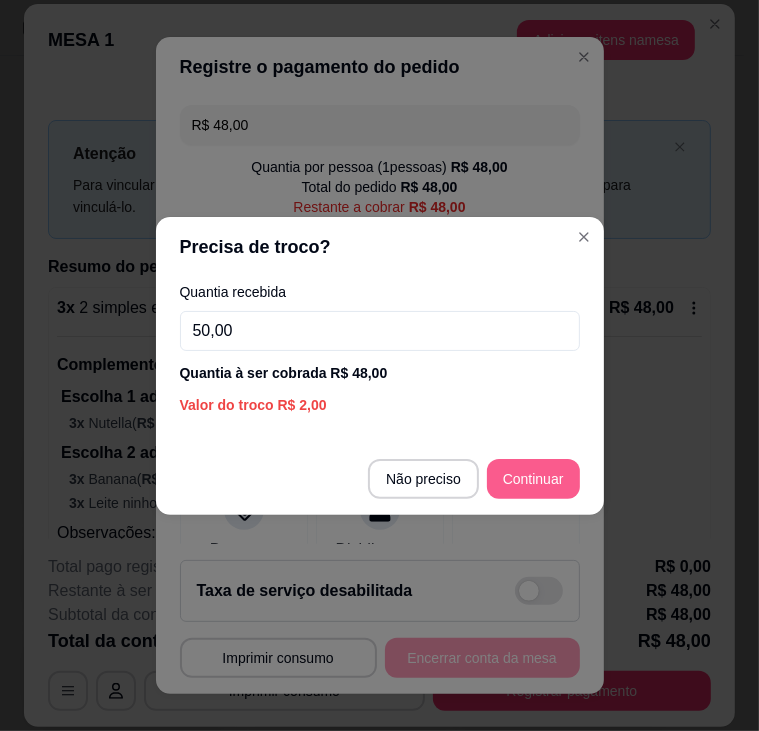 type on "50,00" 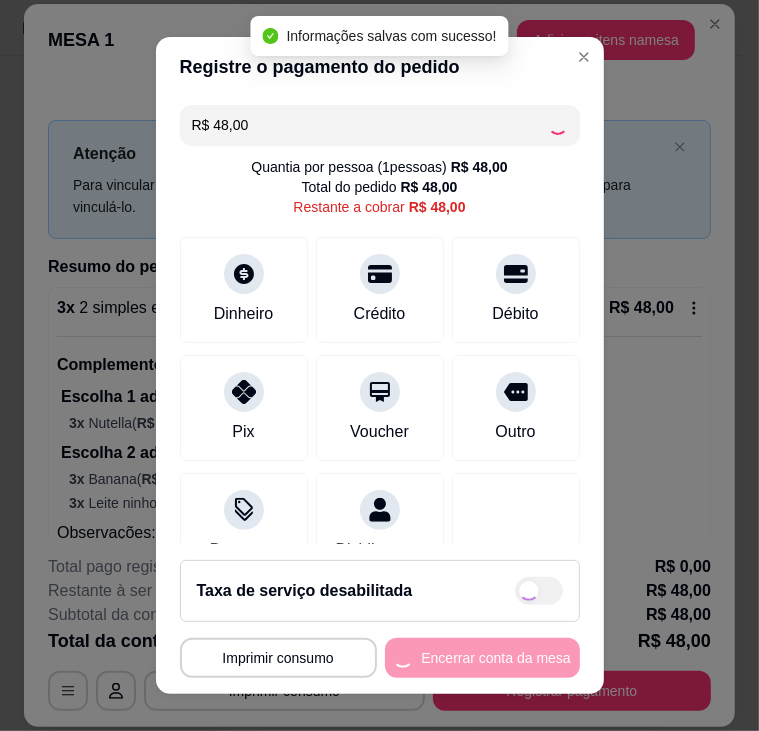 type on "R$ 0,00" 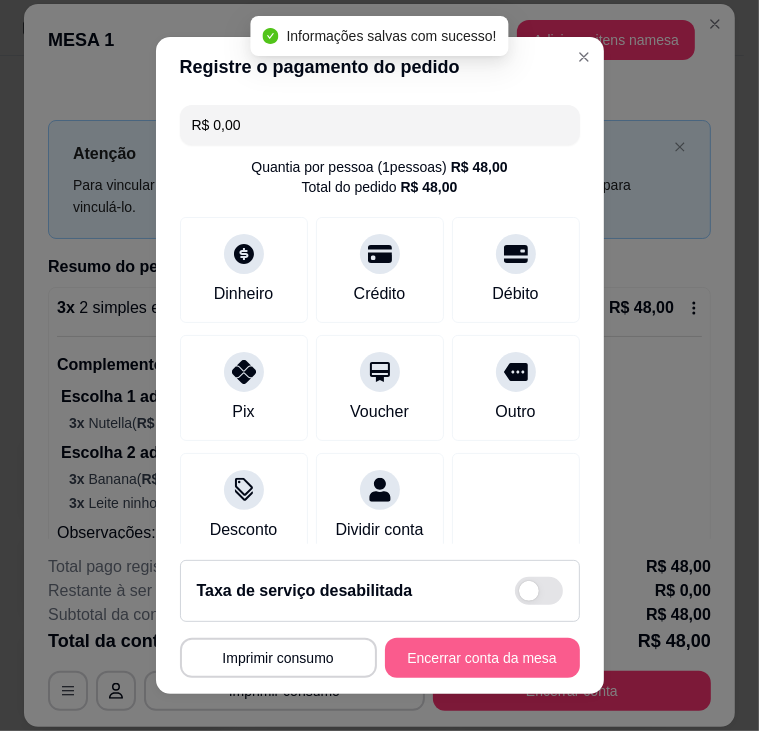 click on "Encerrar conta da mesa" at bounding box center (482, 658) 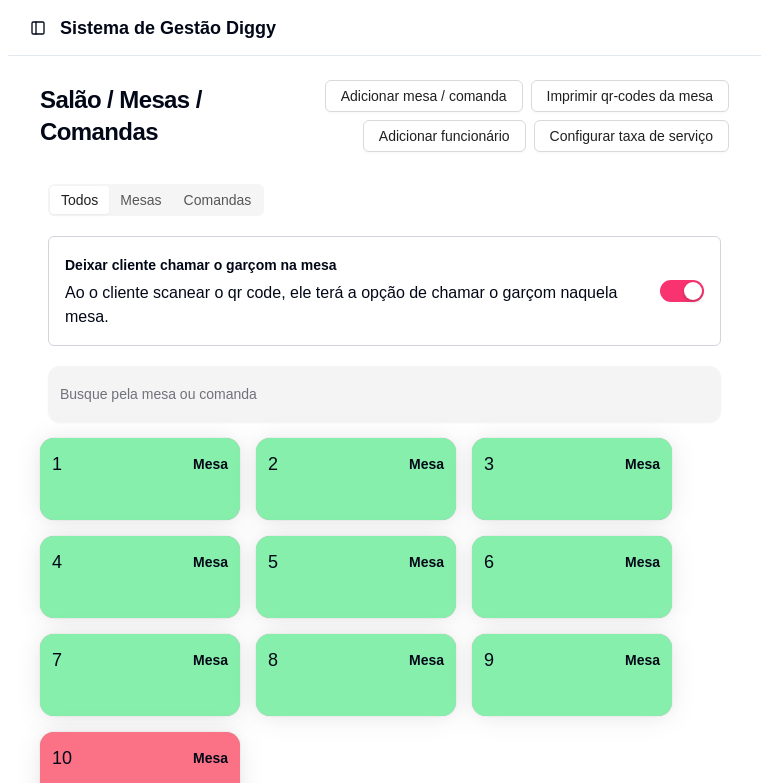 scroll, scrollTop: 0, scrollLeft: 0, axis: both 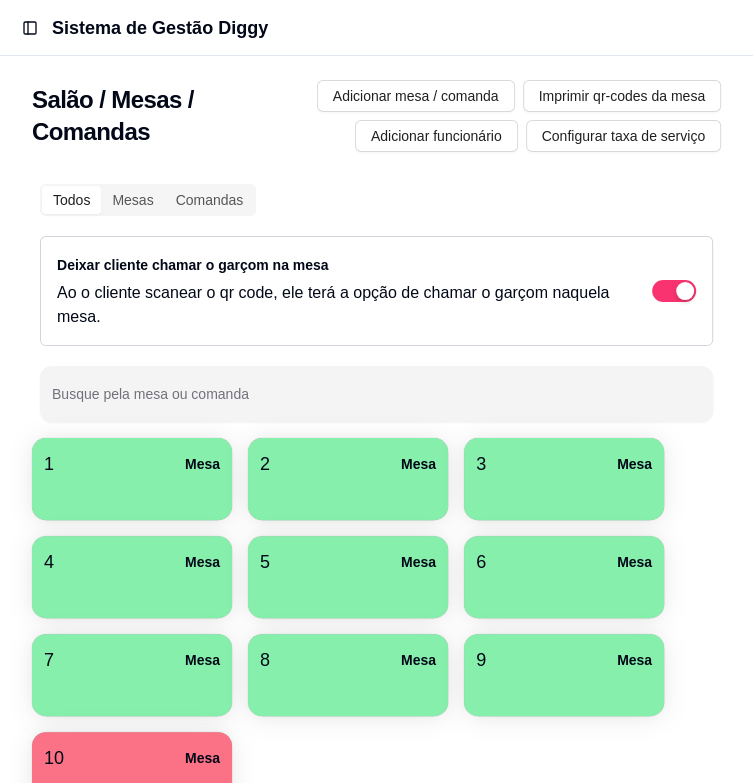 click at bounding box center (132, 493) 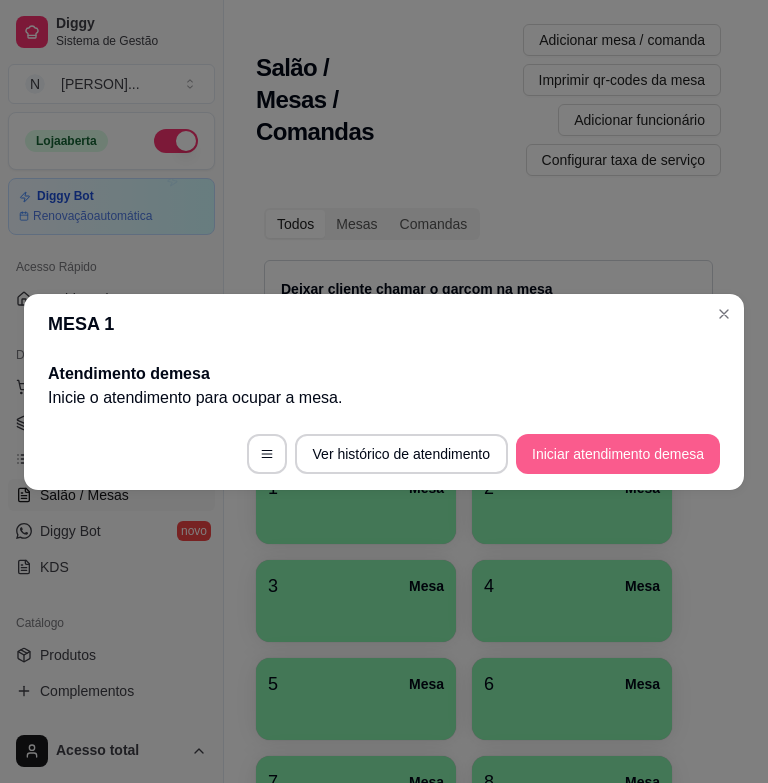 click on "Iniciar atendimento de  mesa" at bounding box center (618, 454) 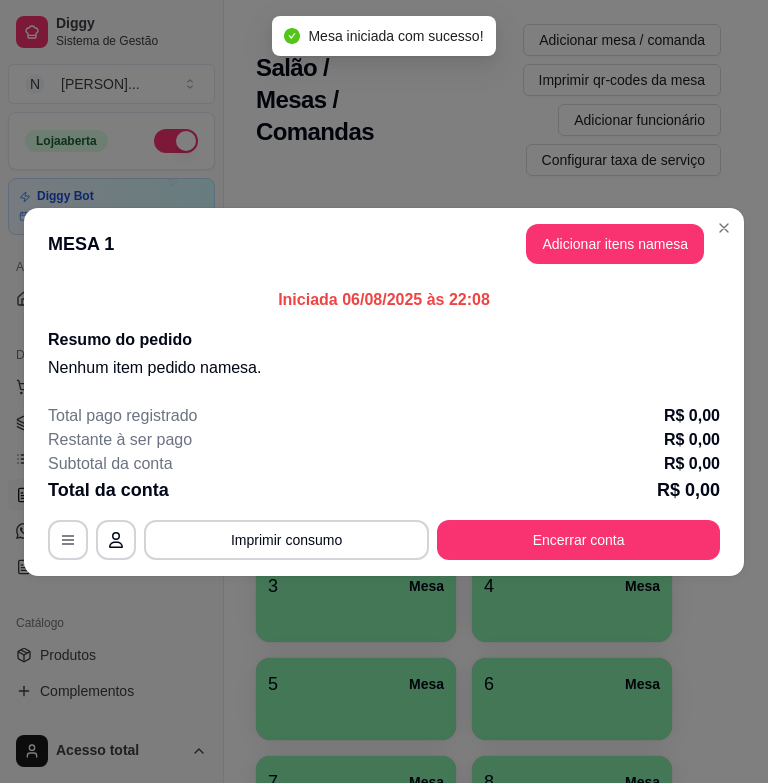 click on "Adicionar itens na  mesa" at bounding box center [615, 244] 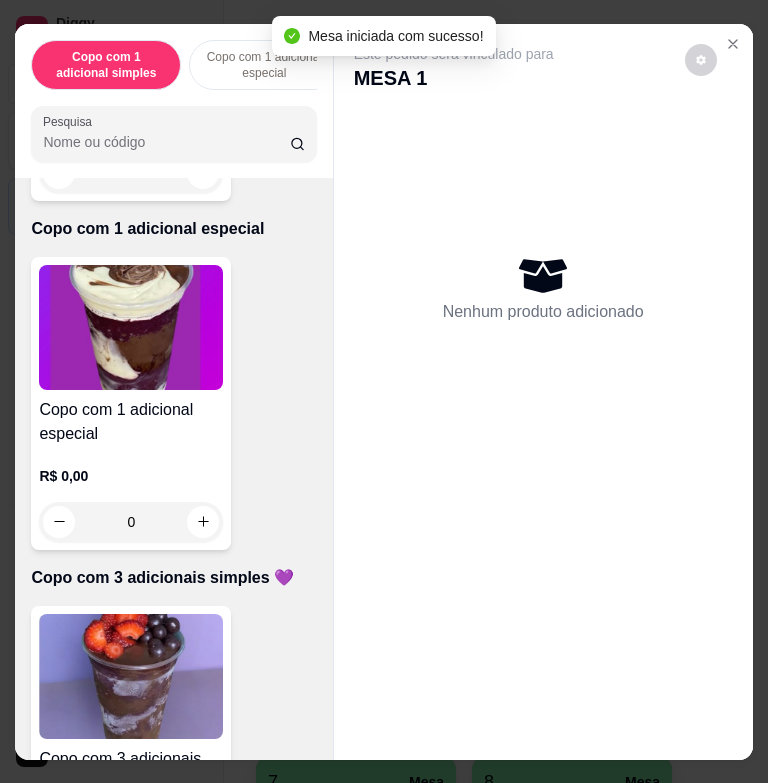 scroll, scrollTop: 900, scrollLeft: 0, axis: vertical 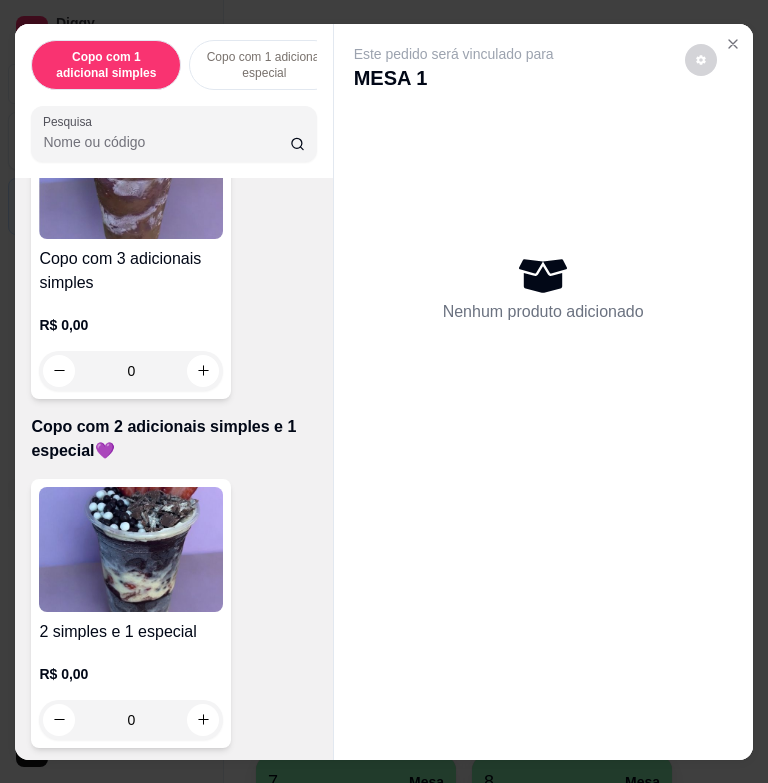 click at bounding box center [131, 549] 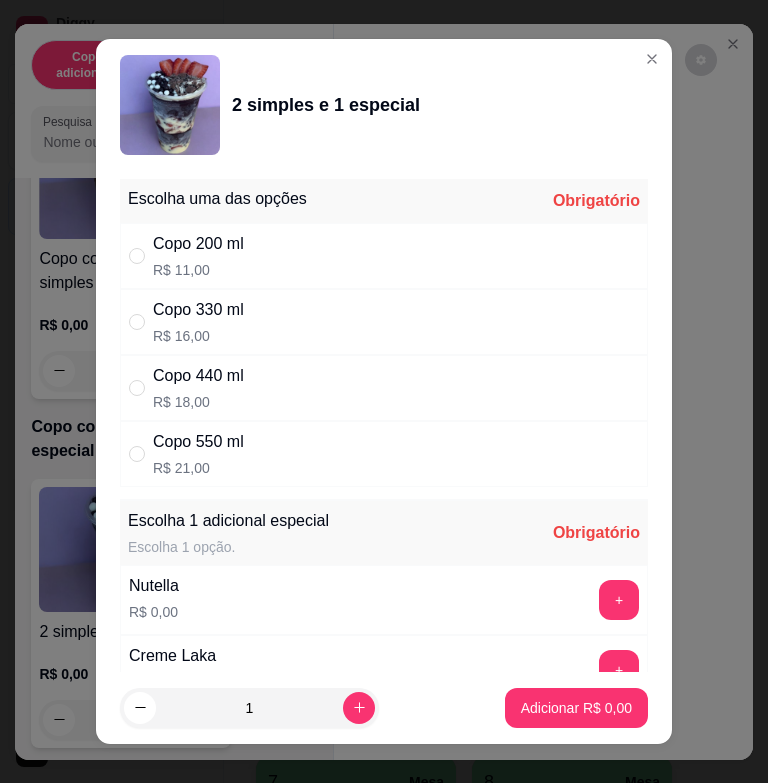 click on "Copo 330 ml R$ 16,00" at bounding box center (384, 322) 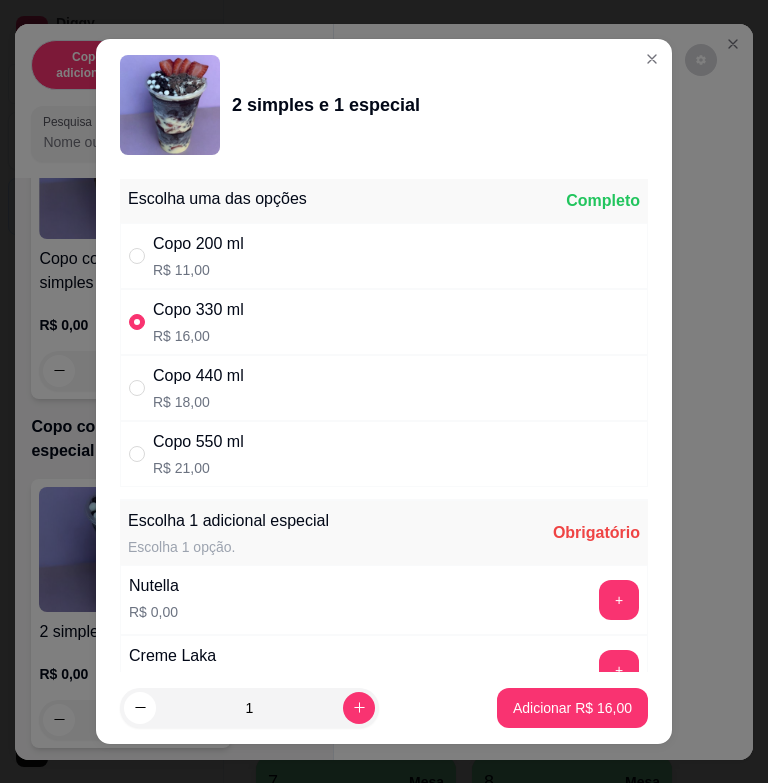 scroll, scrollTop: 400, scrollLeft: 0, axis: vertical 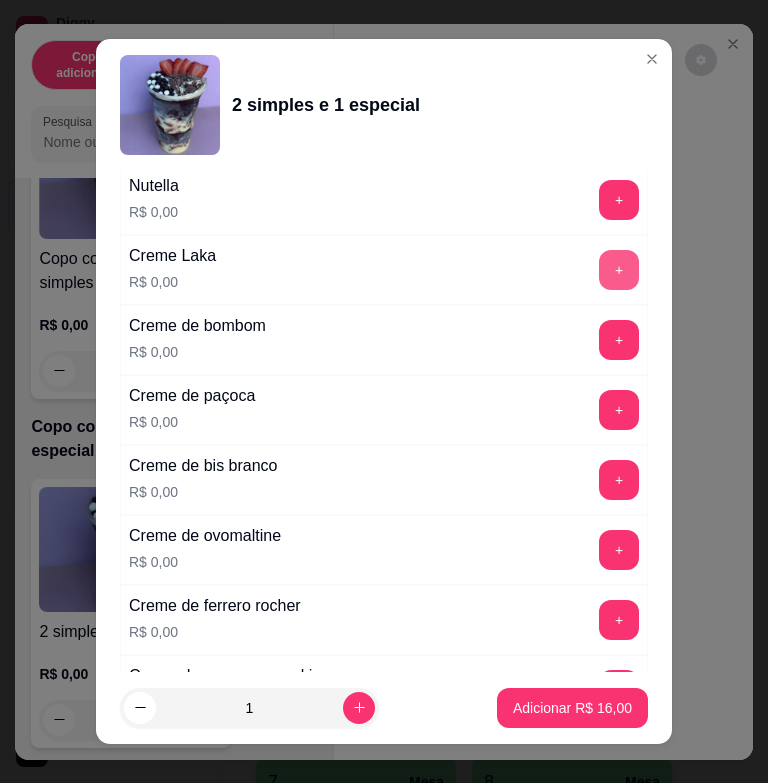 click on "+" at bounding box center (619, 270) 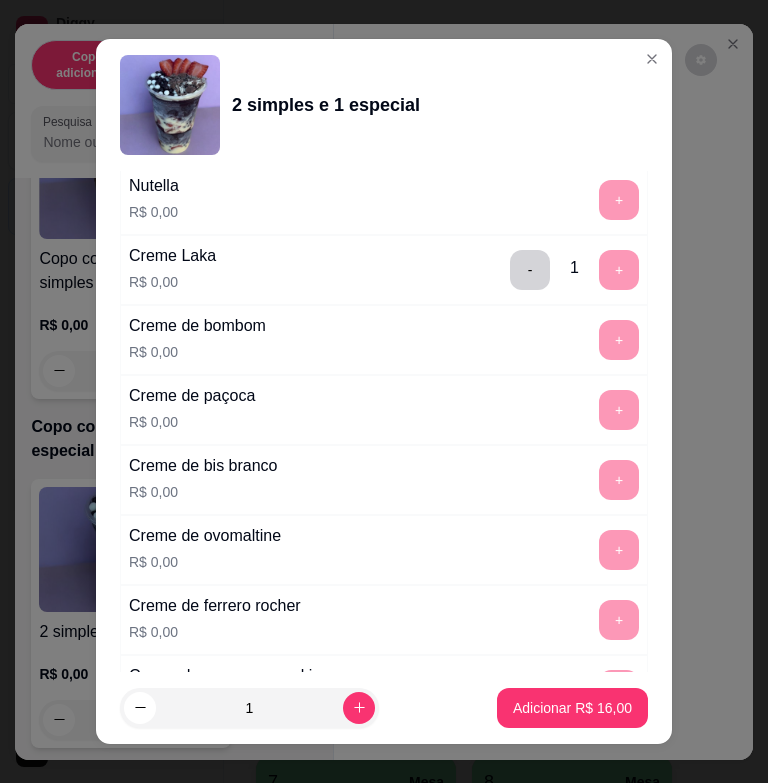scroll, scrollTop: 1714, scrollLeft: 0, axis: vertical 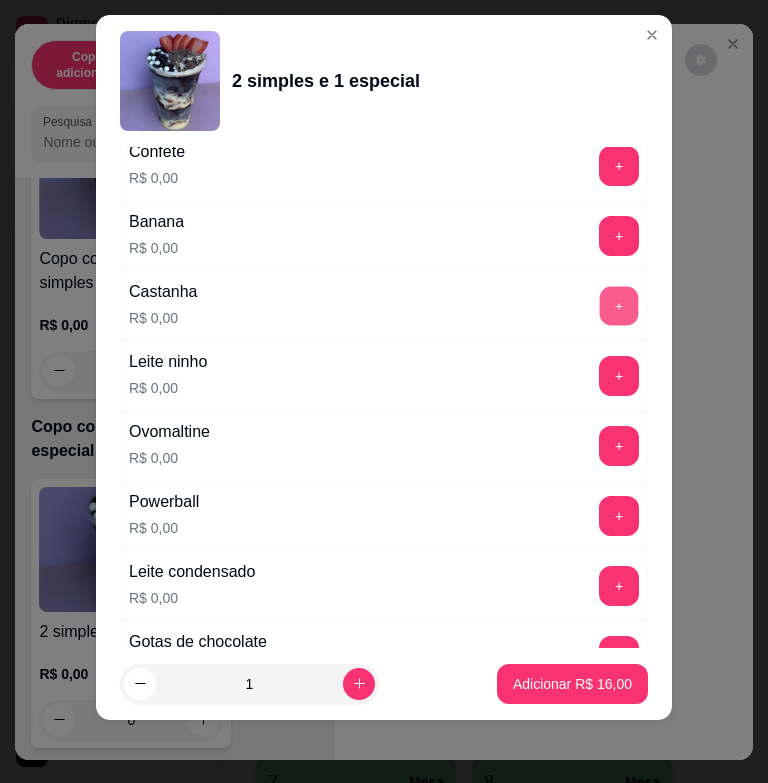 click on "+" at bounding box center (619, 306) 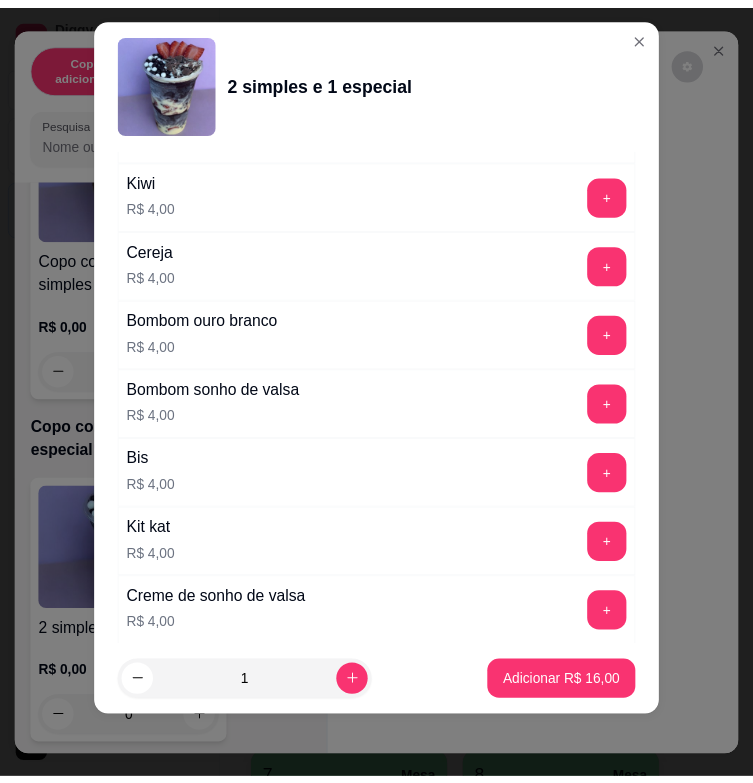 scroll, scrollTop: 5104, scrollLeft: 0, axis: vertical 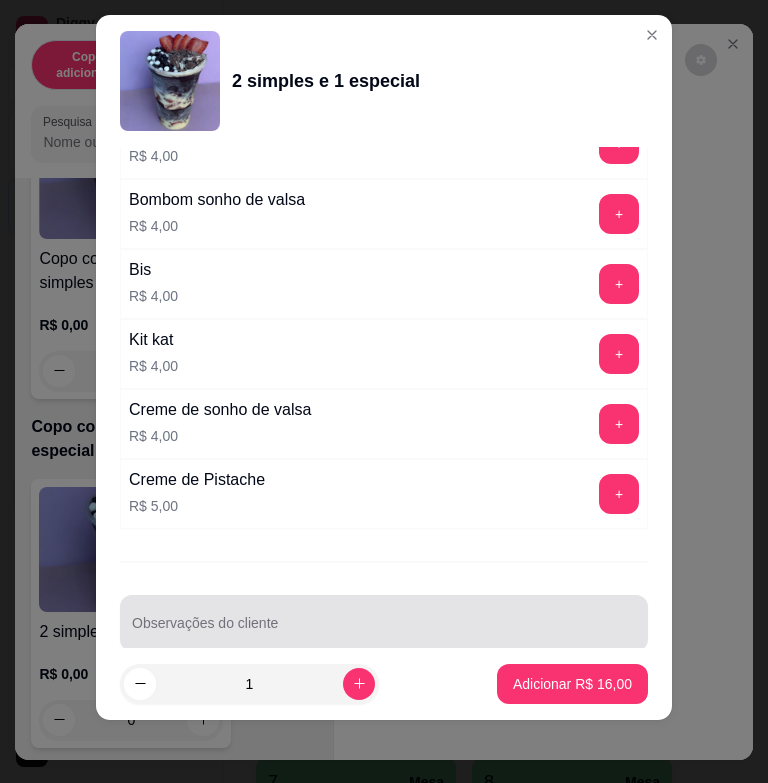 drag, startPoint x: 375, startPoint y: 583, endPoint x: 416, endPoint y: 575, distance: 41.773197 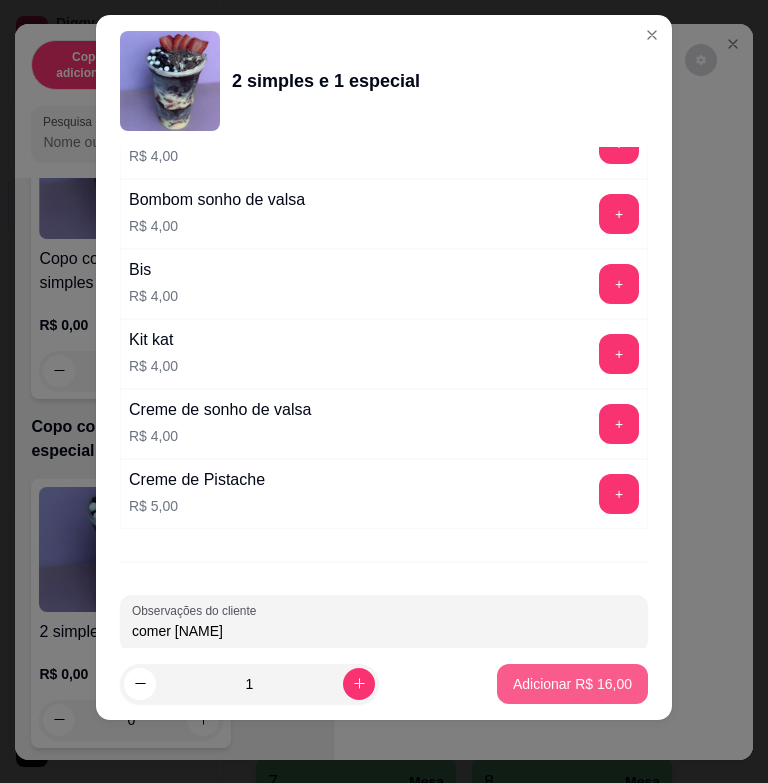 type on "comer jessica" 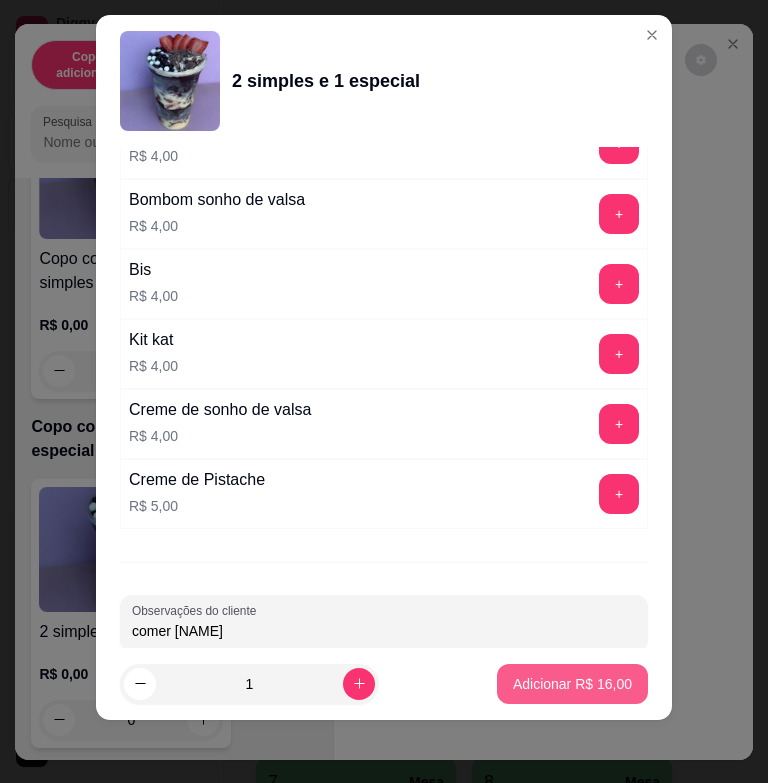 click on "Adicionar   R$ 16,00" at bounding box center (572, 684) 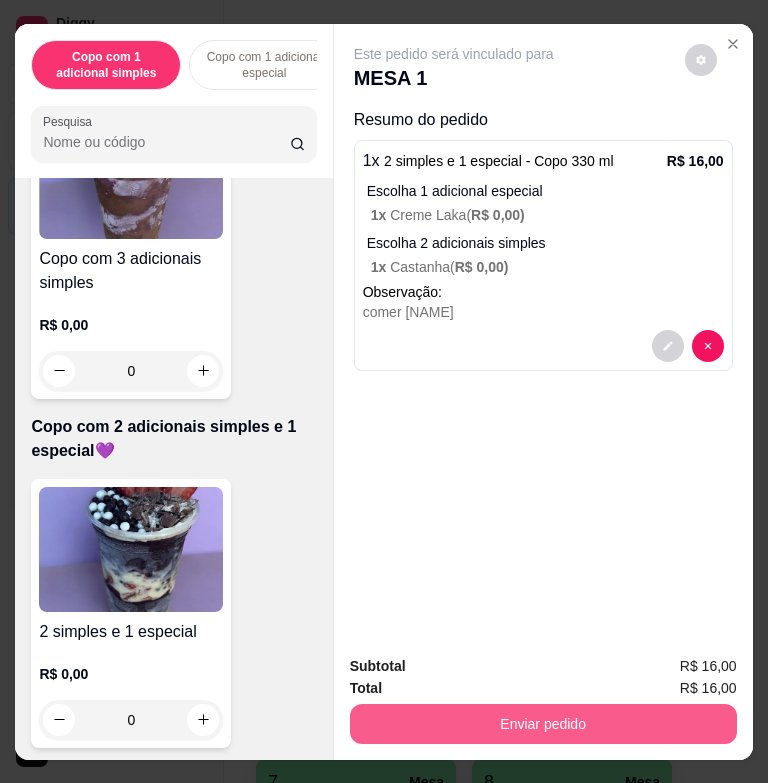 click on "Enviar pedido" at bounding box center [543, 724] 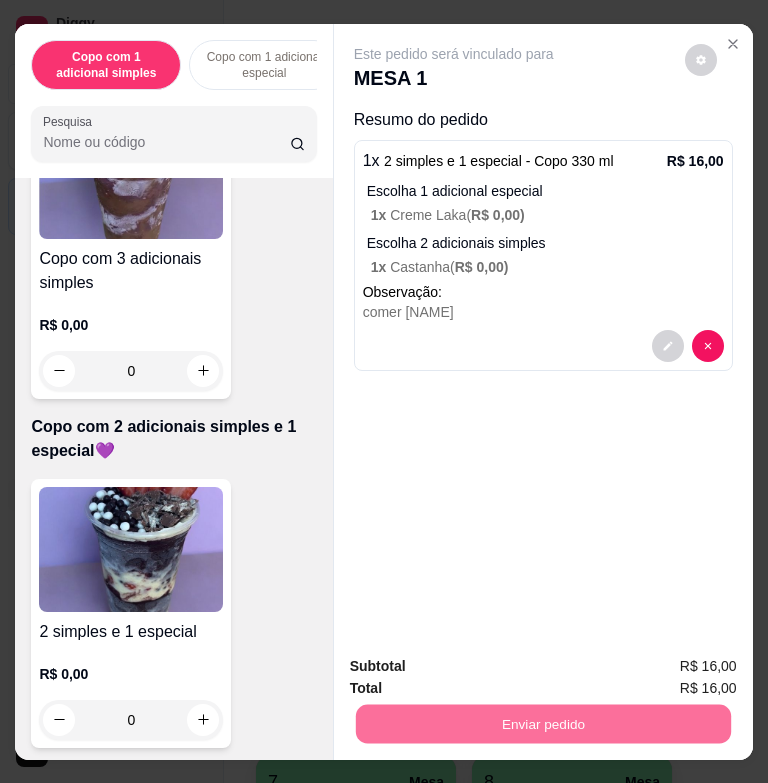 click on "Não registrar e enviar pedido" at bounding box center [473, 666] 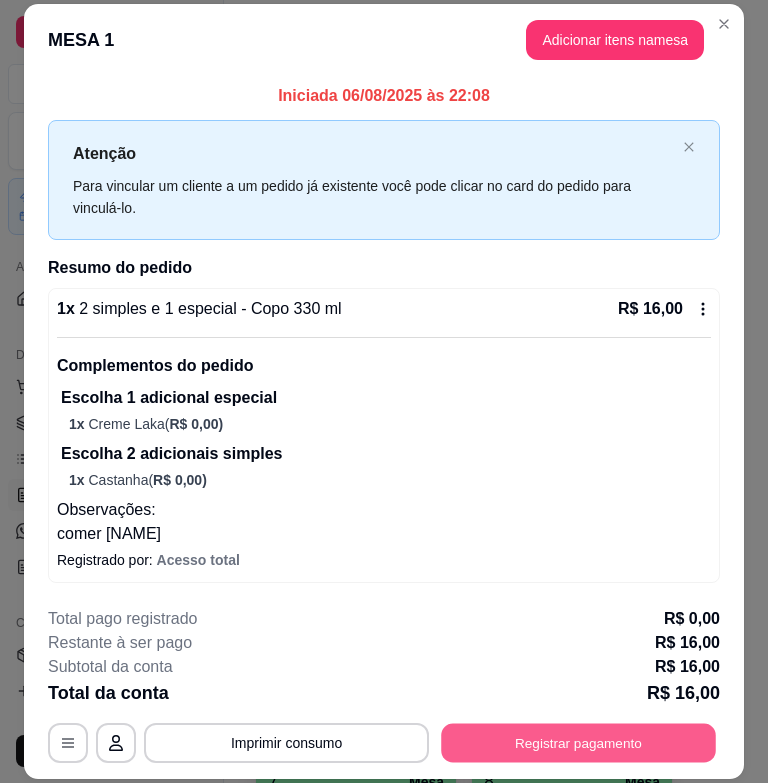 click on "Registrar pagamento" at bounding box center (578, 742) 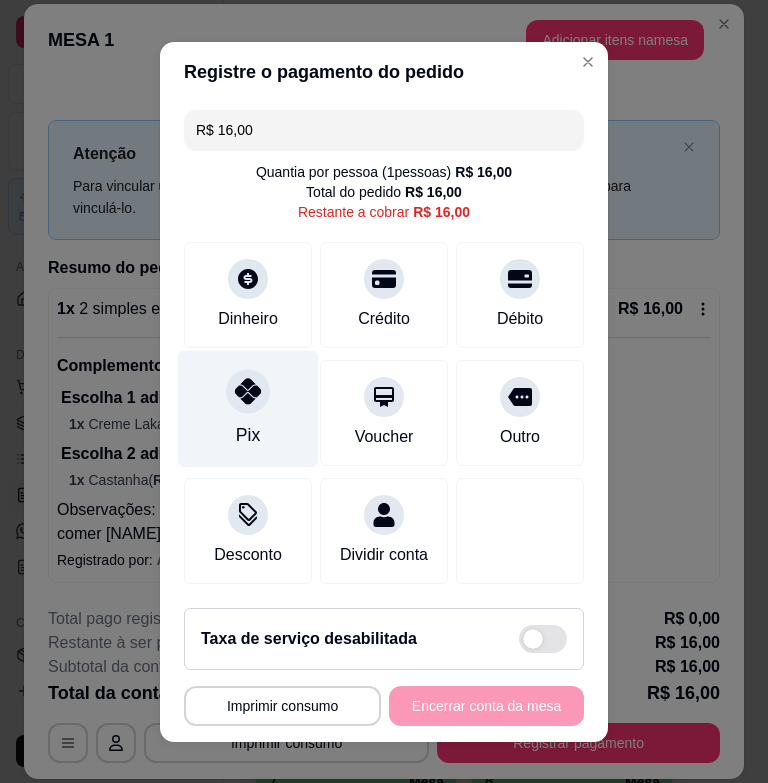 click on "Pix" at bounding box center (248, 408) 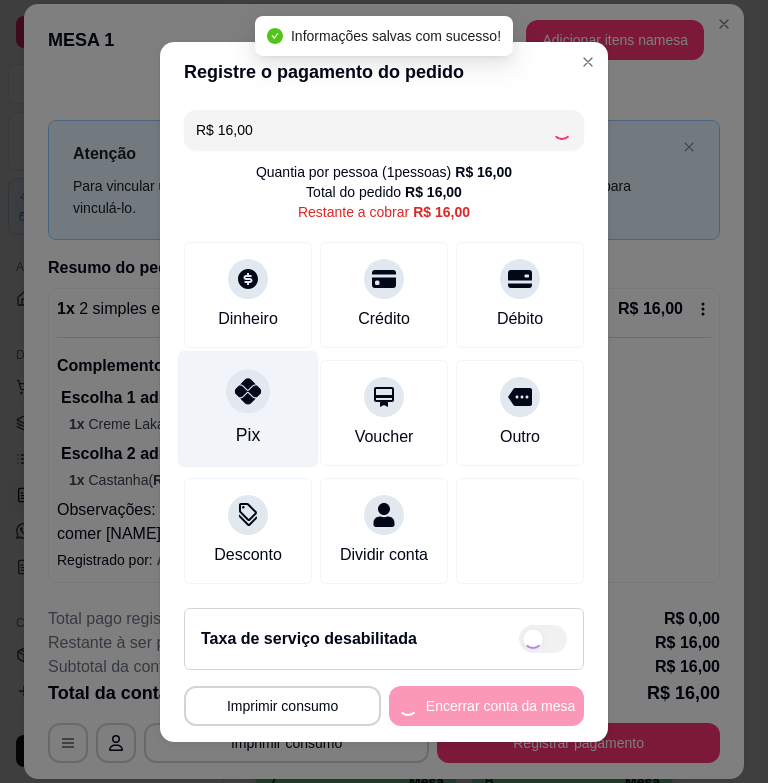 type on "R$ 0,00" 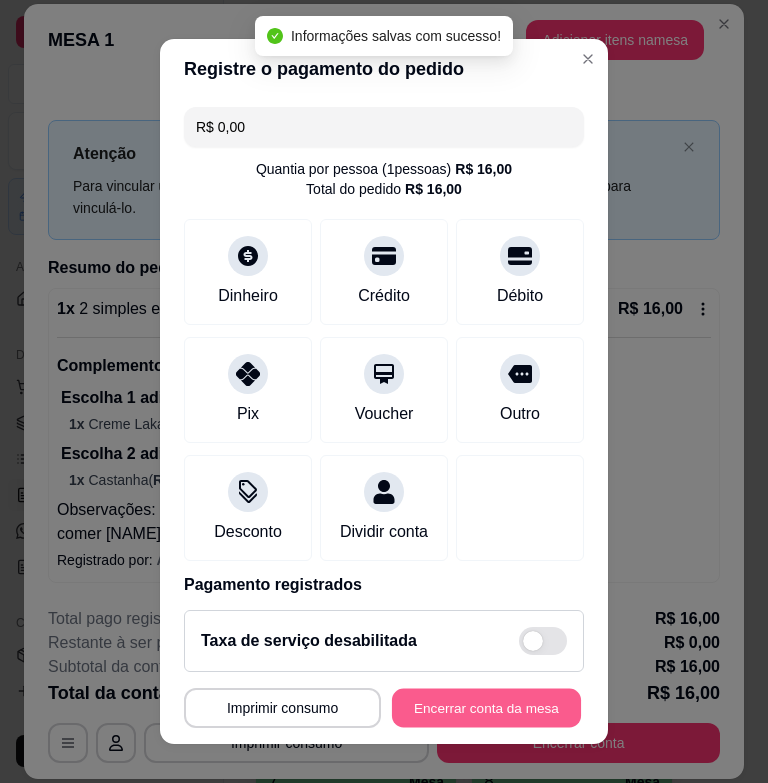 click on "Encerrar conta da mesa" at bounding box center [486, 707] 